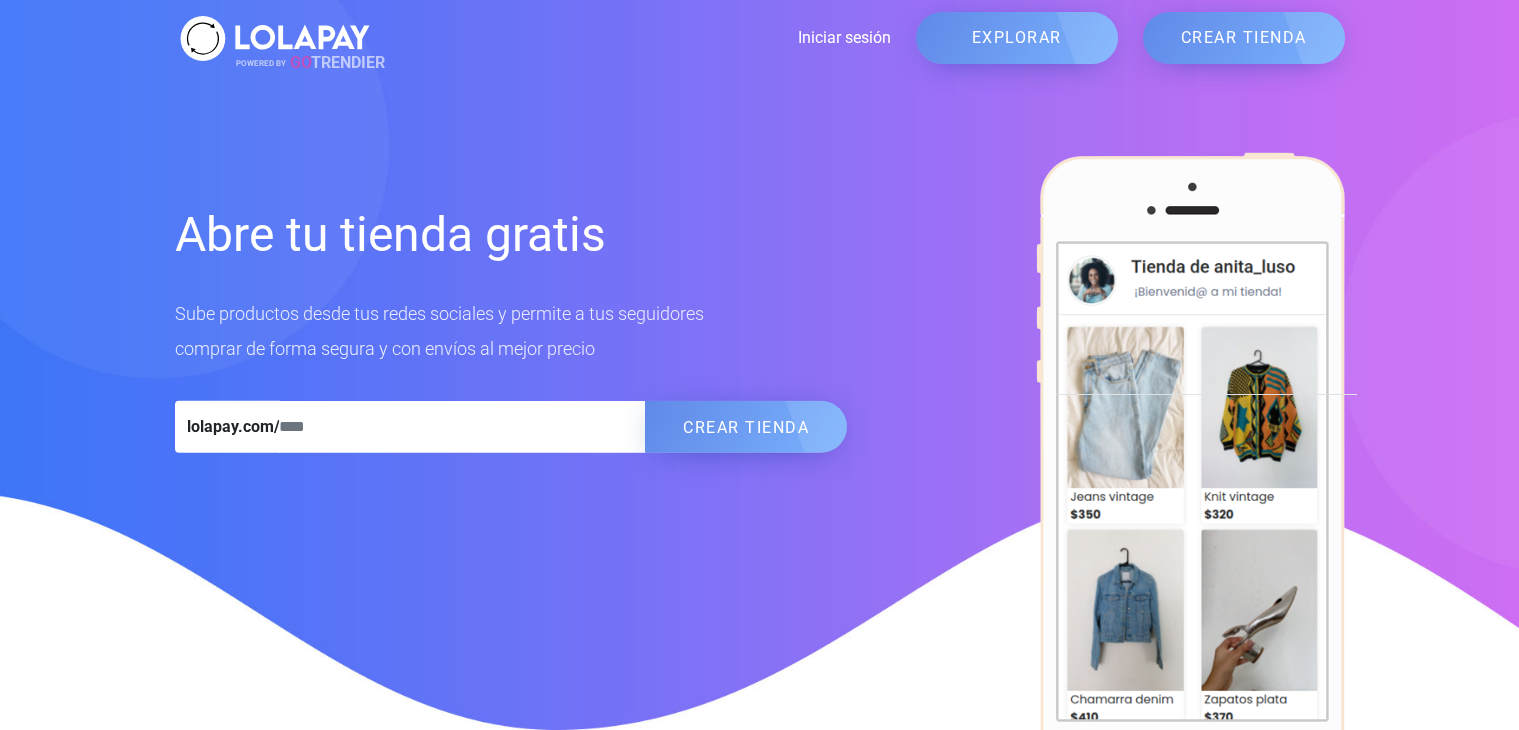 scroll, scrollTop: 0, scrollLeft: 0, axis: both 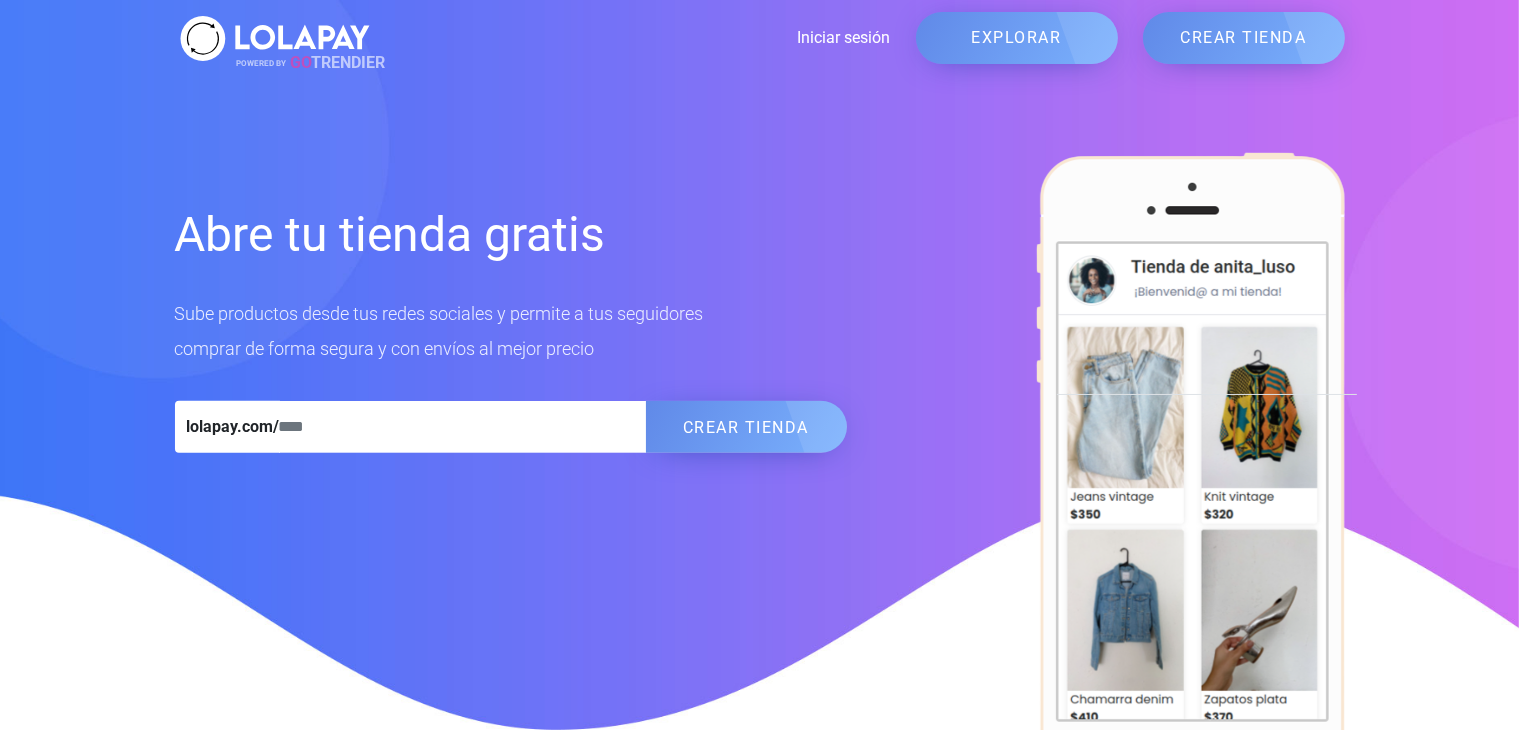 click at bounding box center (463, 427) 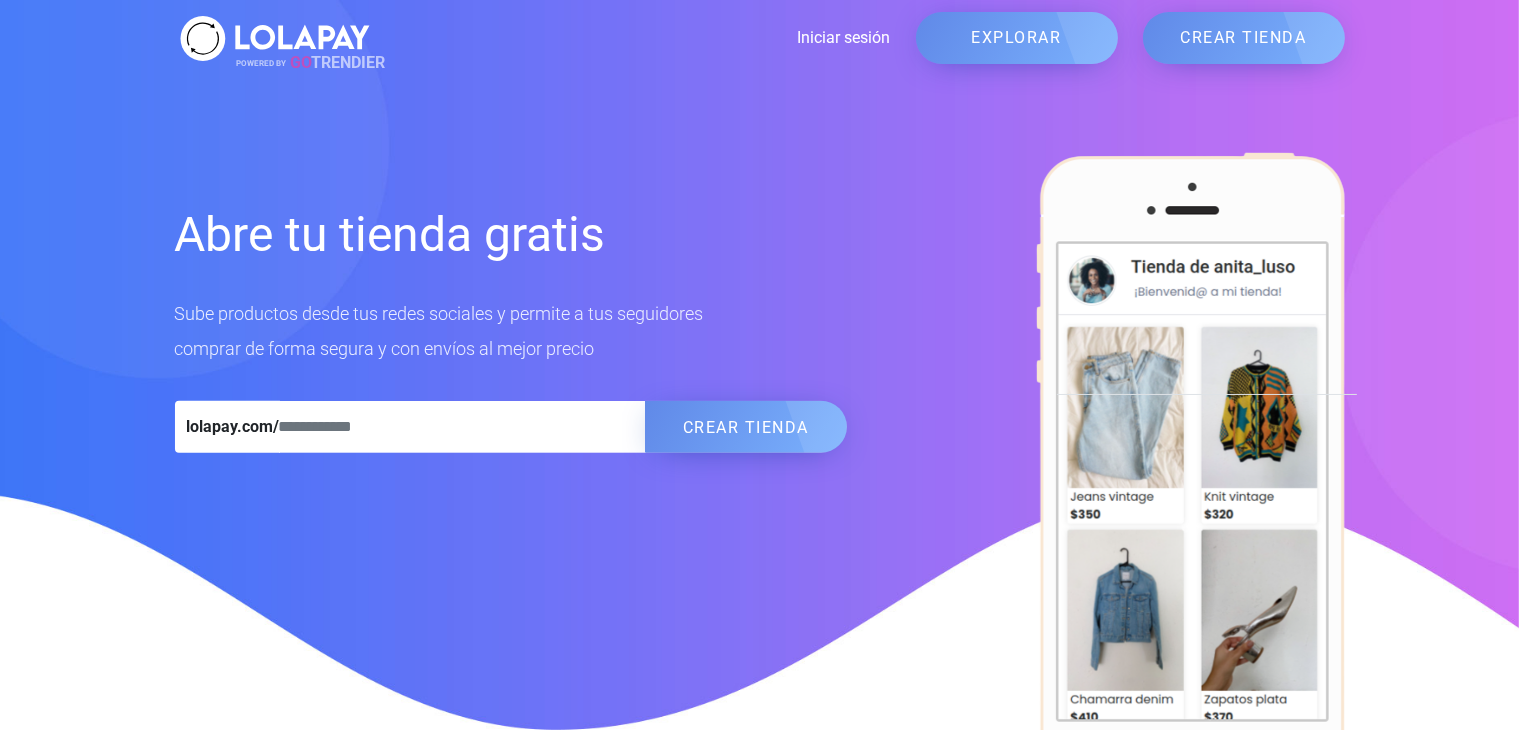 click on "Iniciar sesión" at bounding box center [633, 38] 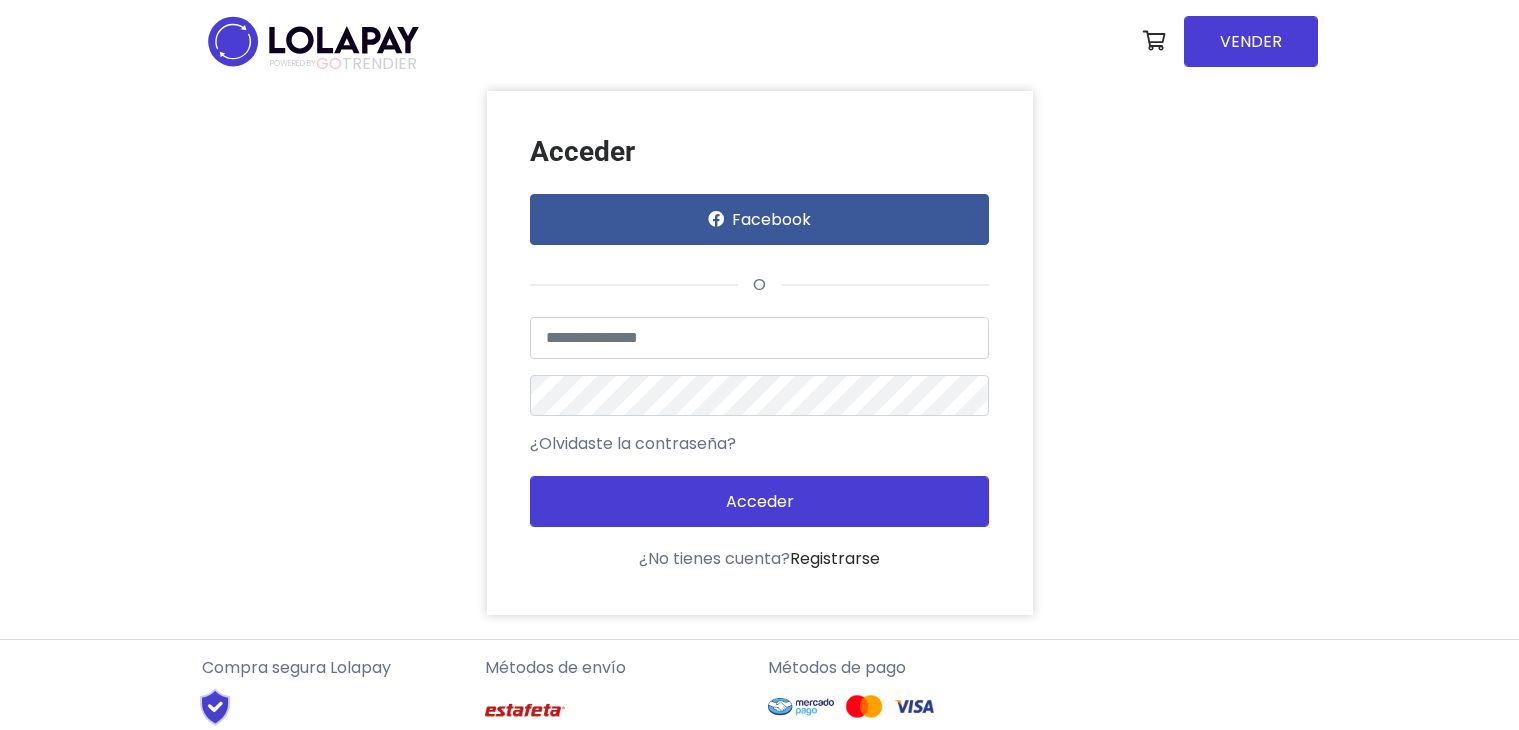 scroll, scrollTop: 0, scrollLeft: 0, axis: both 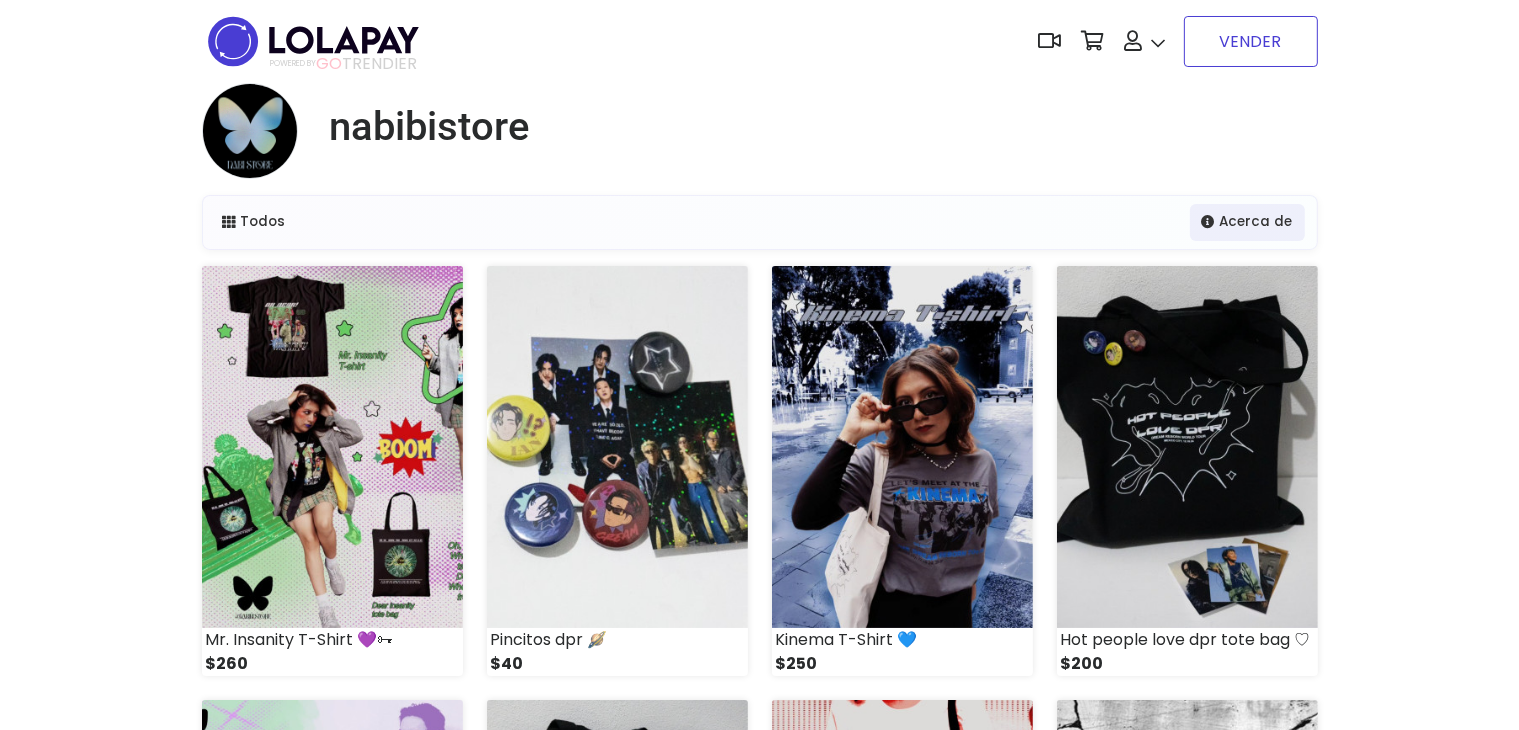 click on "VENDER" at bounding box center [1251, 41] 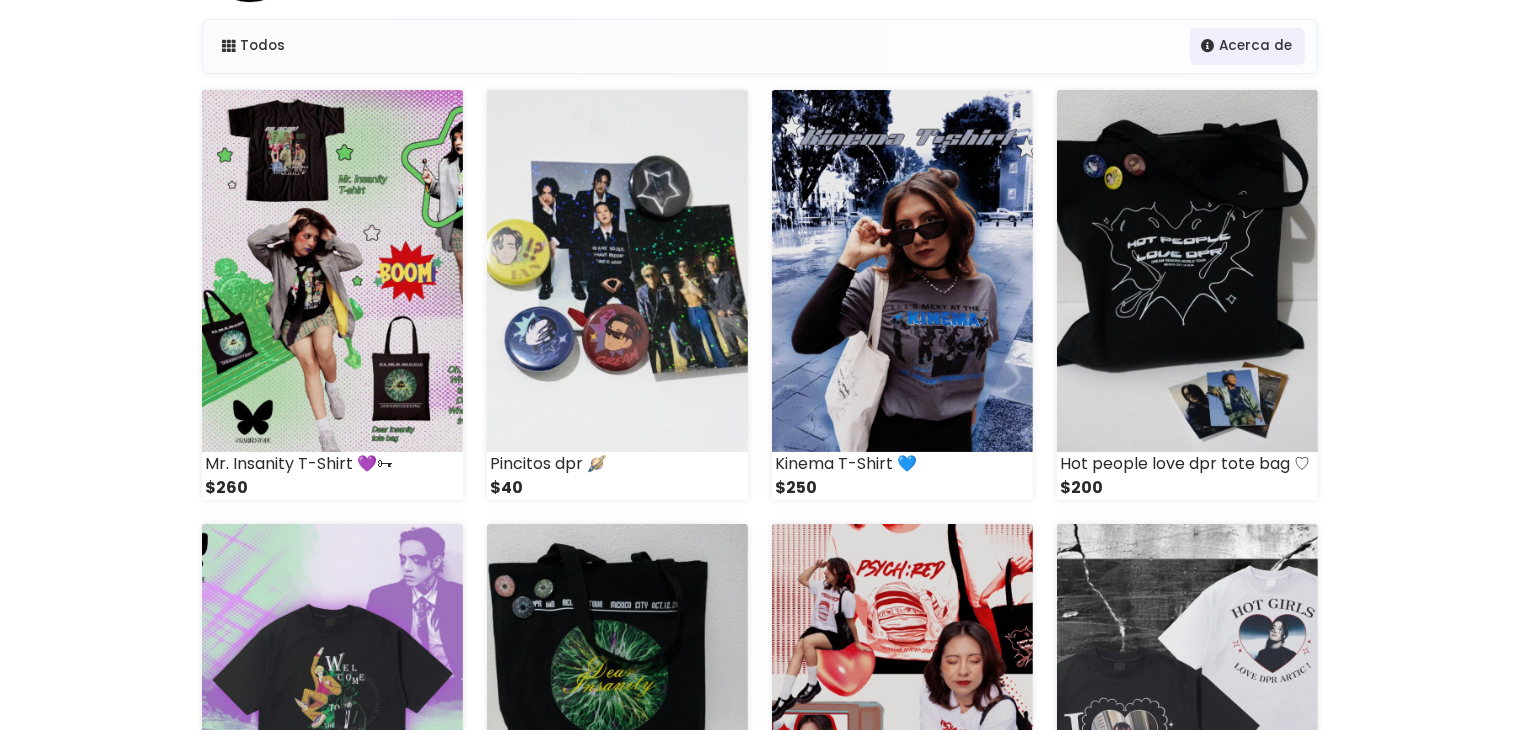 scroll, scrollTop: 0, scrollLeft: 0, axis: both 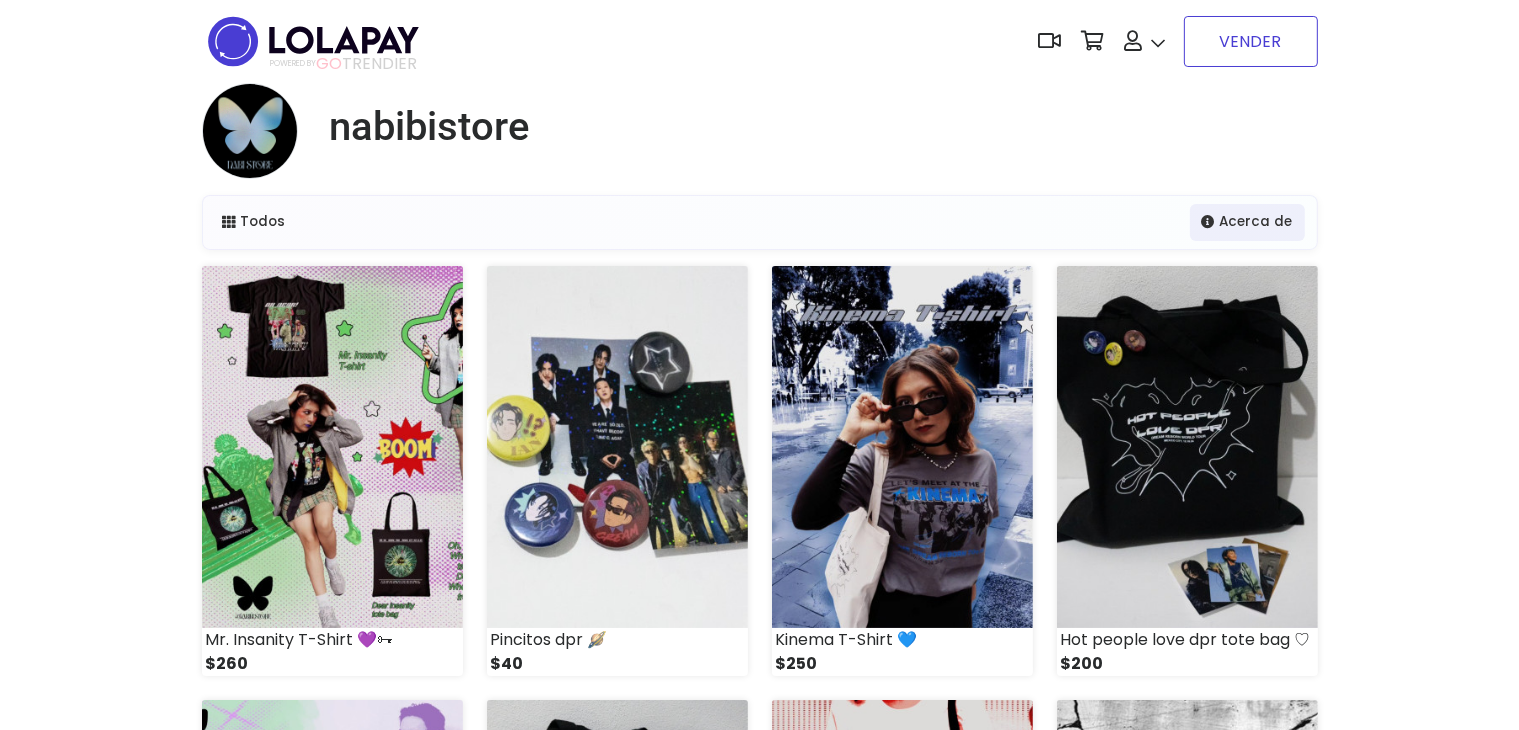 click on "VENDER" at bounding box center [1251, 41] 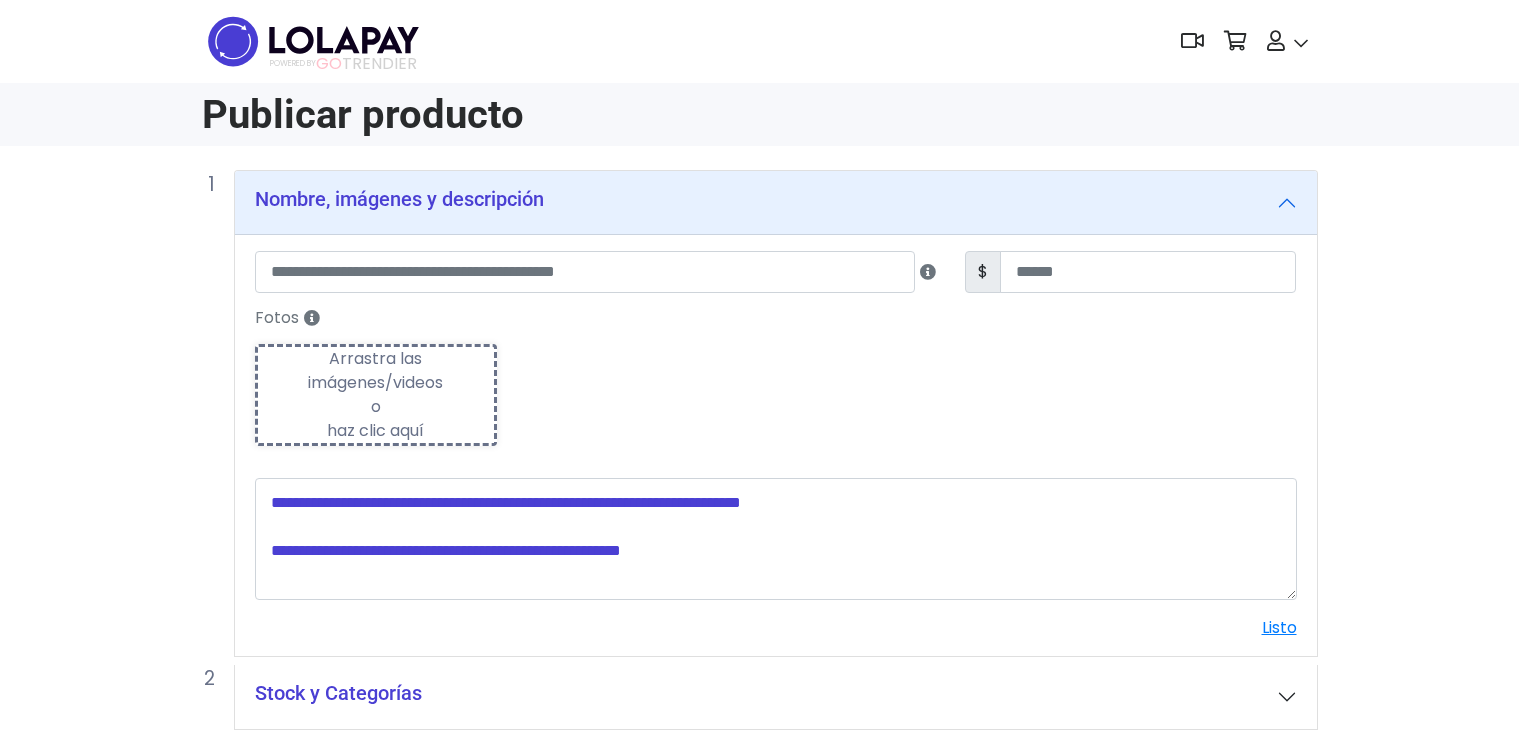 scroll, scrollTop: 0, scrollLeft: 0, axis: both 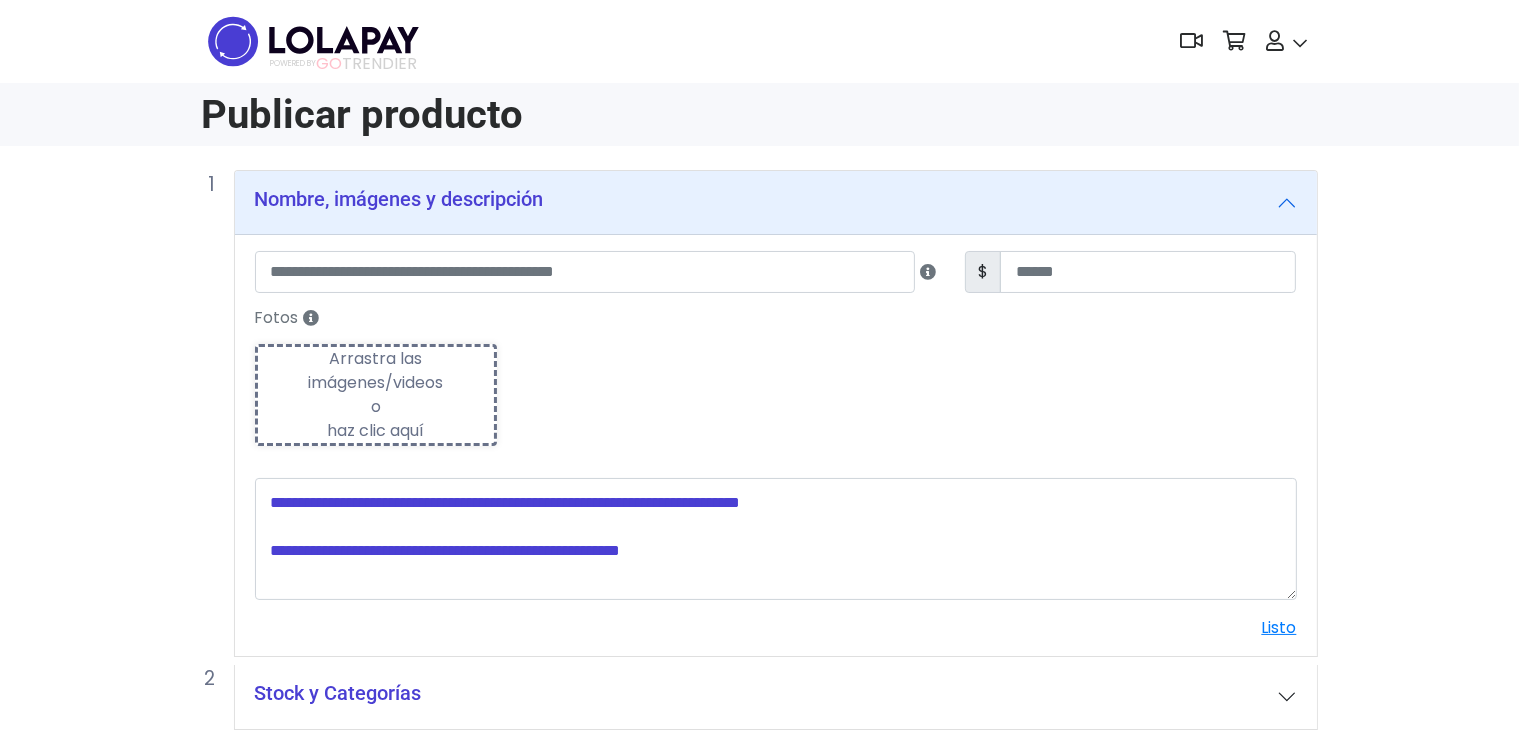 click on "Fotos" at bounding box center (776, 318) 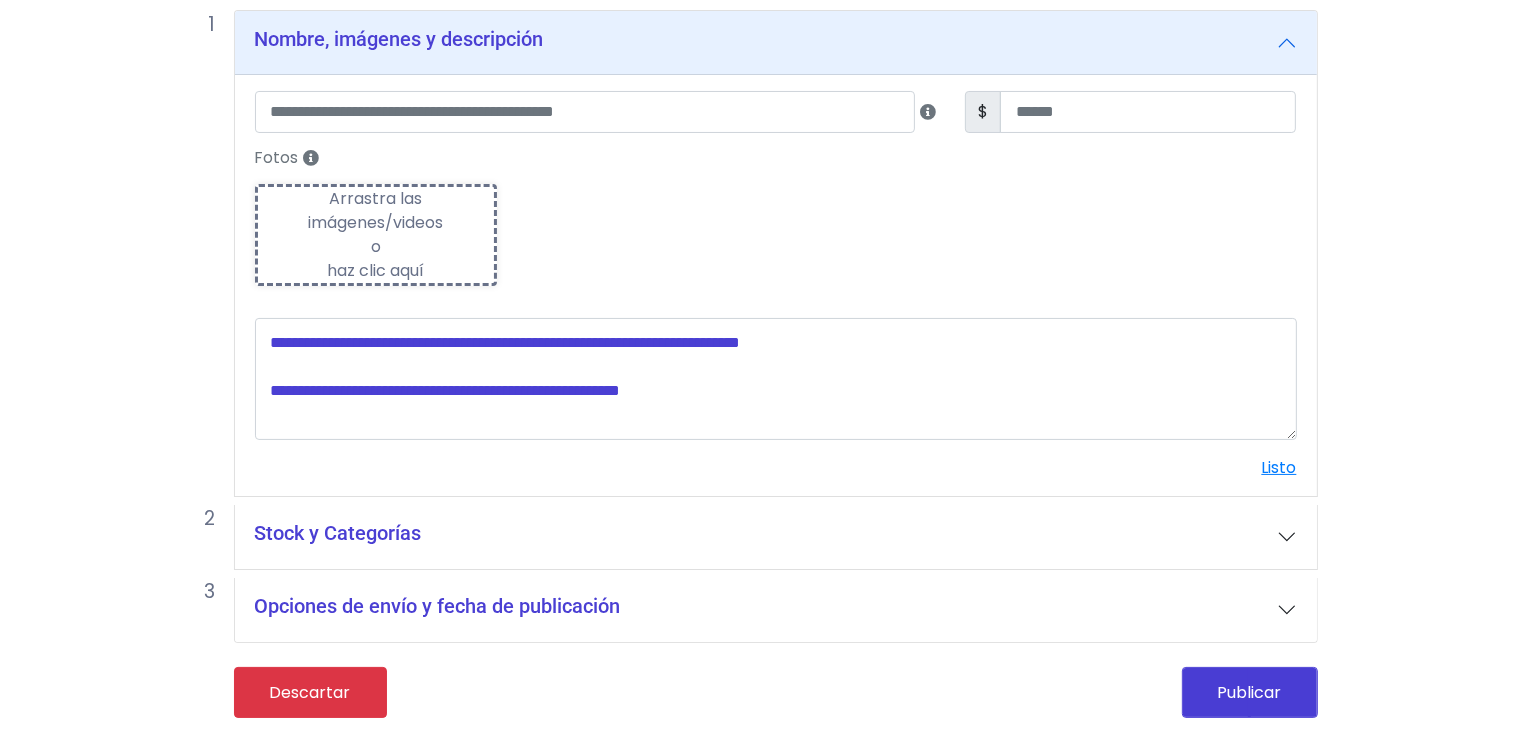 scroll, scrollTop: 0, scrollLeft: 0, axis: both 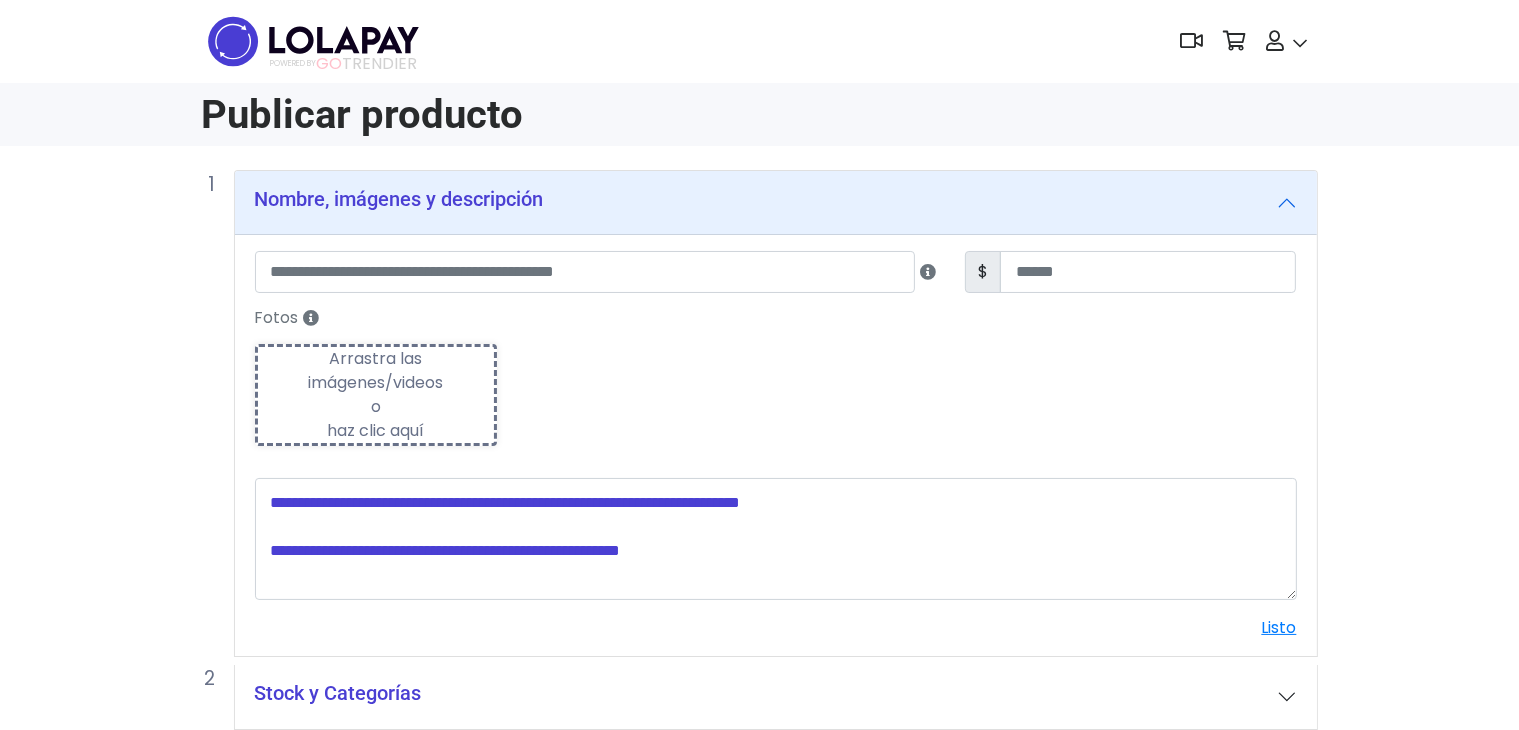 click on "Arrastra las
imágenes/videos
o
haz clic aquí" at bounding box center (376, 395) 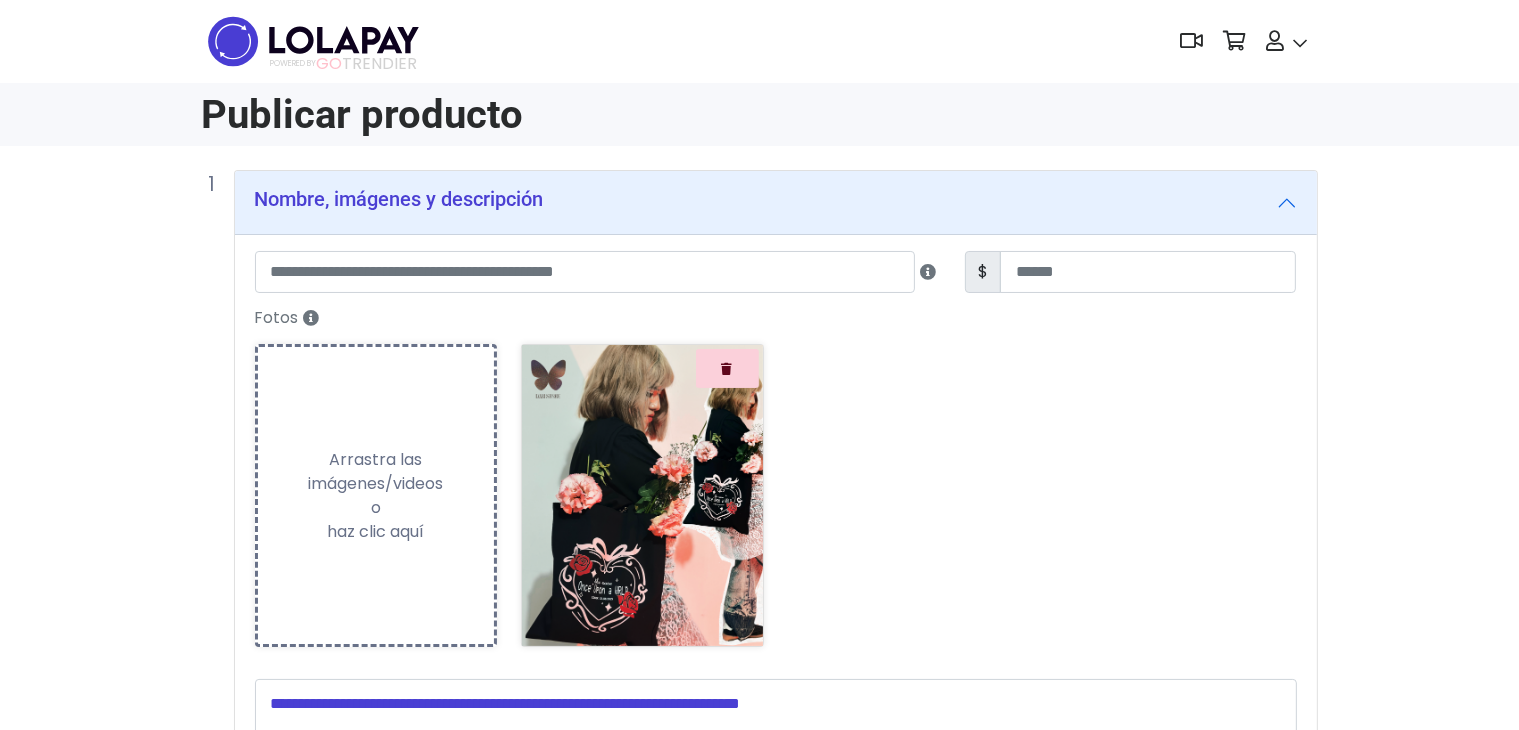 scroll, scrollTop: 363, scrollLeft: 0, axis: vertical 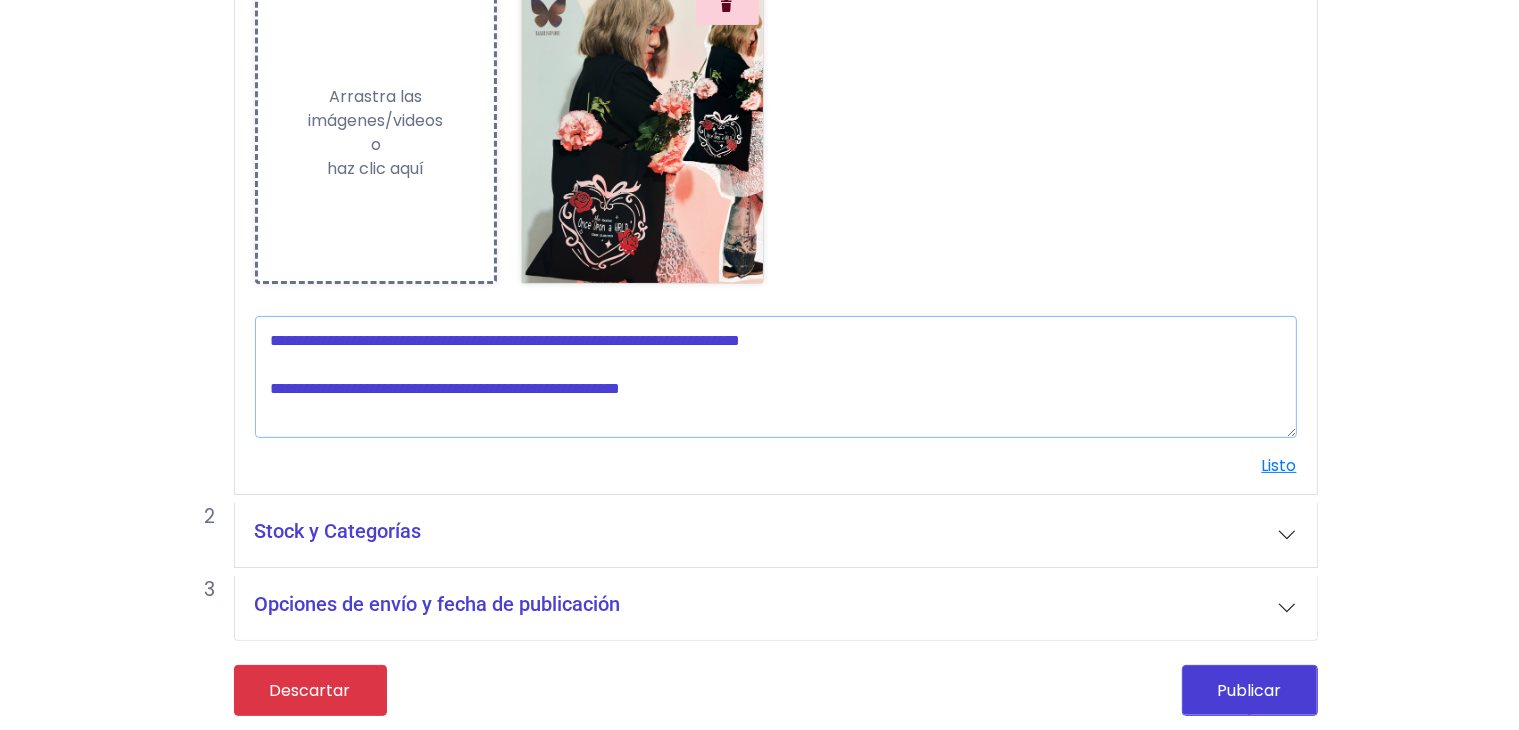 click at bounding box center [776, 377] 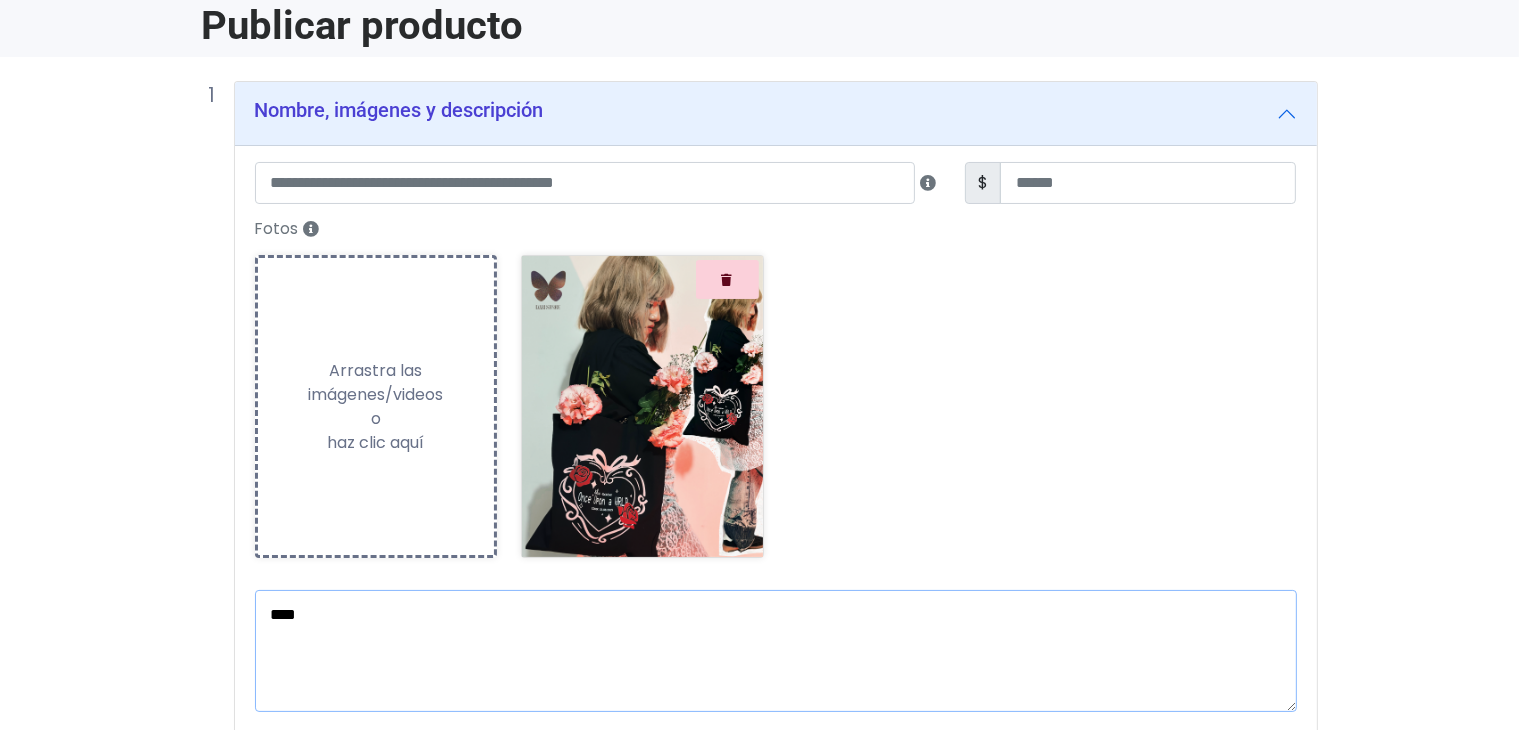 scroll, scrollTop: 90, scrollLeft: 0, axis: vertical 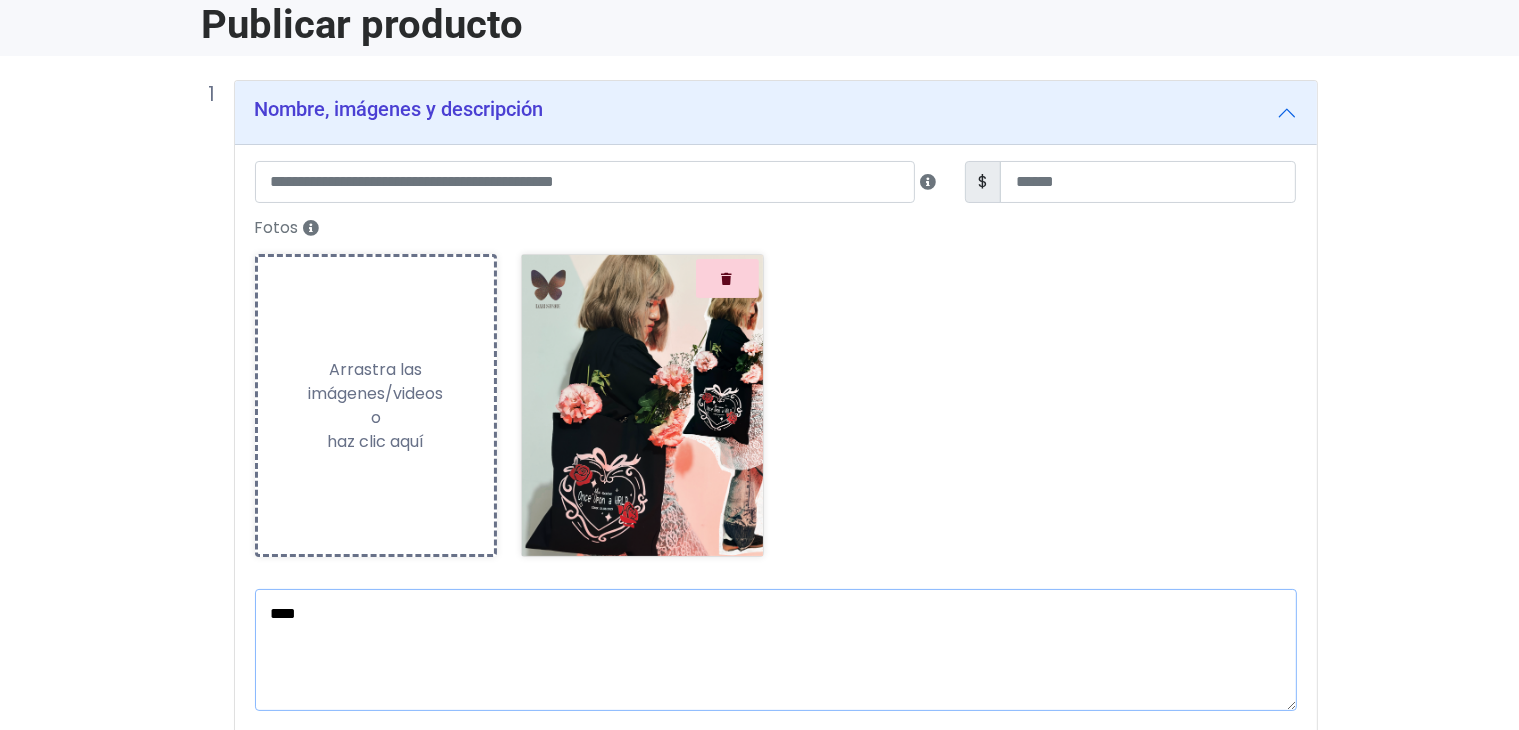 type on "***" 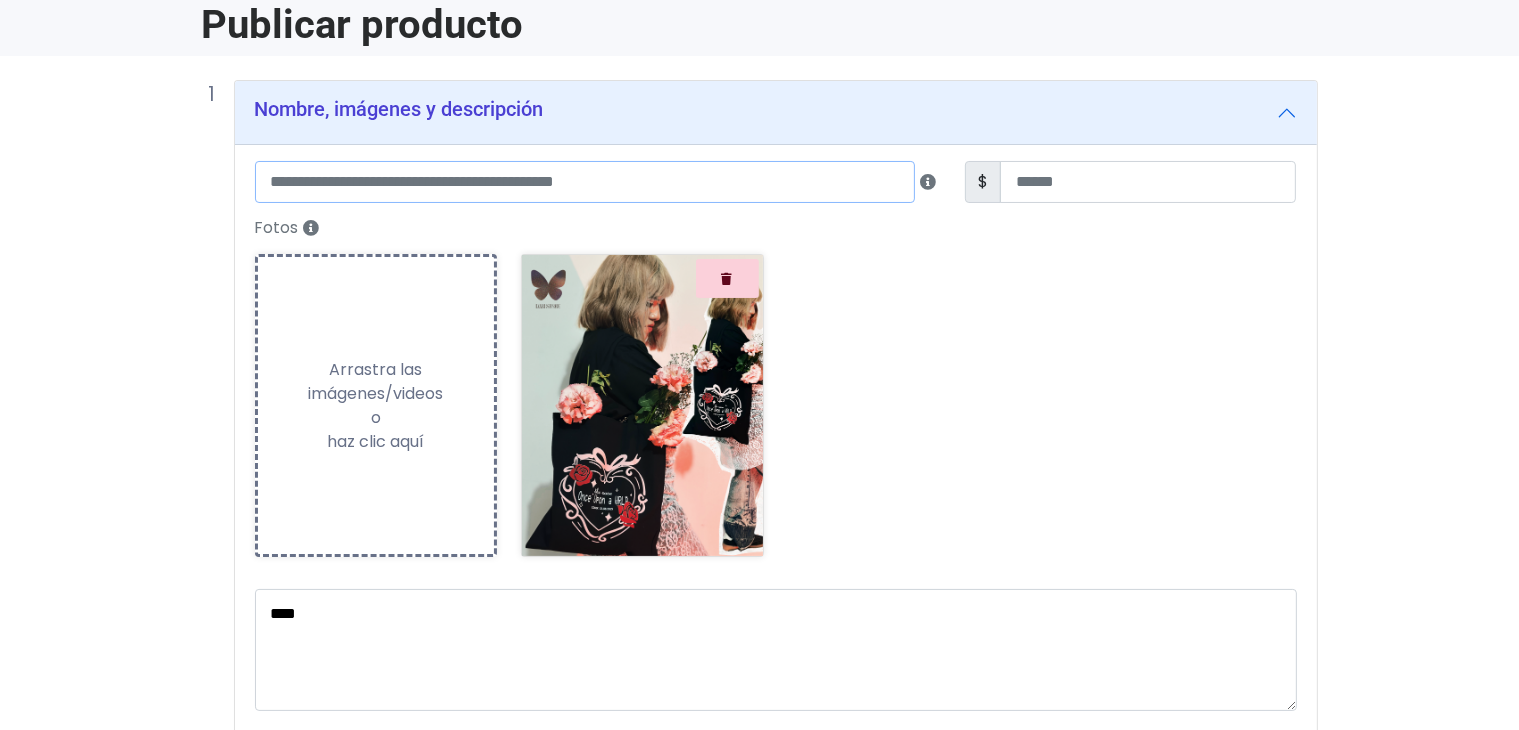 click at bounding box center [585, 182] 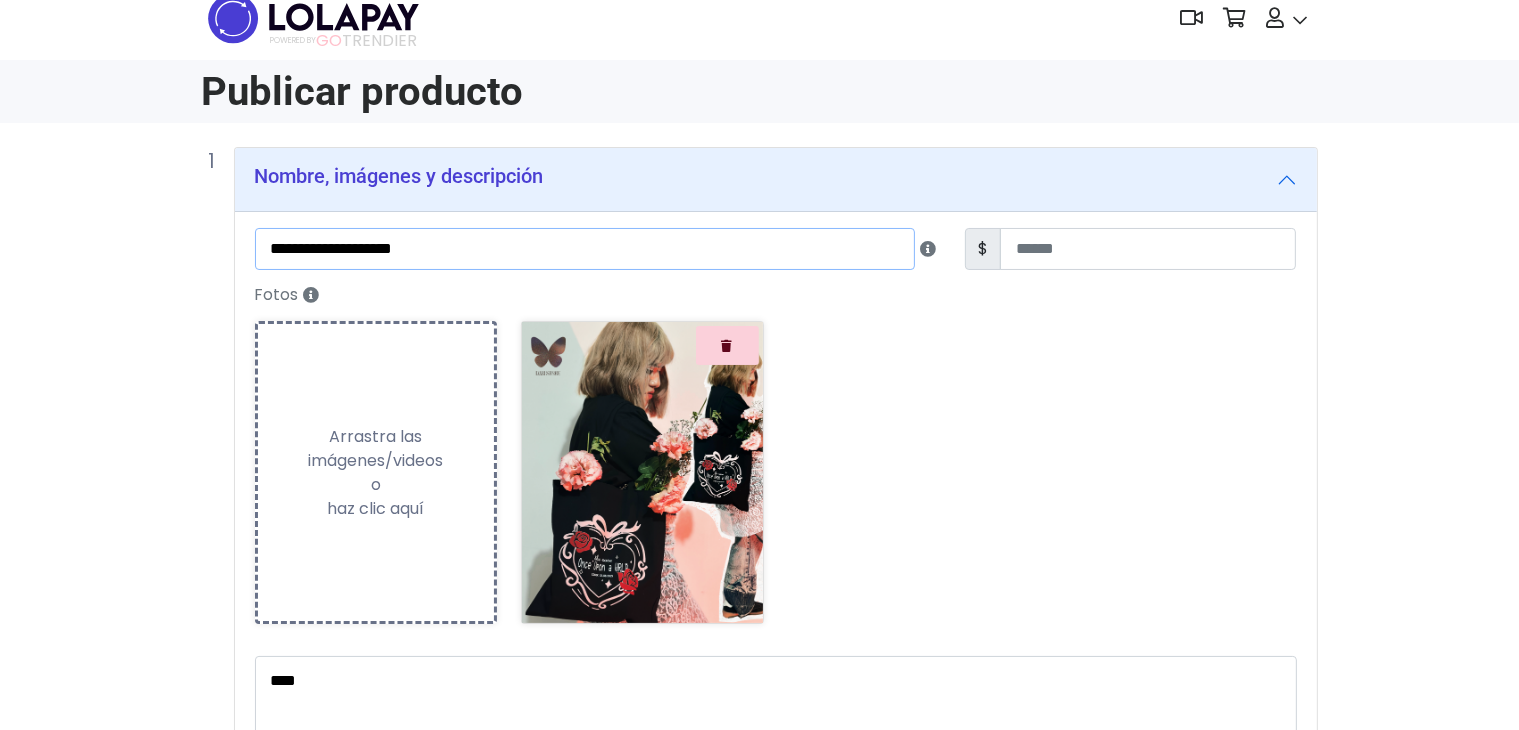 scroll, scrollTop: 0, scrollLeft: 0, axis: both 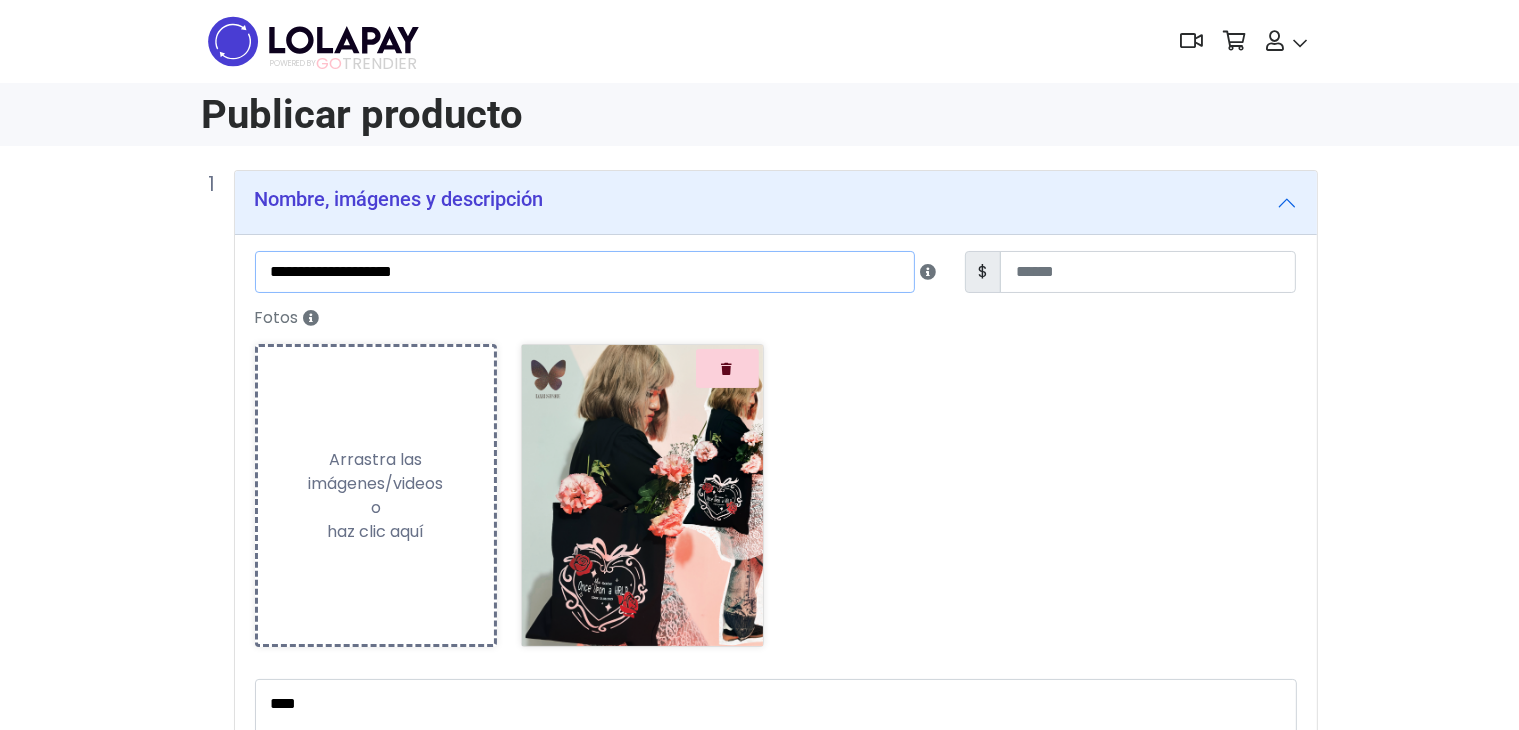 type on "**********" 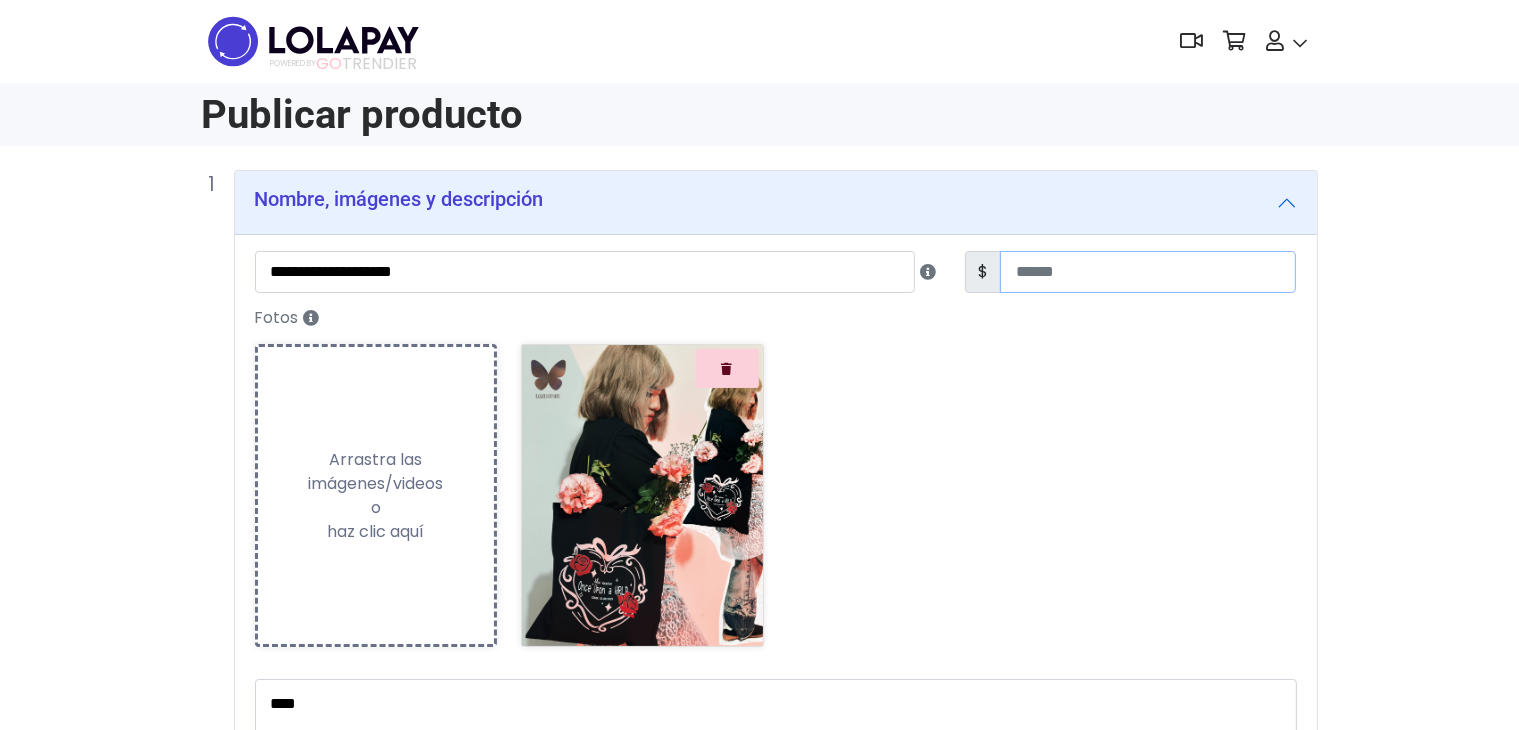 click at bounding box center (1148, 272) 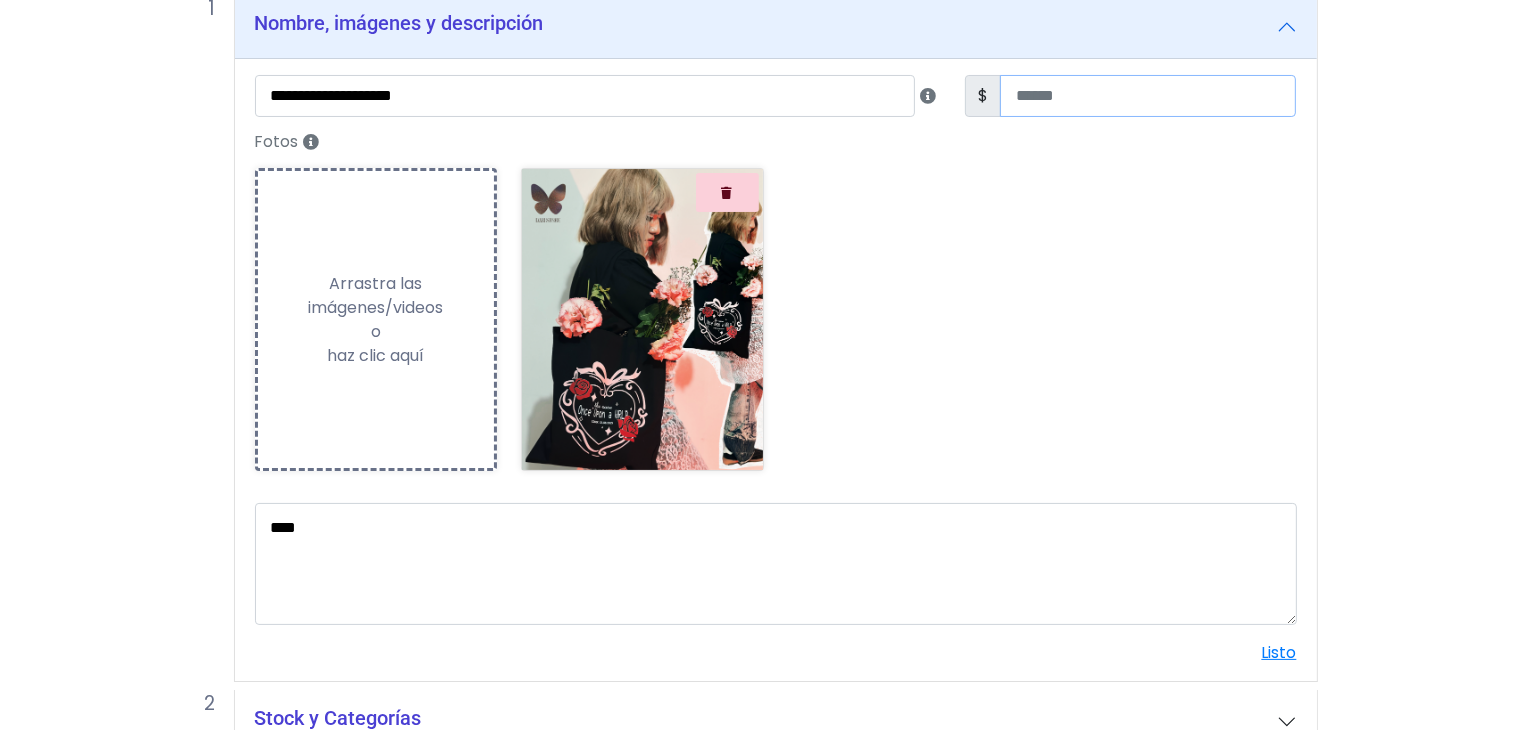 scroll, scrollTop: 184, scrollLeft: 0, axis: vertical 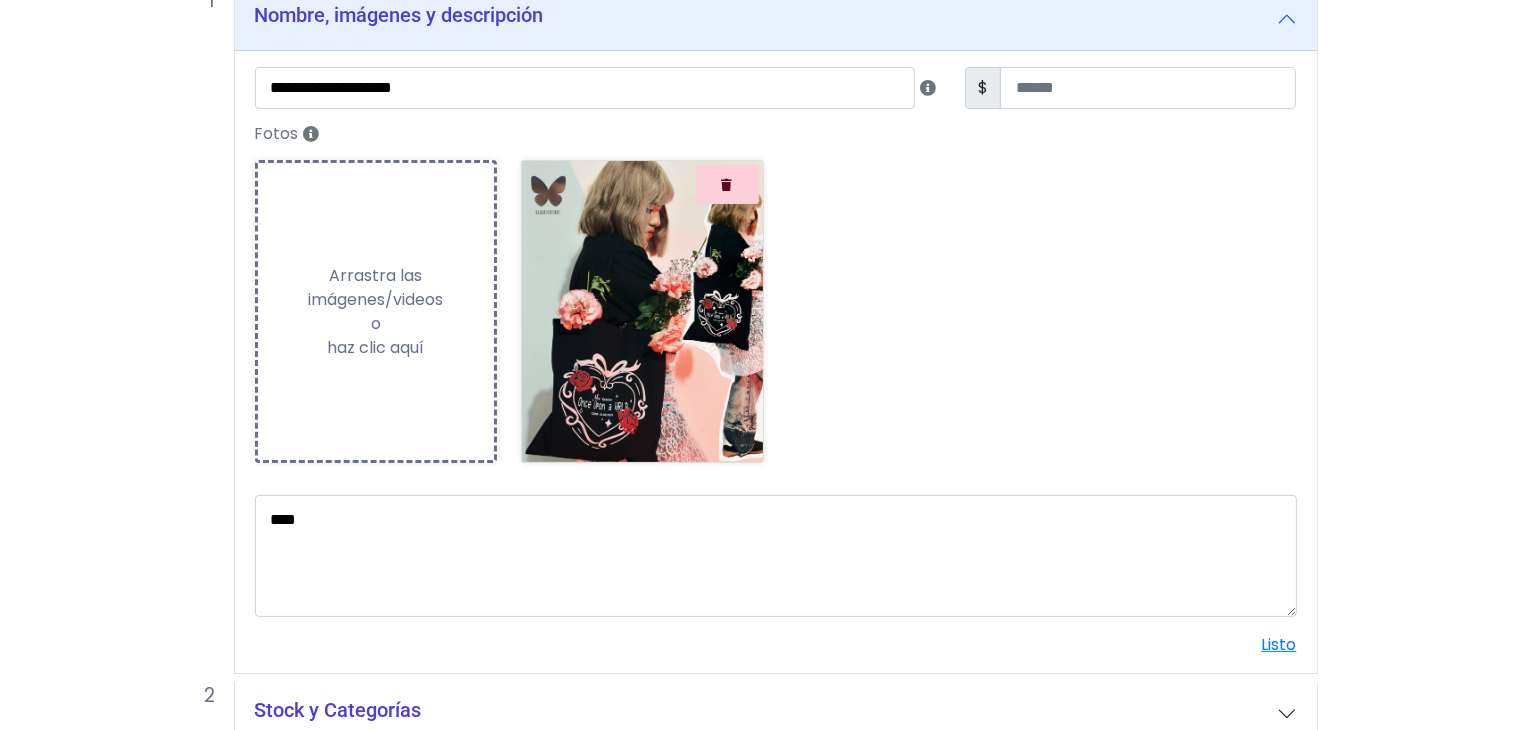 drag, startPoint x: 680, startPoint y: 477, endPoint x: 677, endPoint y: 487, distance: 10.440307 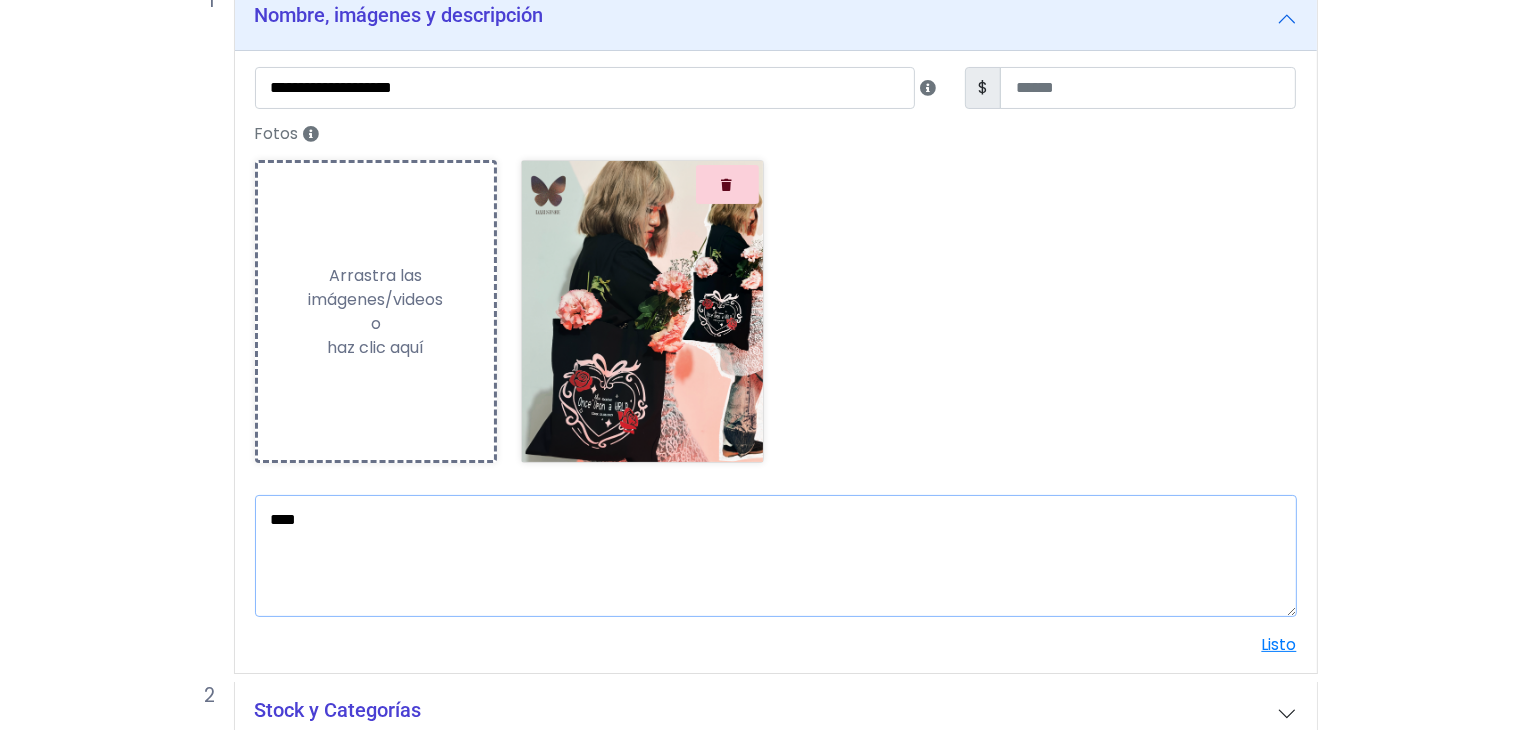 click on "***" at bounding box center [776, 556] 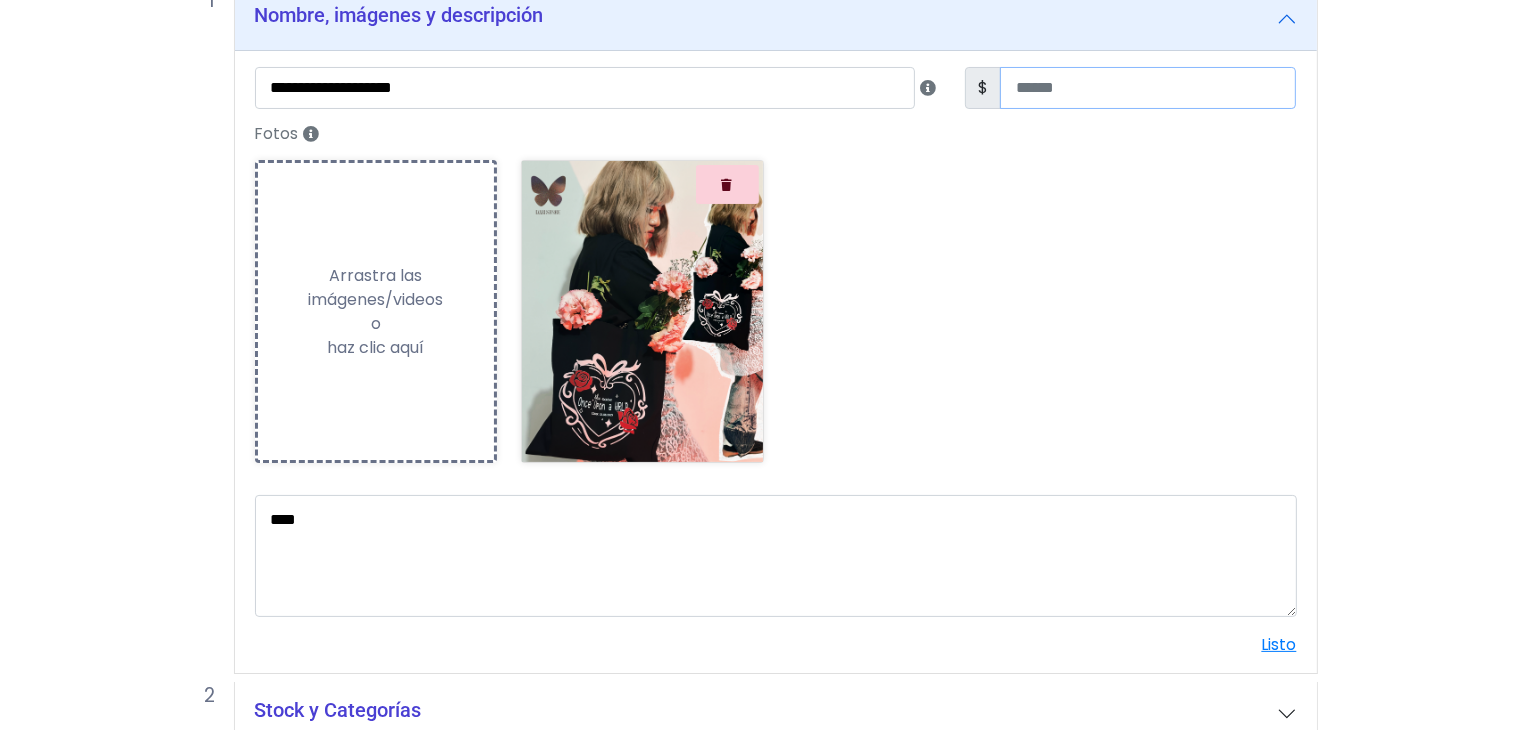 click on "***" at bounding box center (1148, 88) 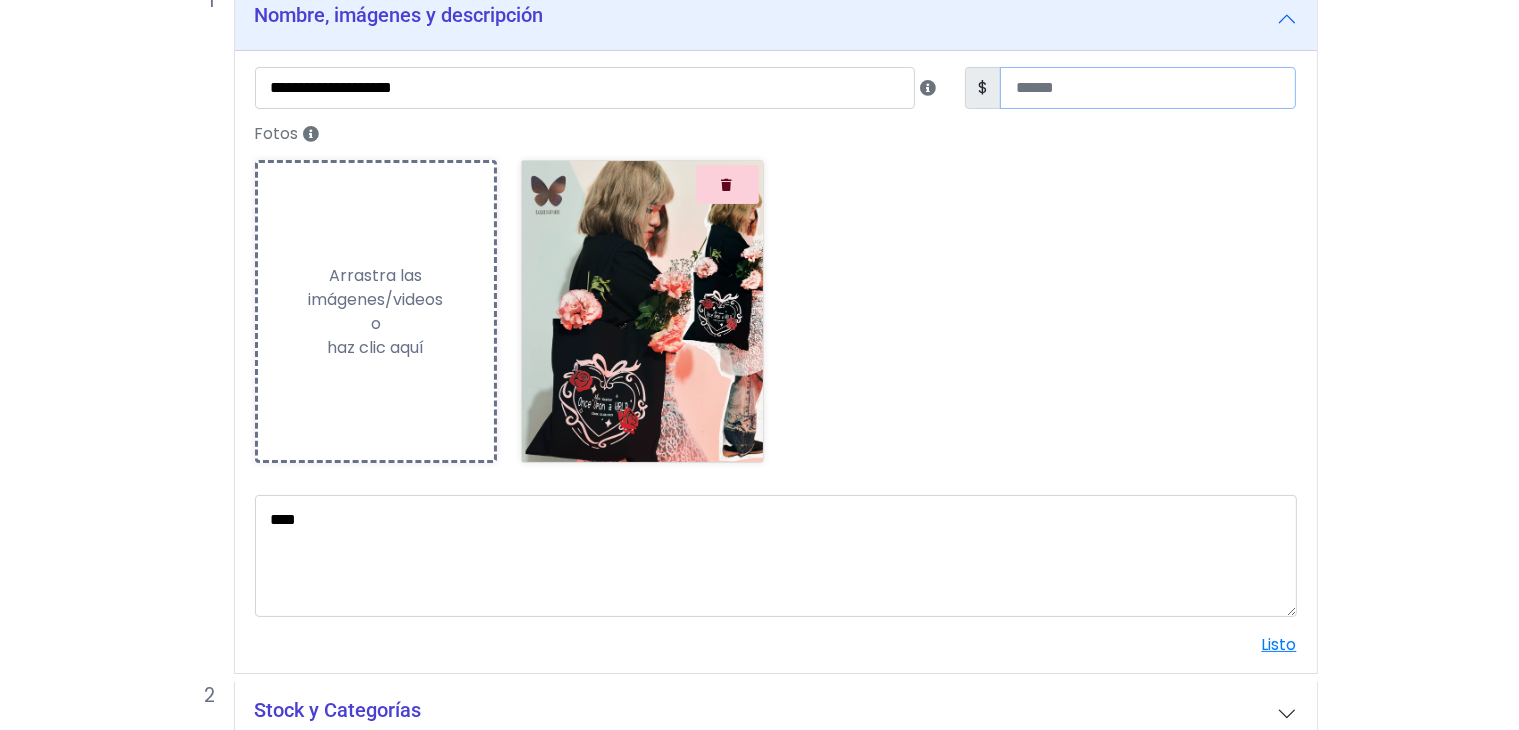 scroll, scrollTop: 280, scrollLeft: 0, axis: vertical 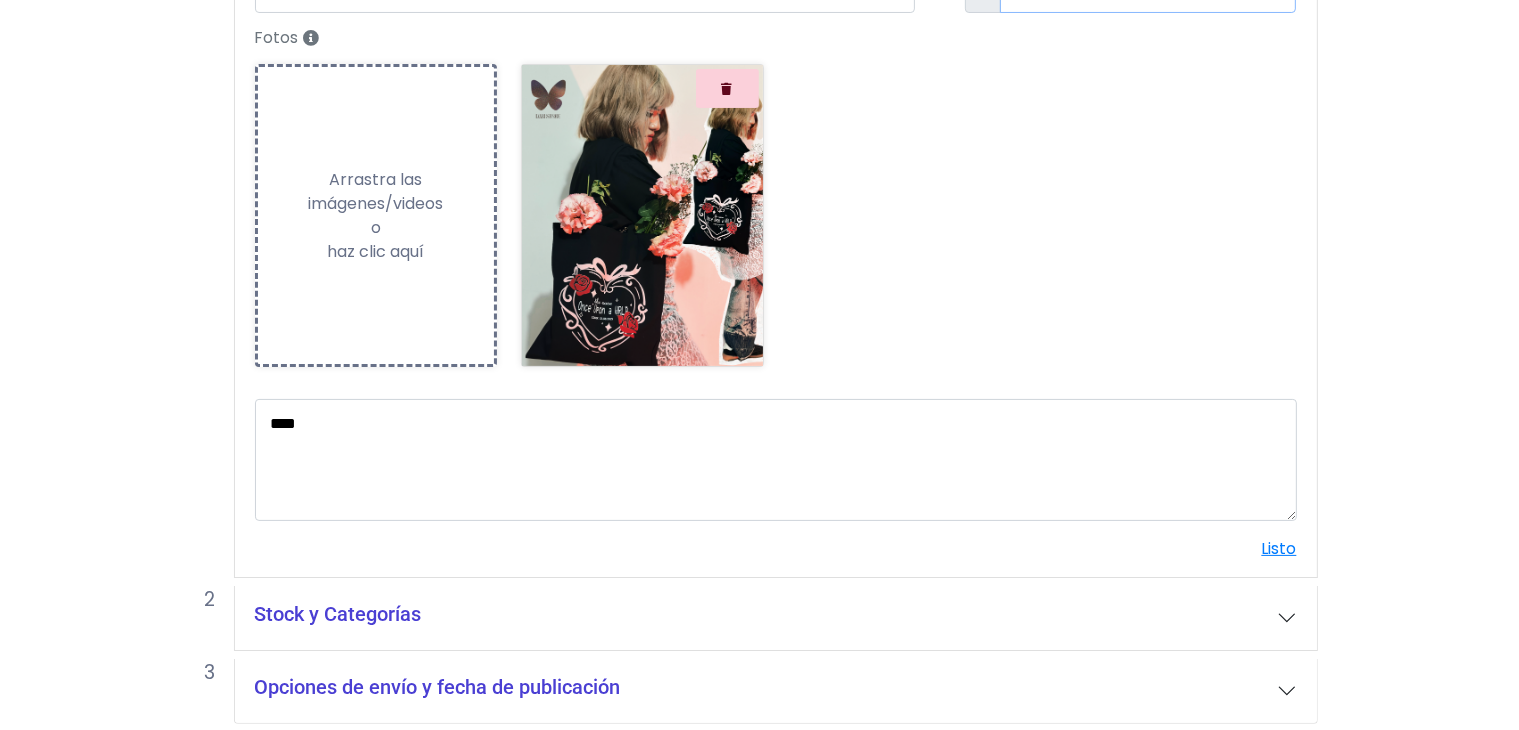 type on "***" 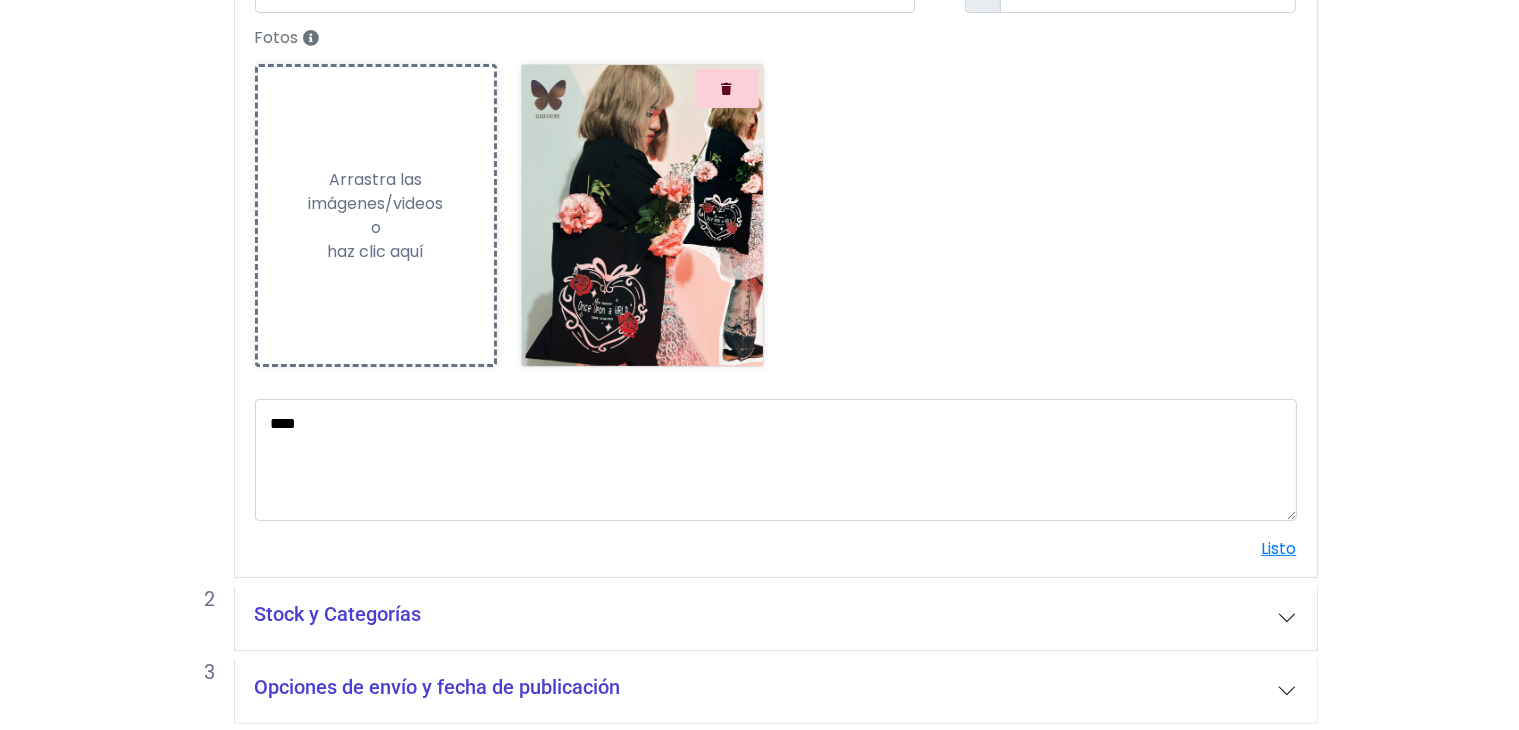 click on "**********" at bounding box center (776, 266) 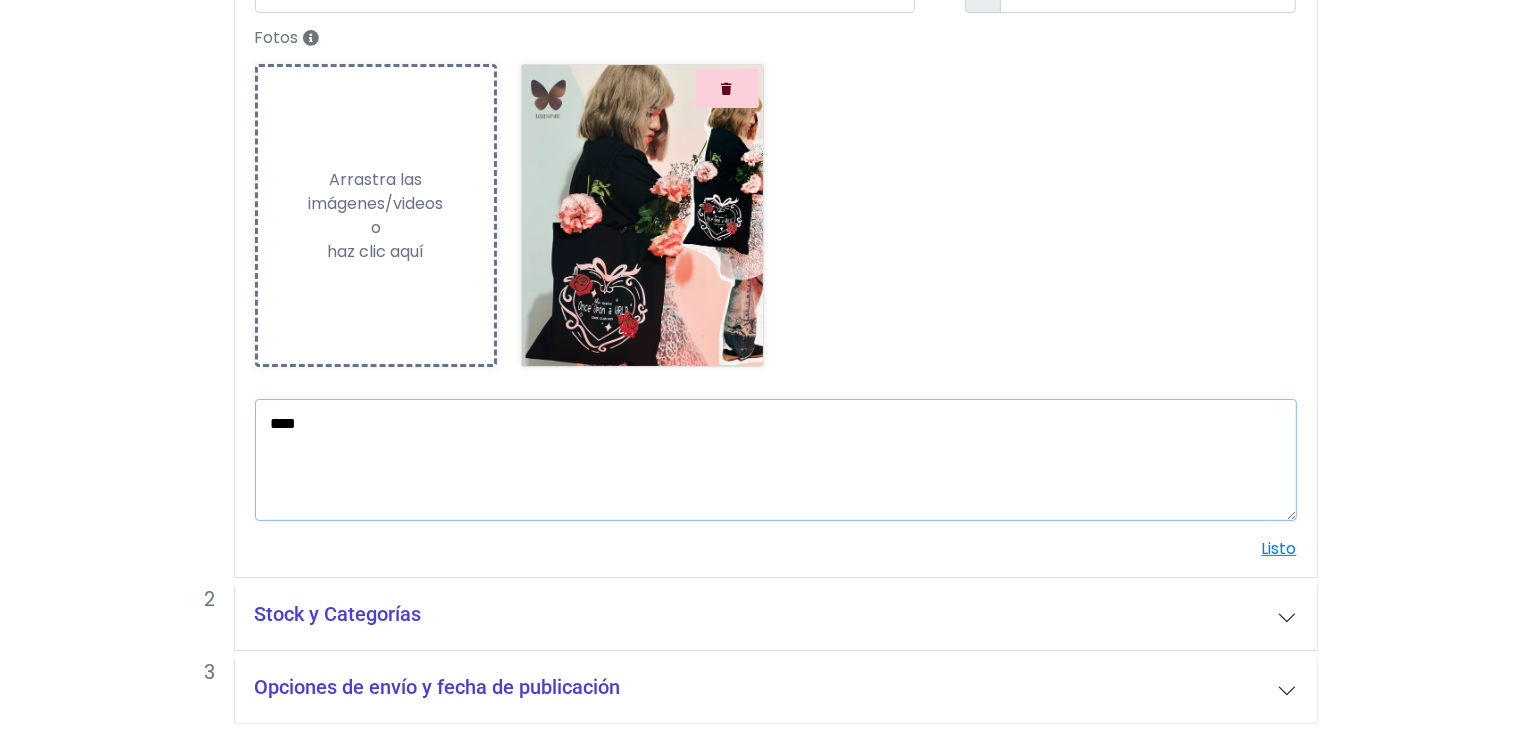 click on "***" at bounding box center [776, 460] 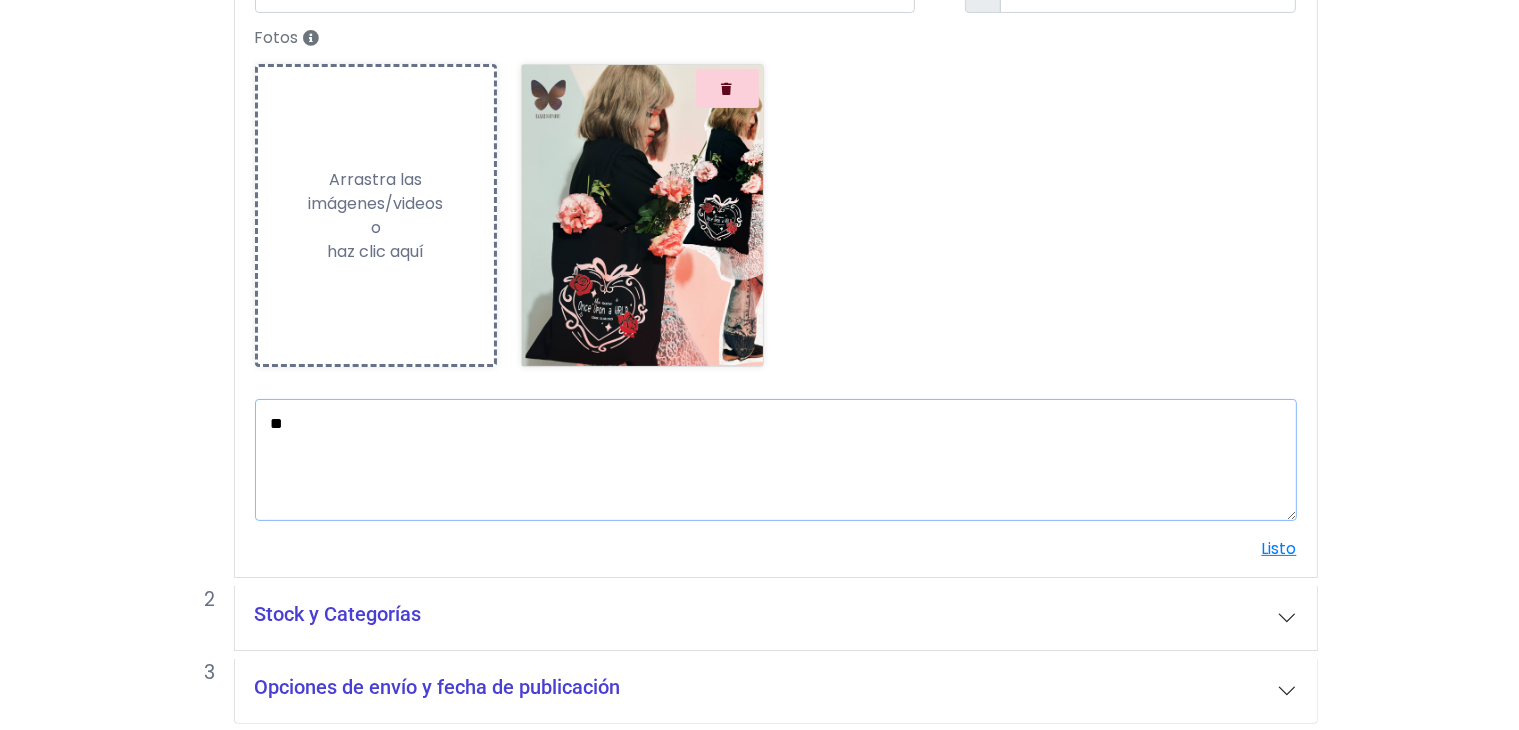 type on "*" 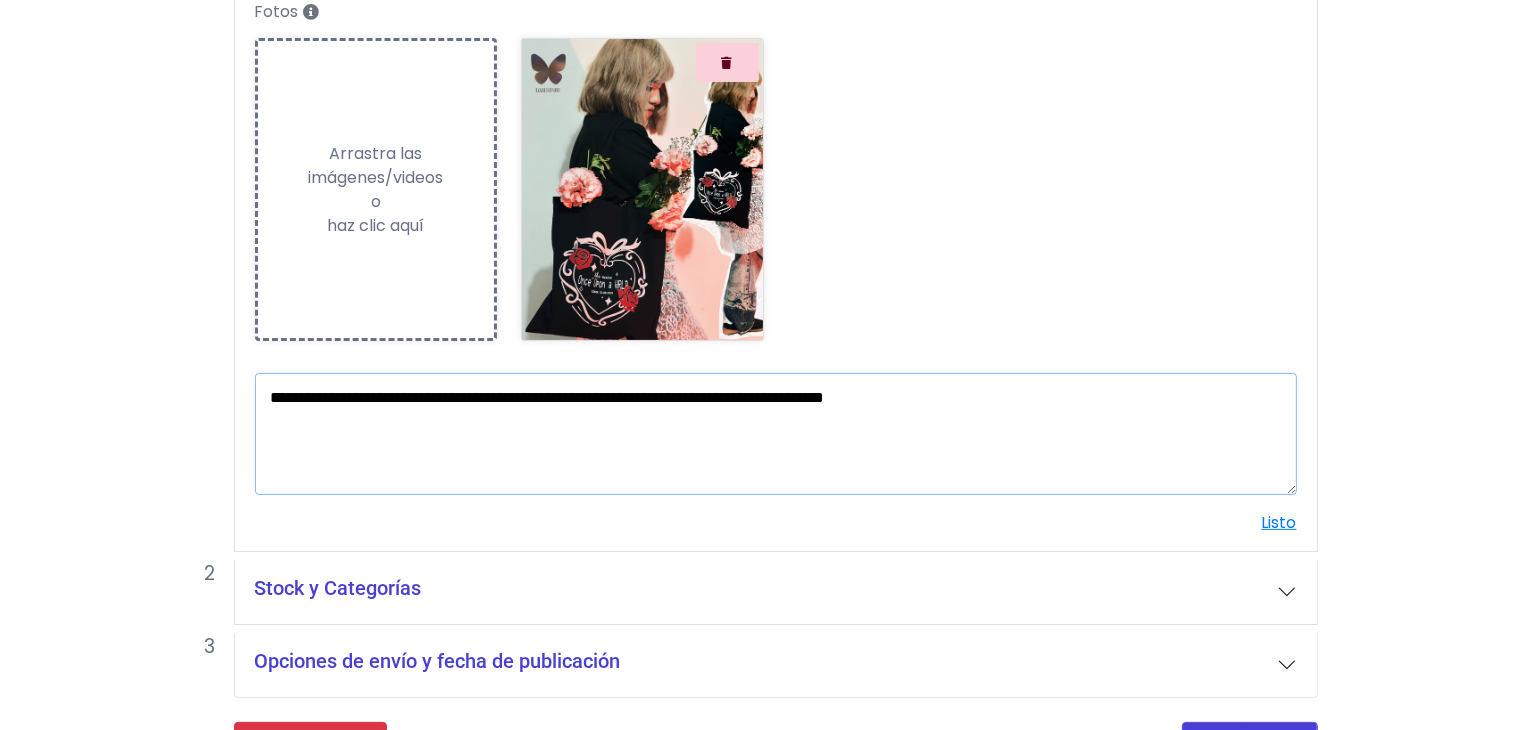 scroll, scrollTop: 307, scrollLeft: 0, axis: vertical 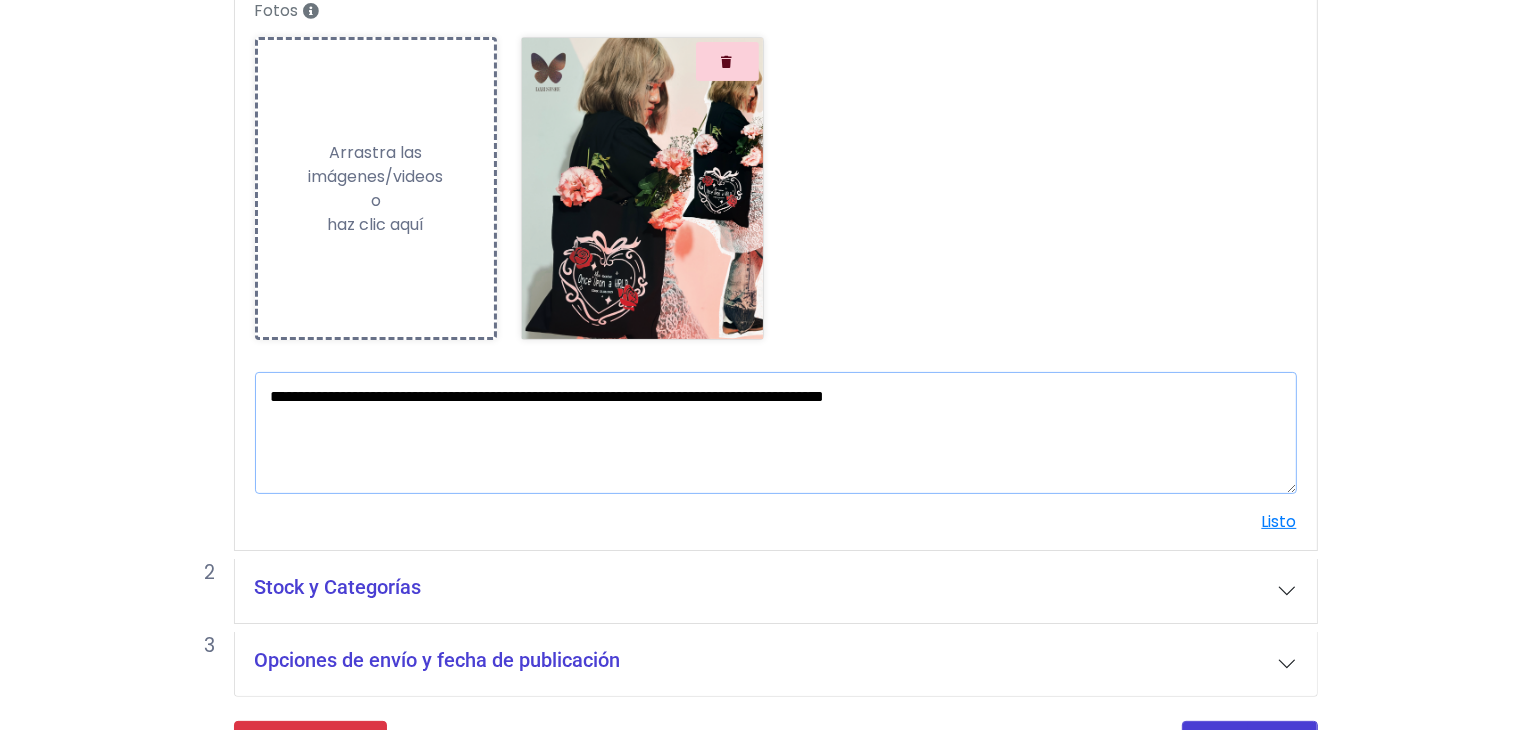 click on "**********" at bounding box center [776, 433] 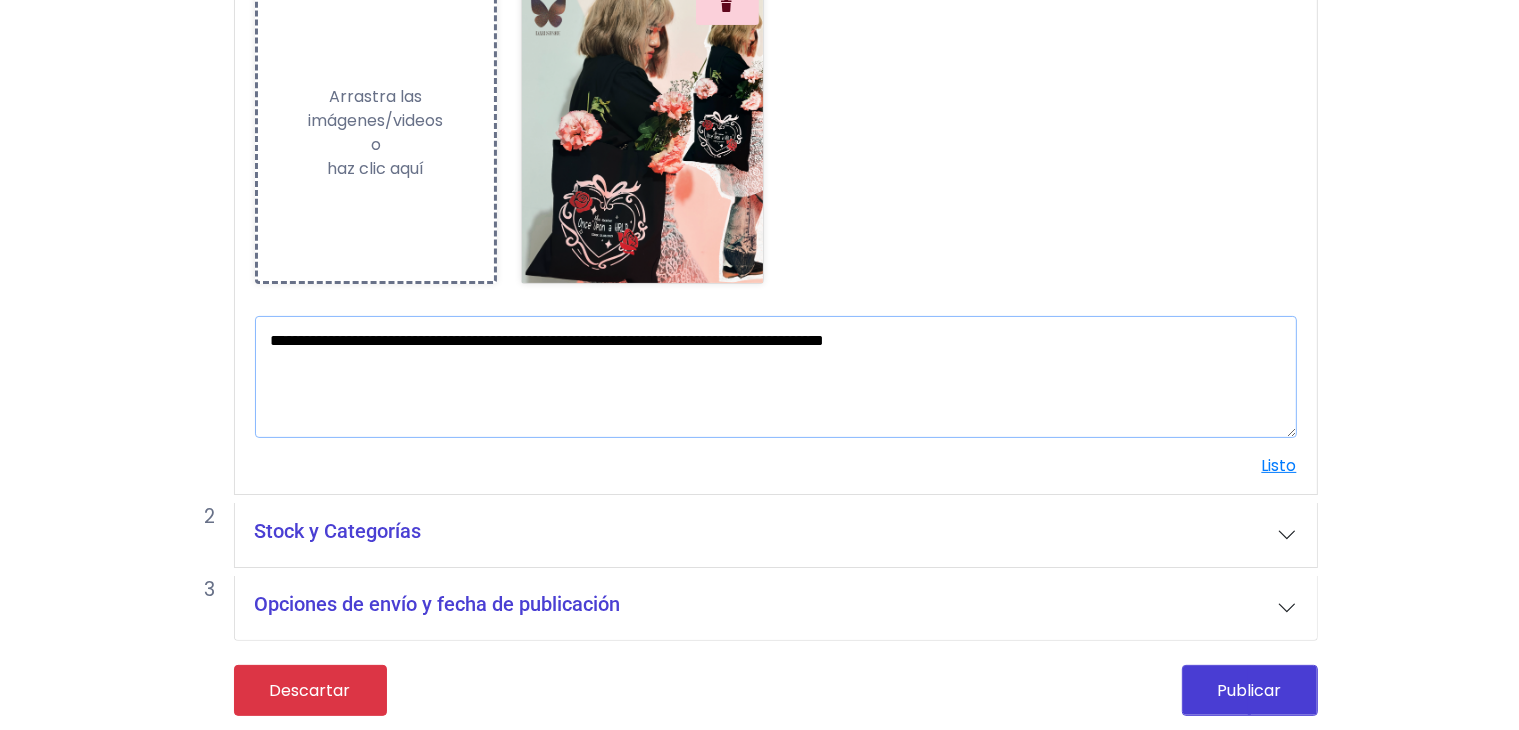 type on "**********" 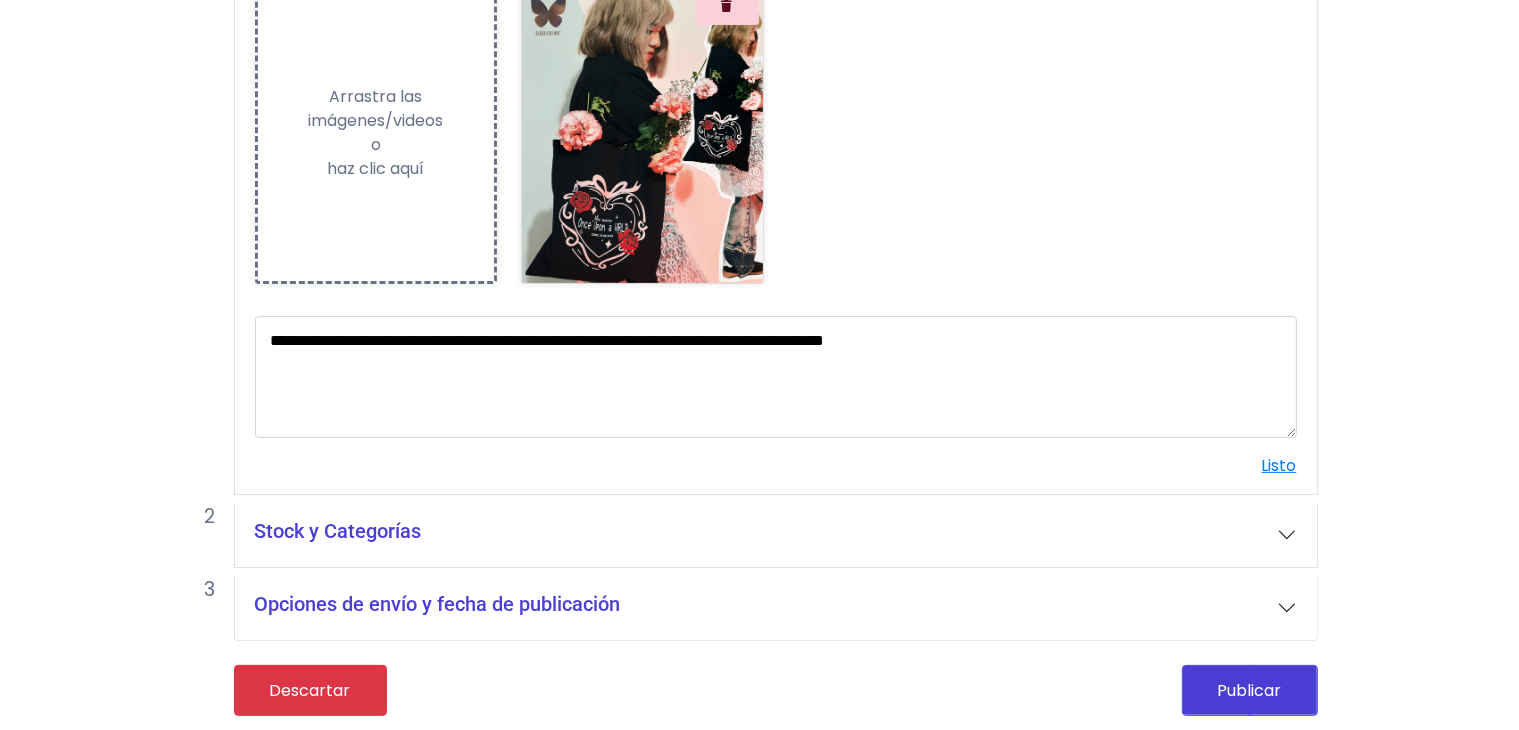 click on "Stock y Categorías" at bounding box center [776, 535] 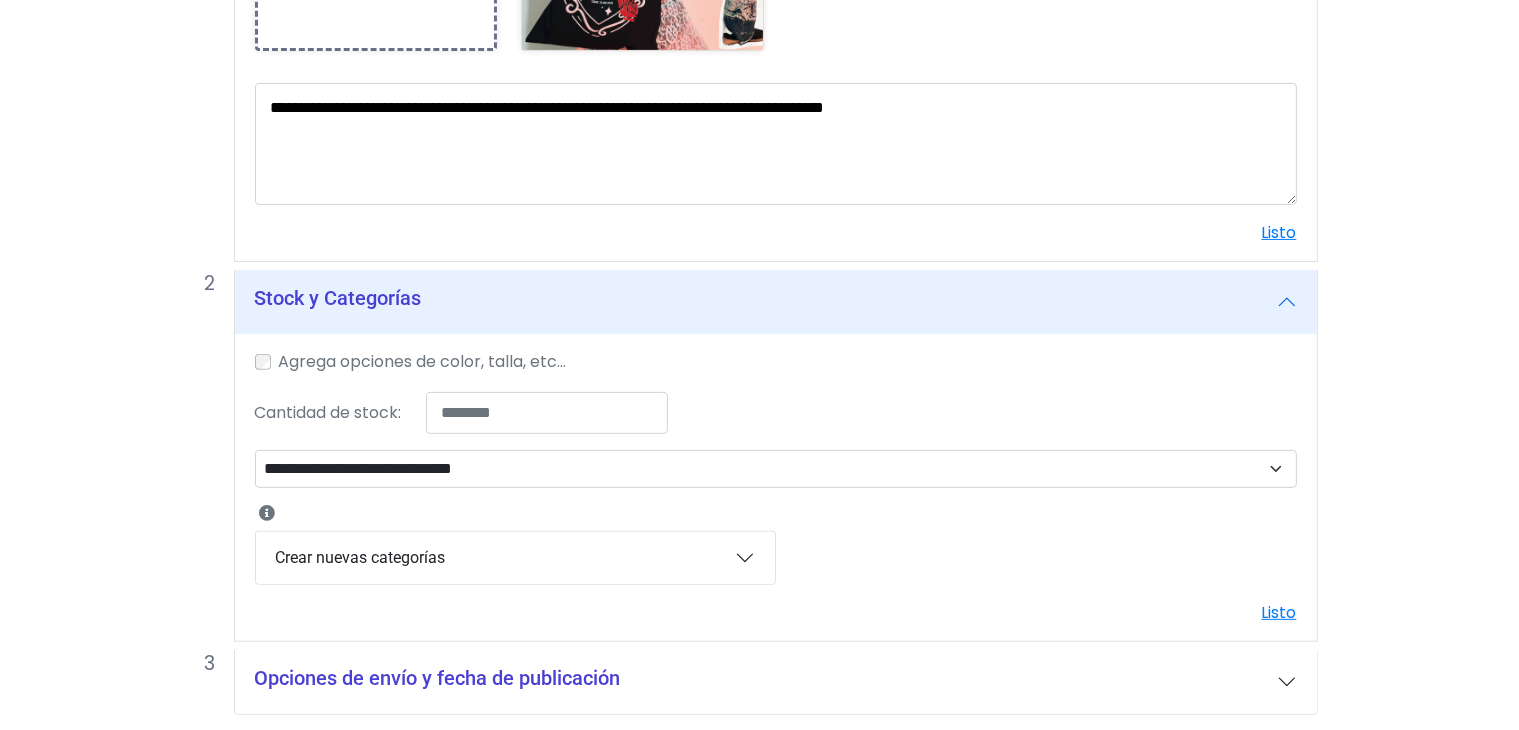 scroll, scrollTop: 667, scrollLeft: 0, axis: vertical 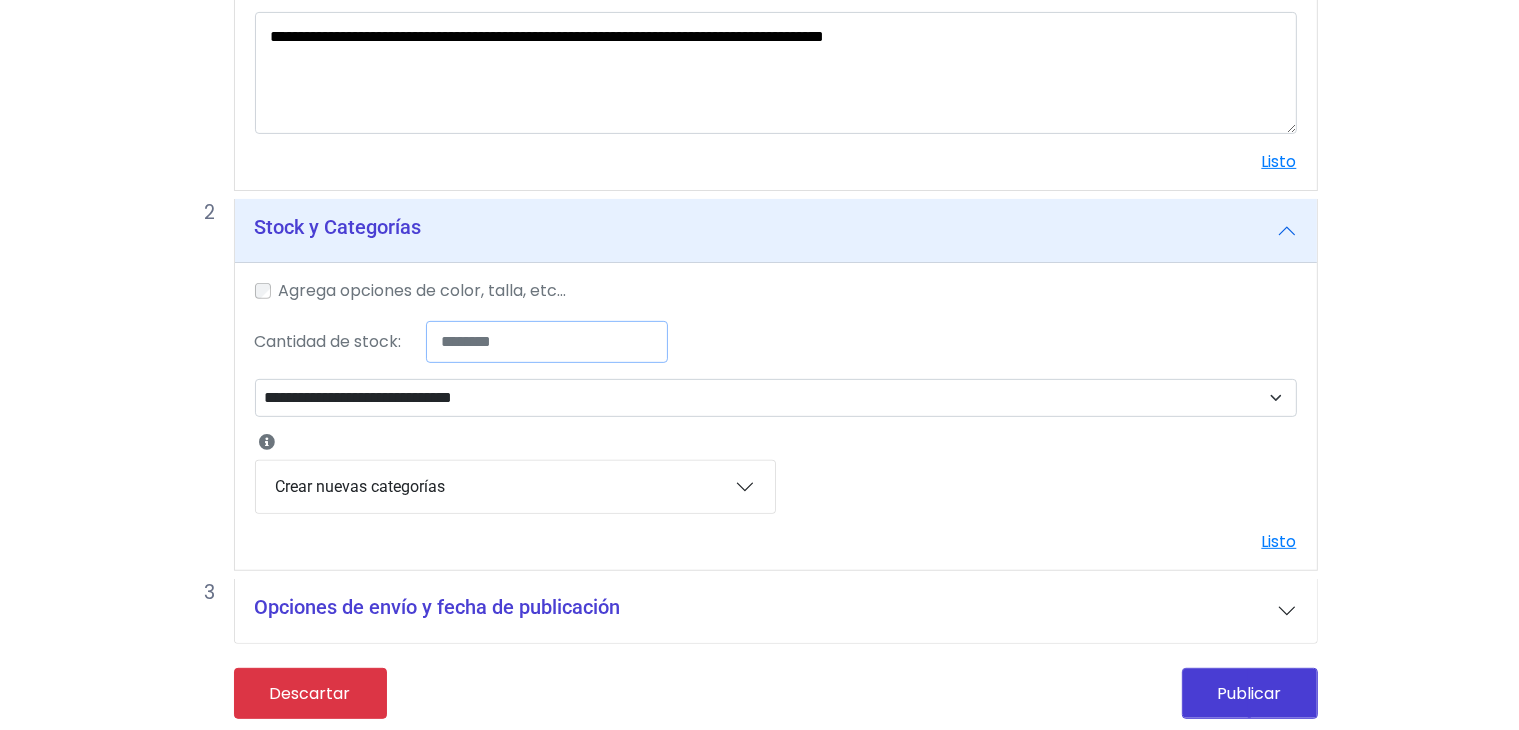 click on "*" at bounding box center (547, 342) 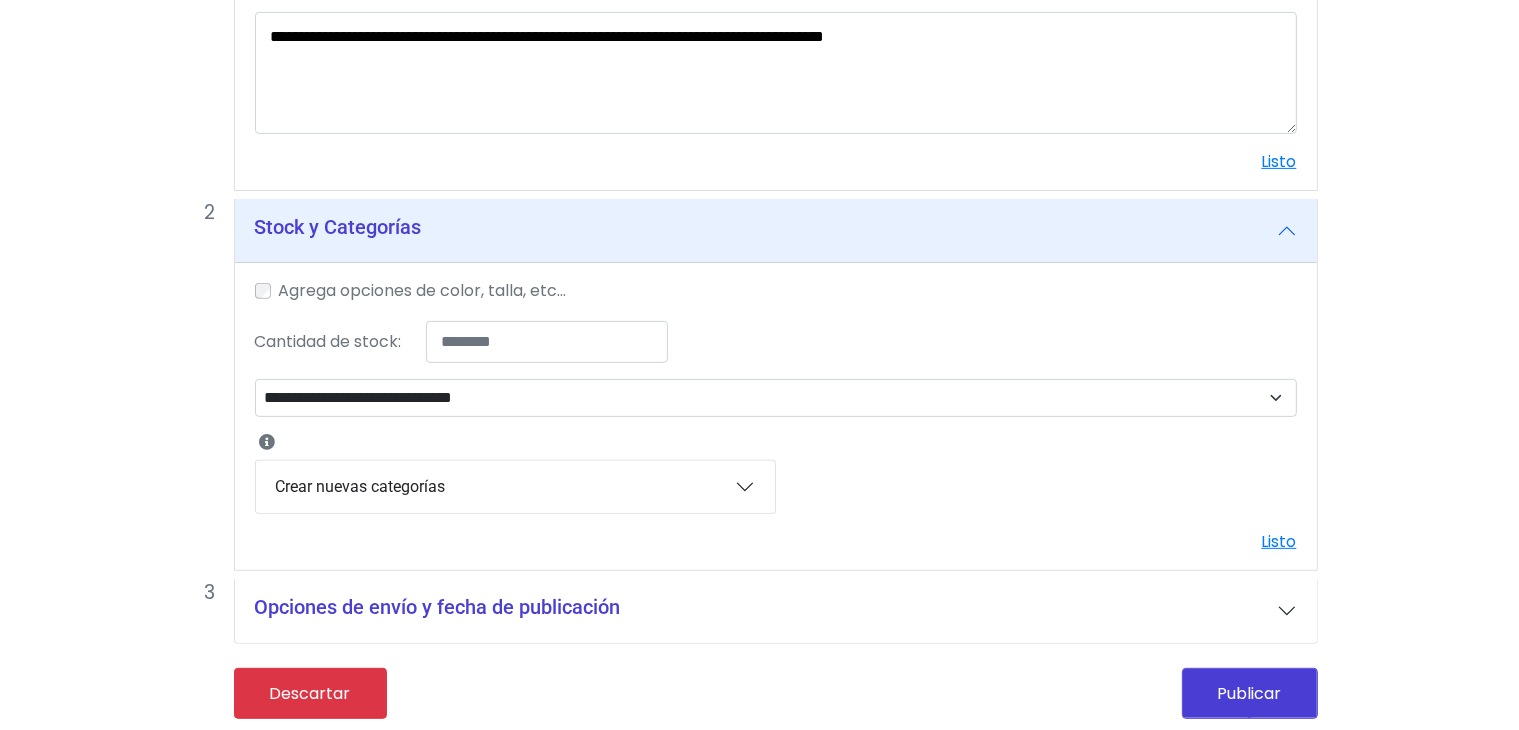 click on "Crear nuevas categorías" at bounding box center [515, 487] 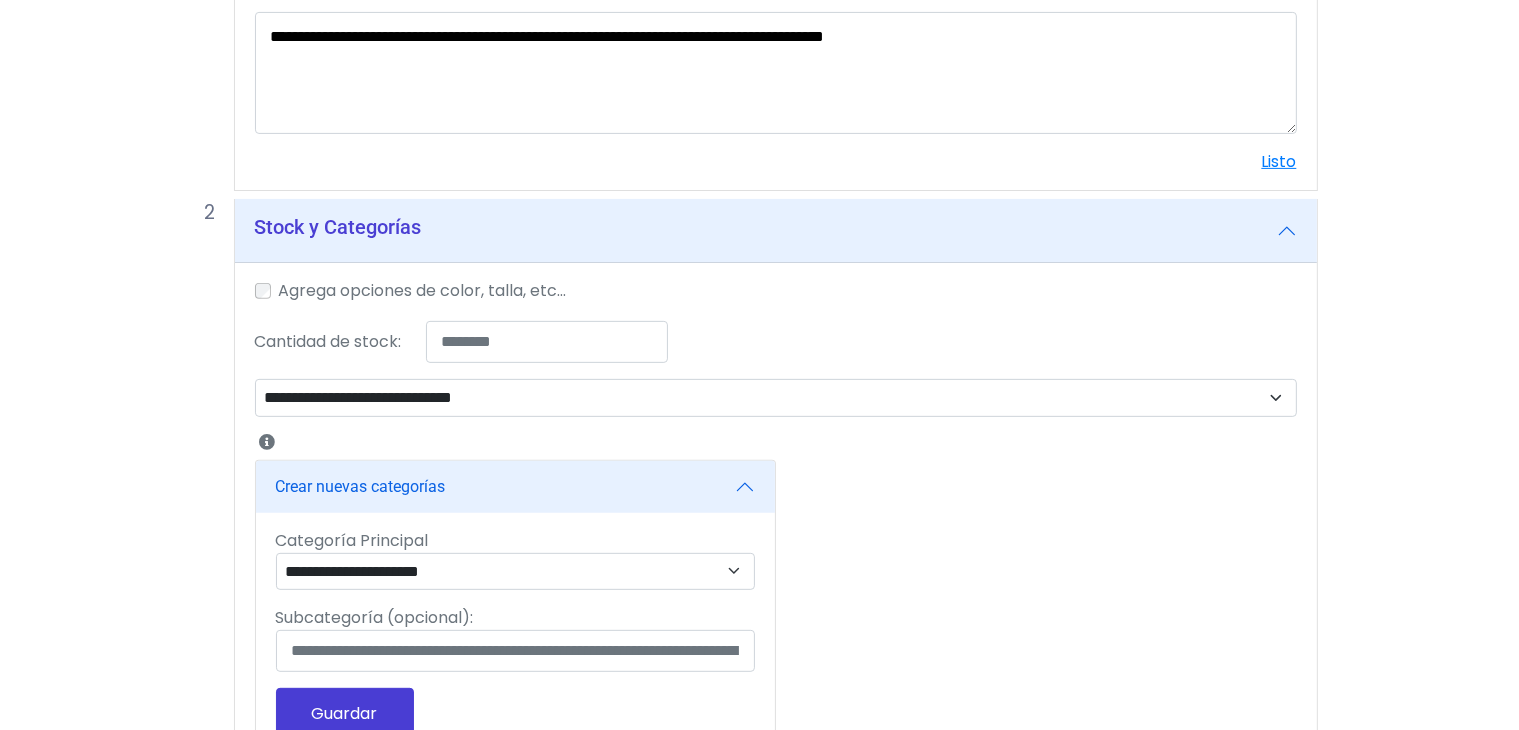click on "Crear nuevas categorías" at bounding box center [515, 487] 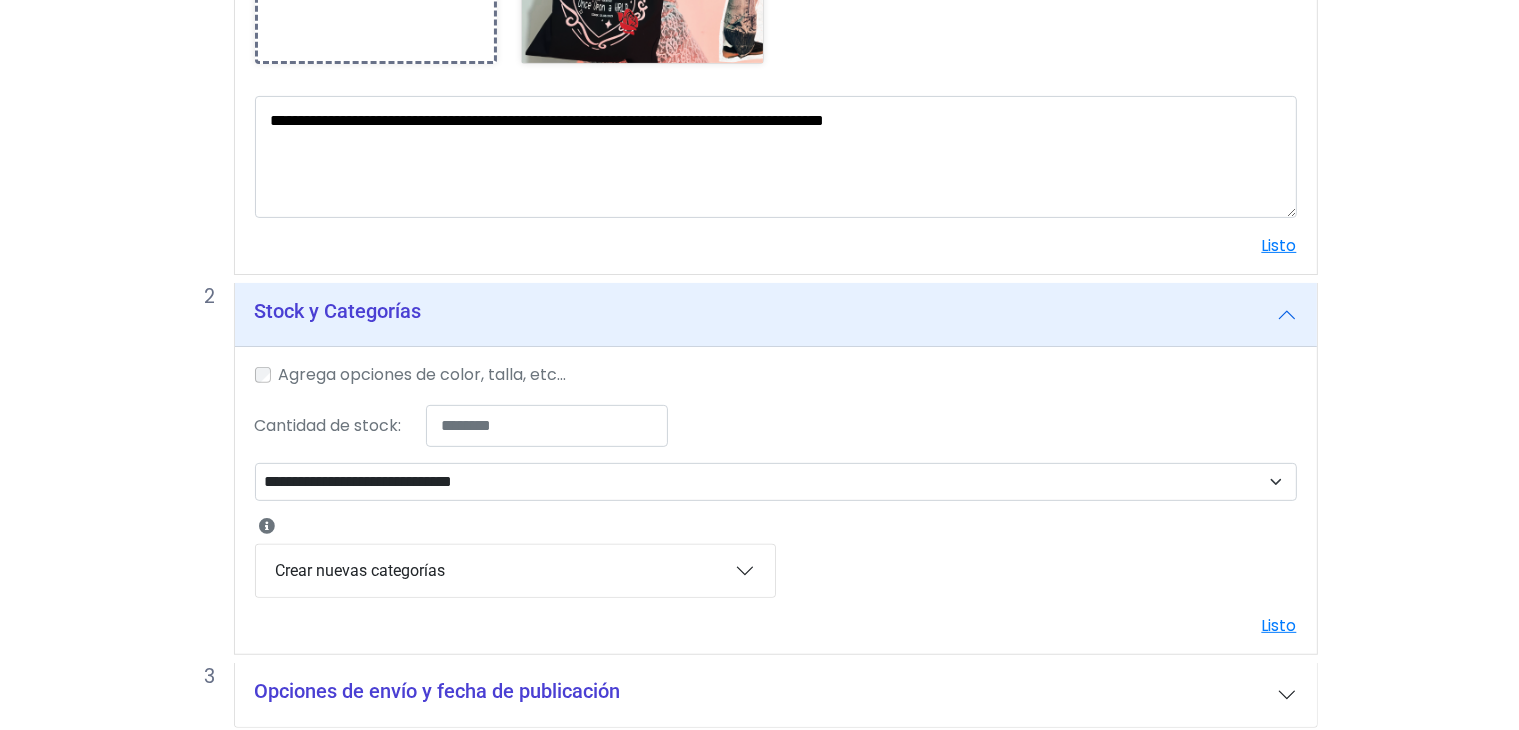 scroll, scrollTop: 667, scrollLeft: 0, axis: vertical 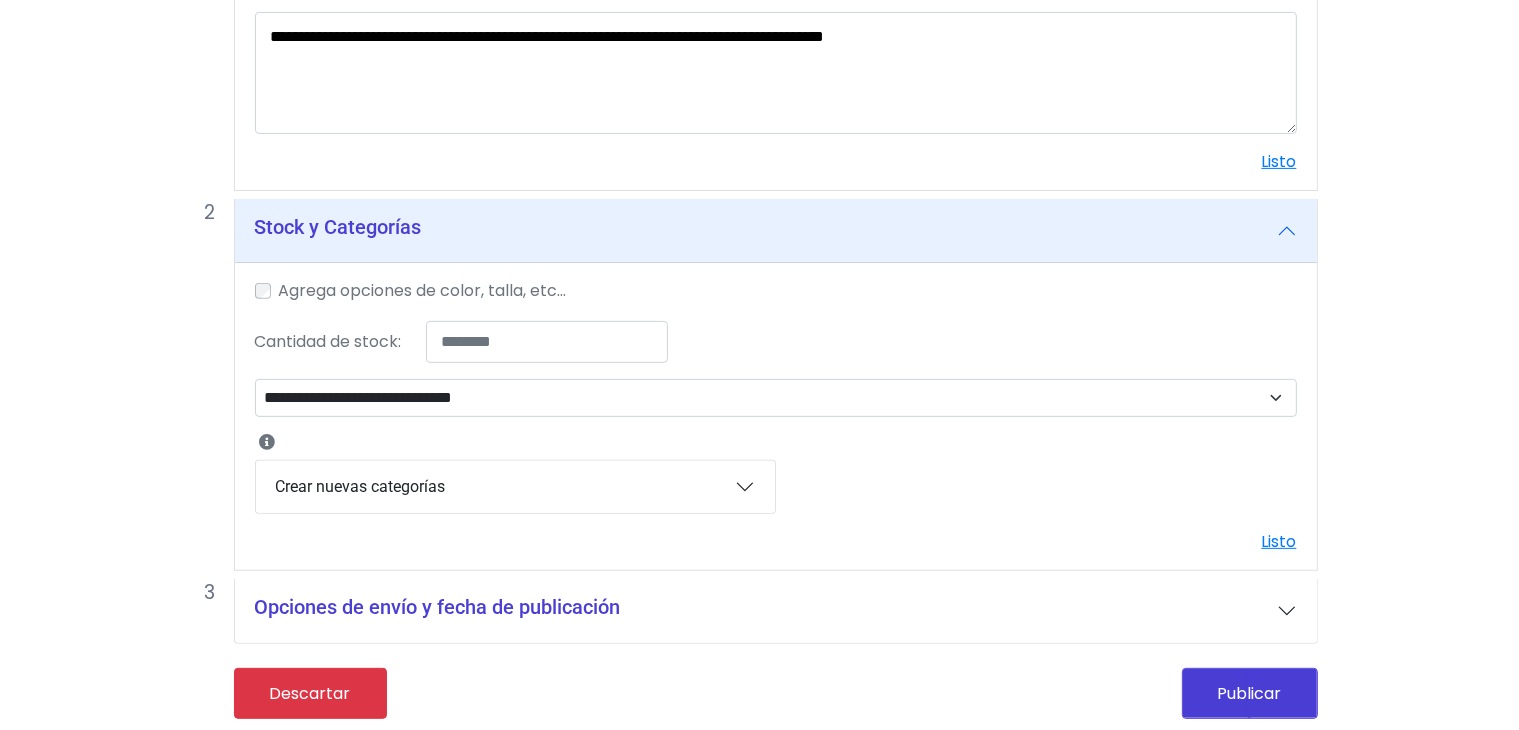 click on "Crear nuevas categorías" at bounding box center [515, 487] 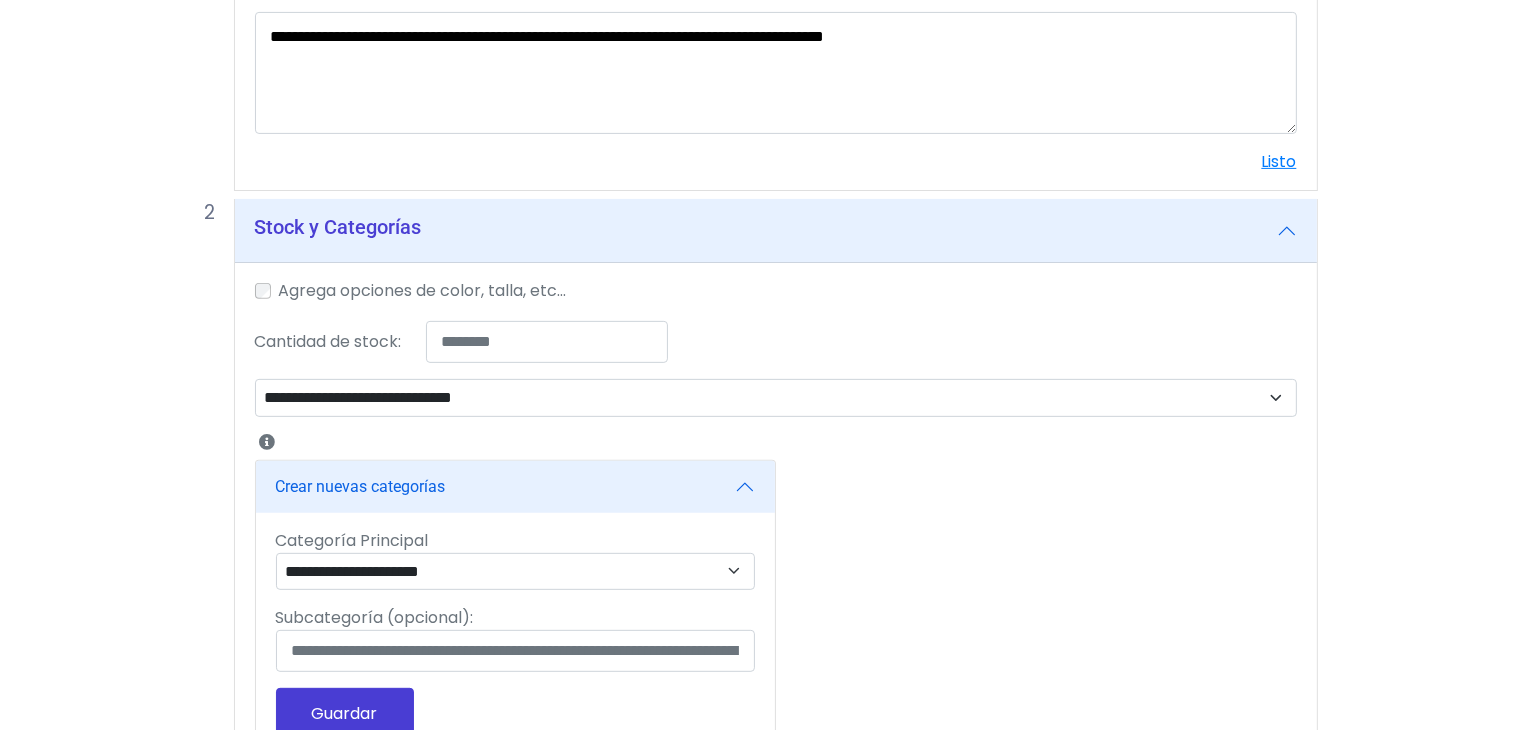 click on "Crear nuevas categorías" at bounding box center (515, 487) 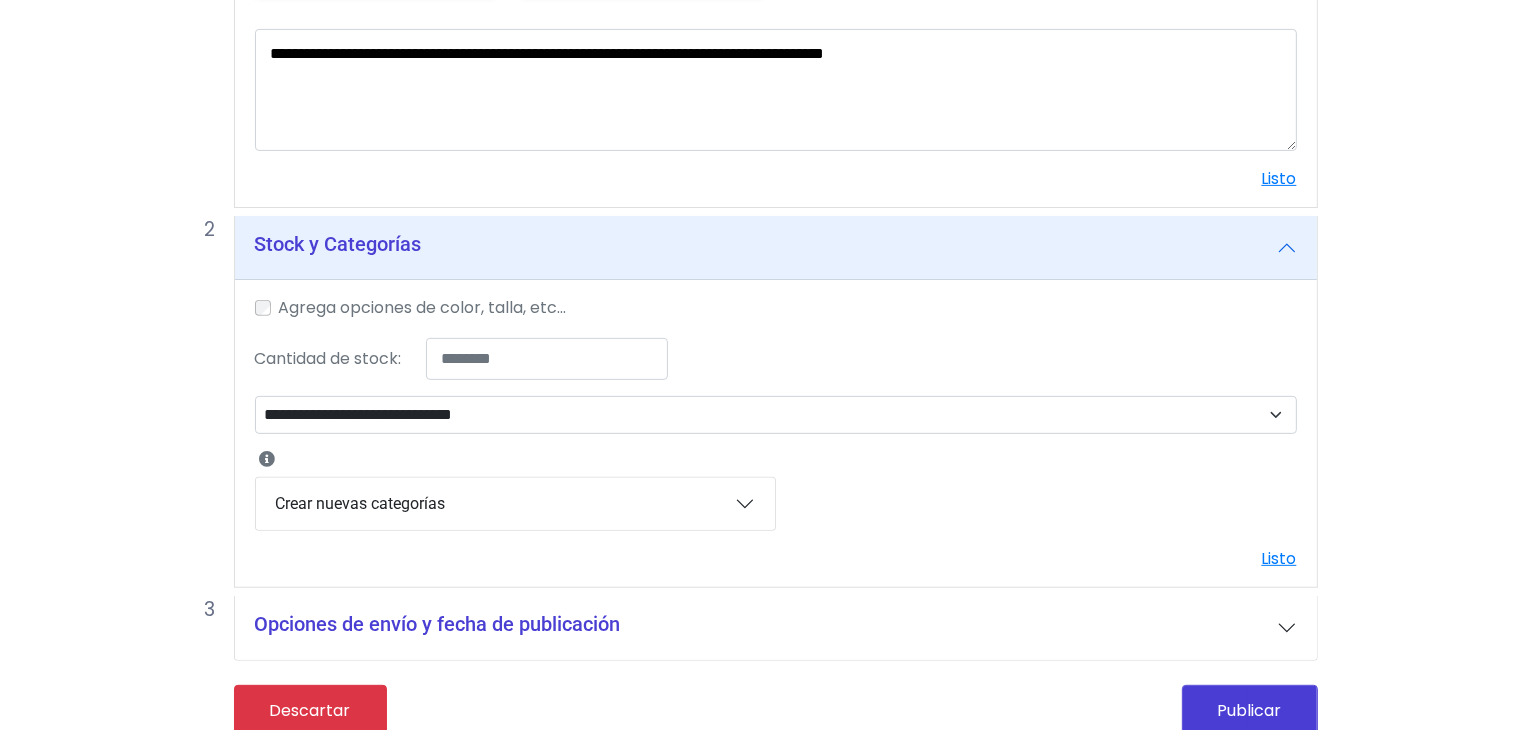 scroll, scrollTop: 667, scrollLeft: 0, axis: vertical 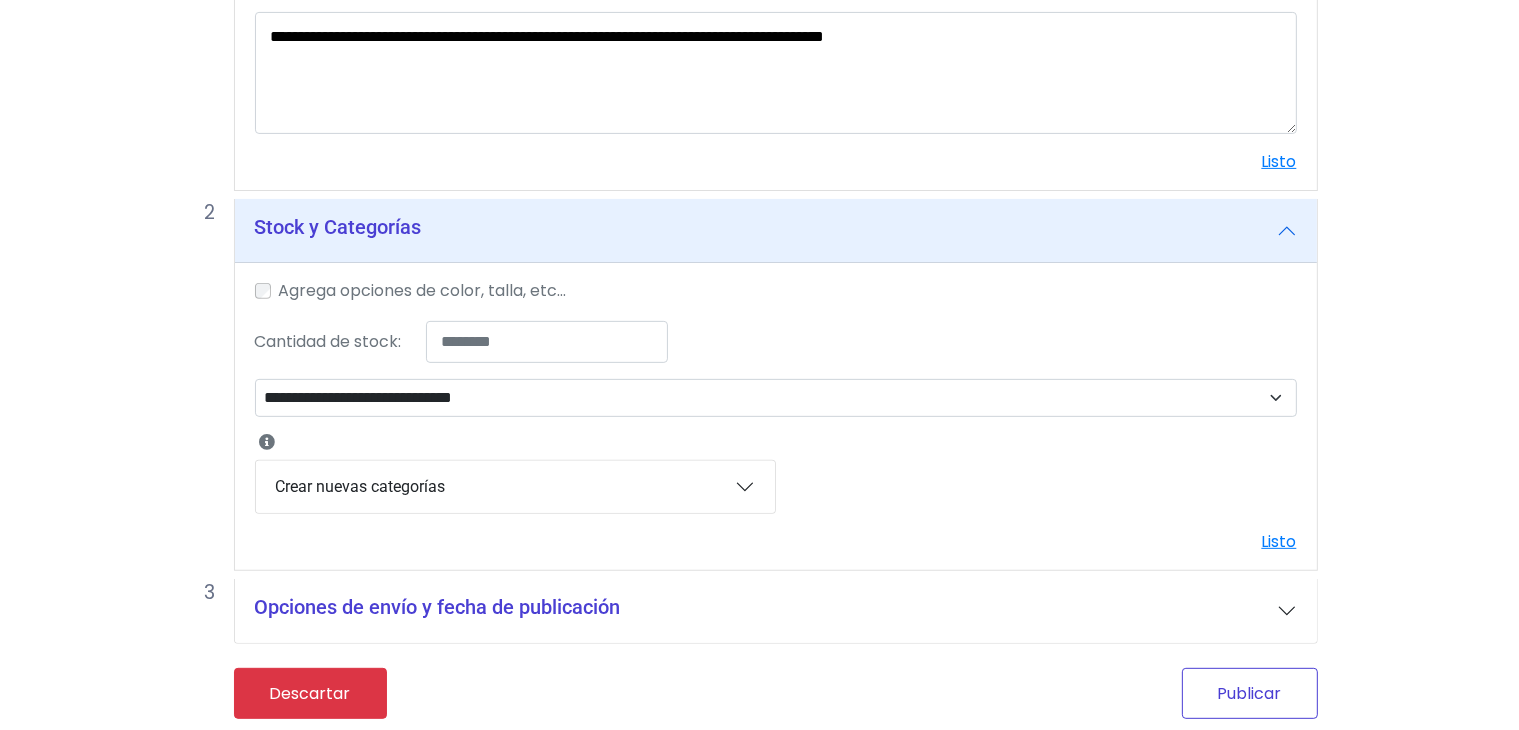 click on "Publicar" at bounding box center (1250, 693) 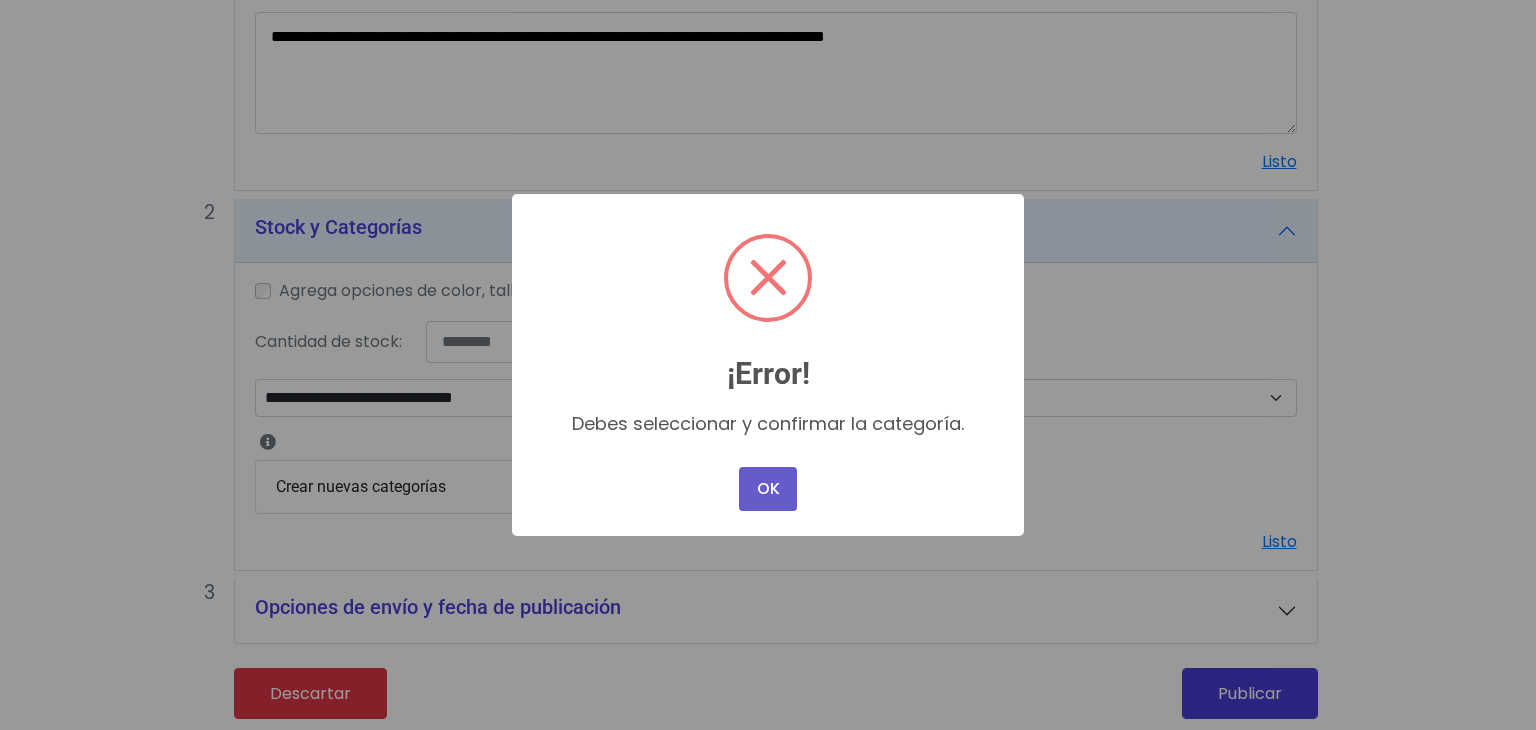 click on "OK" at bounding box center [768, 489] 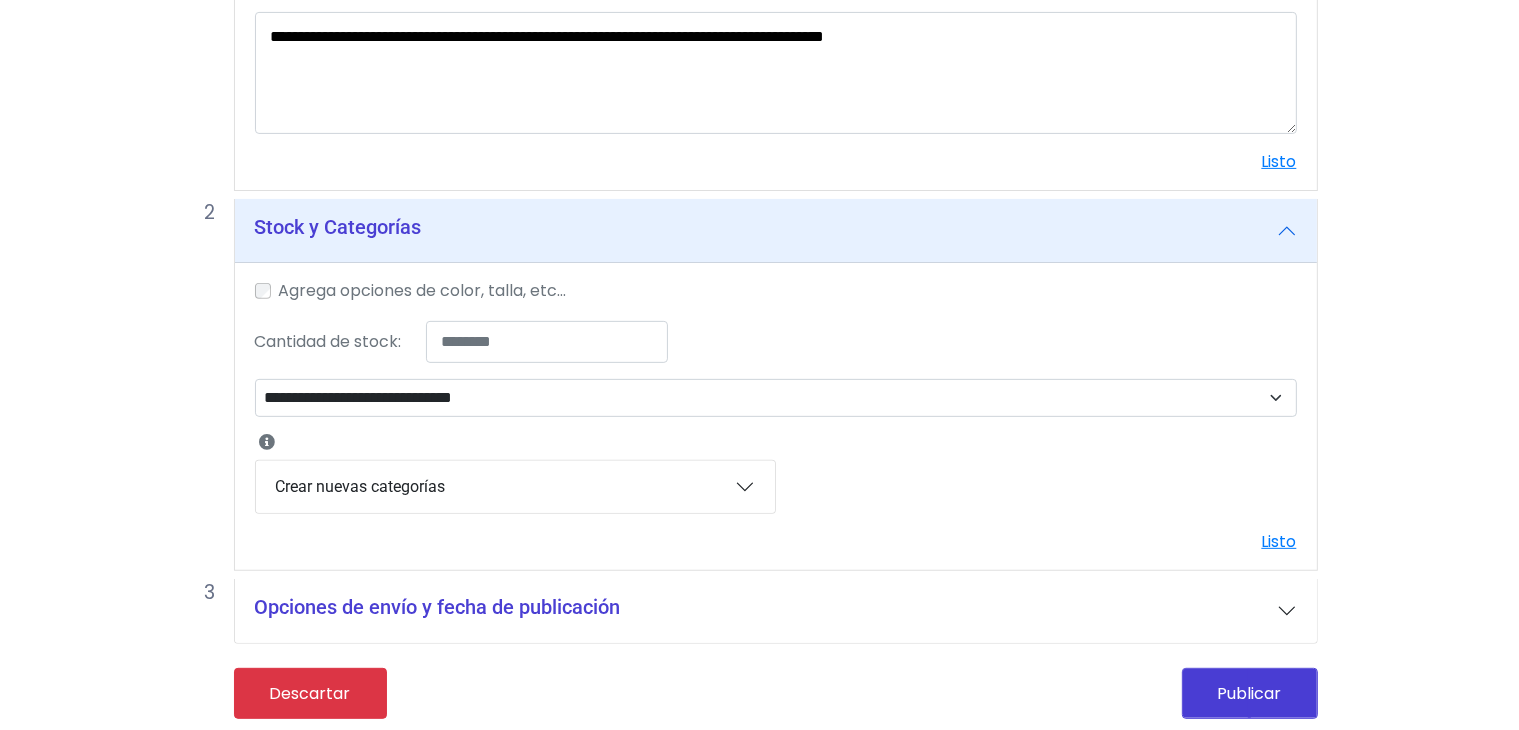 click on "Crear nuevas categorías" at bounding box center (515, 487) 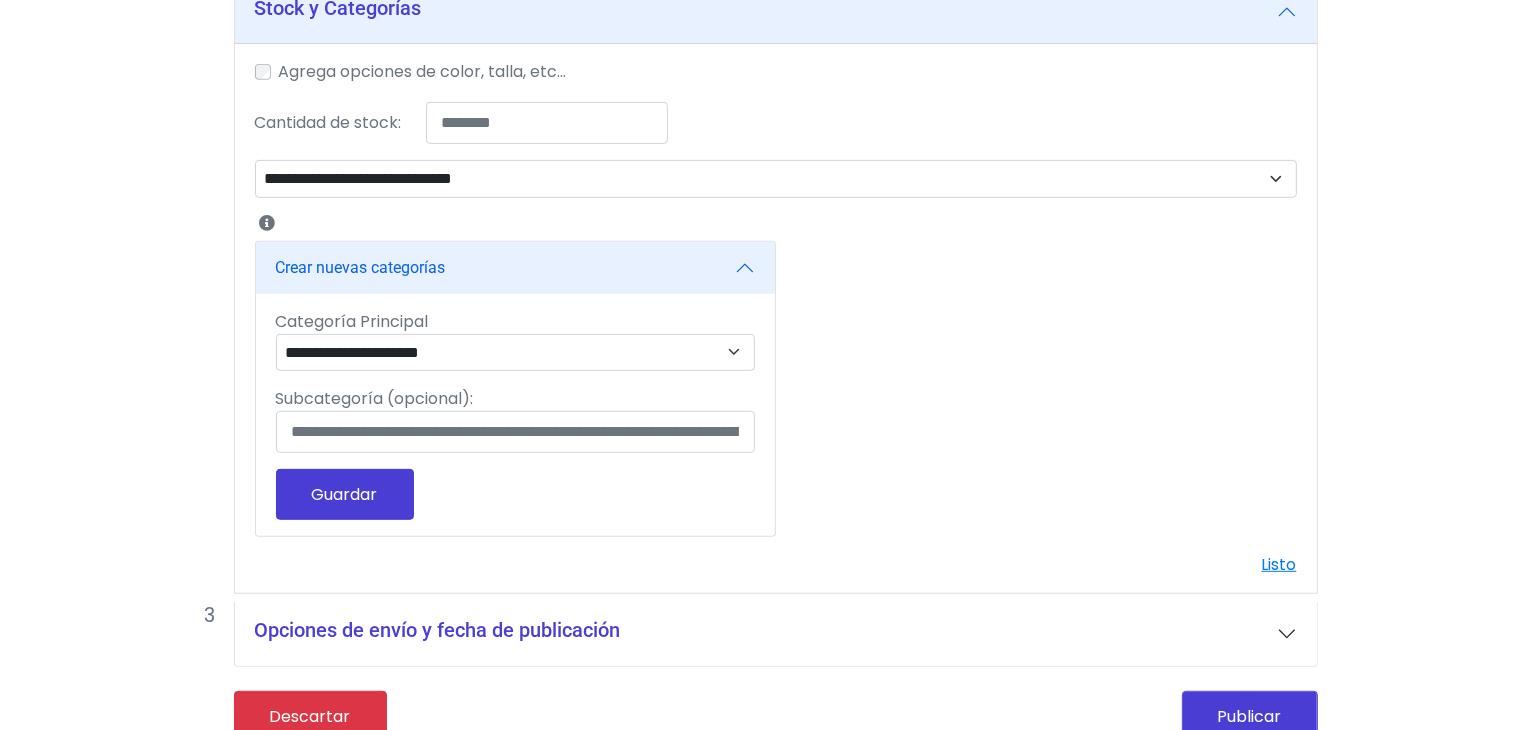 scroll, scrollTop: 887, scrollLeft: 0, axis: vertical 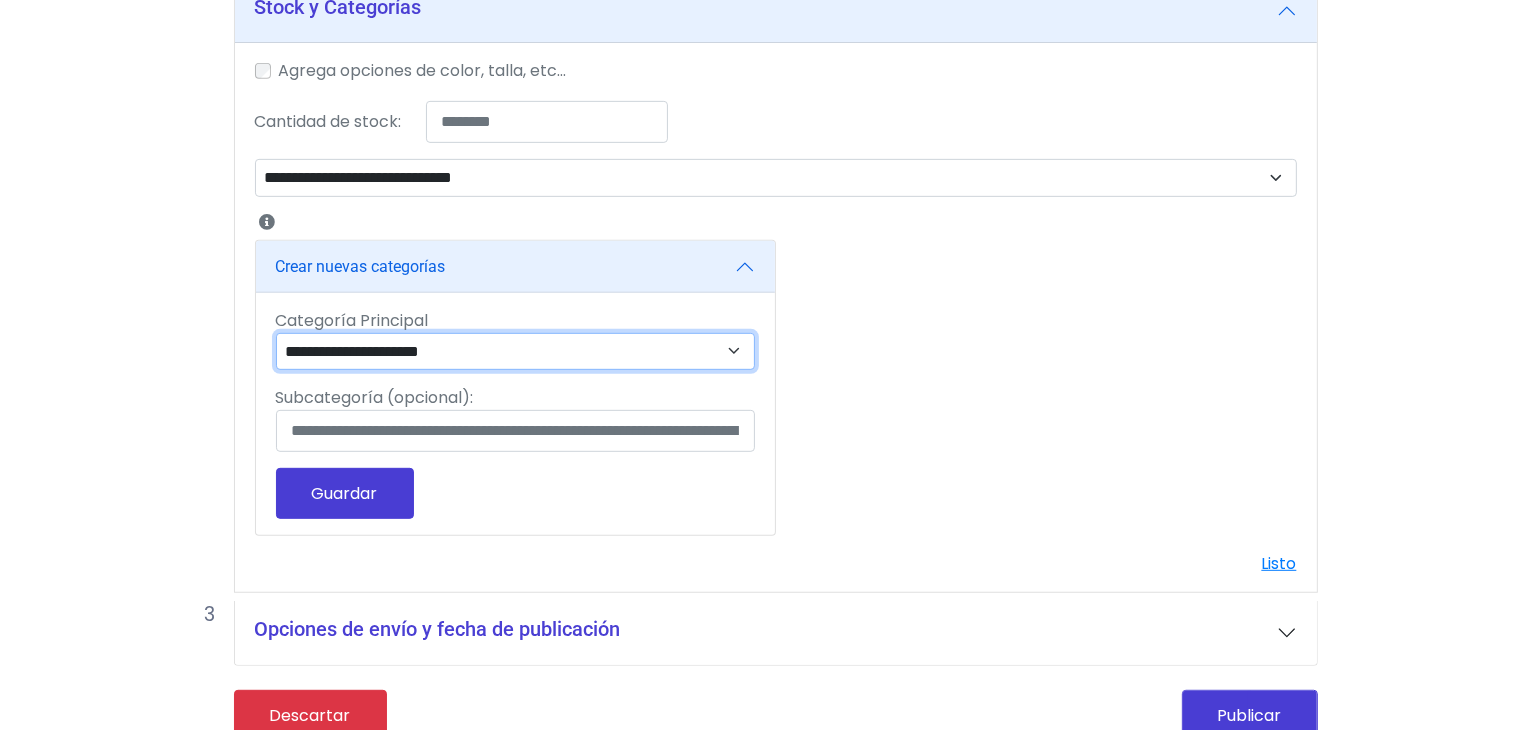 click on "**********" at bounding box center [516, 352] 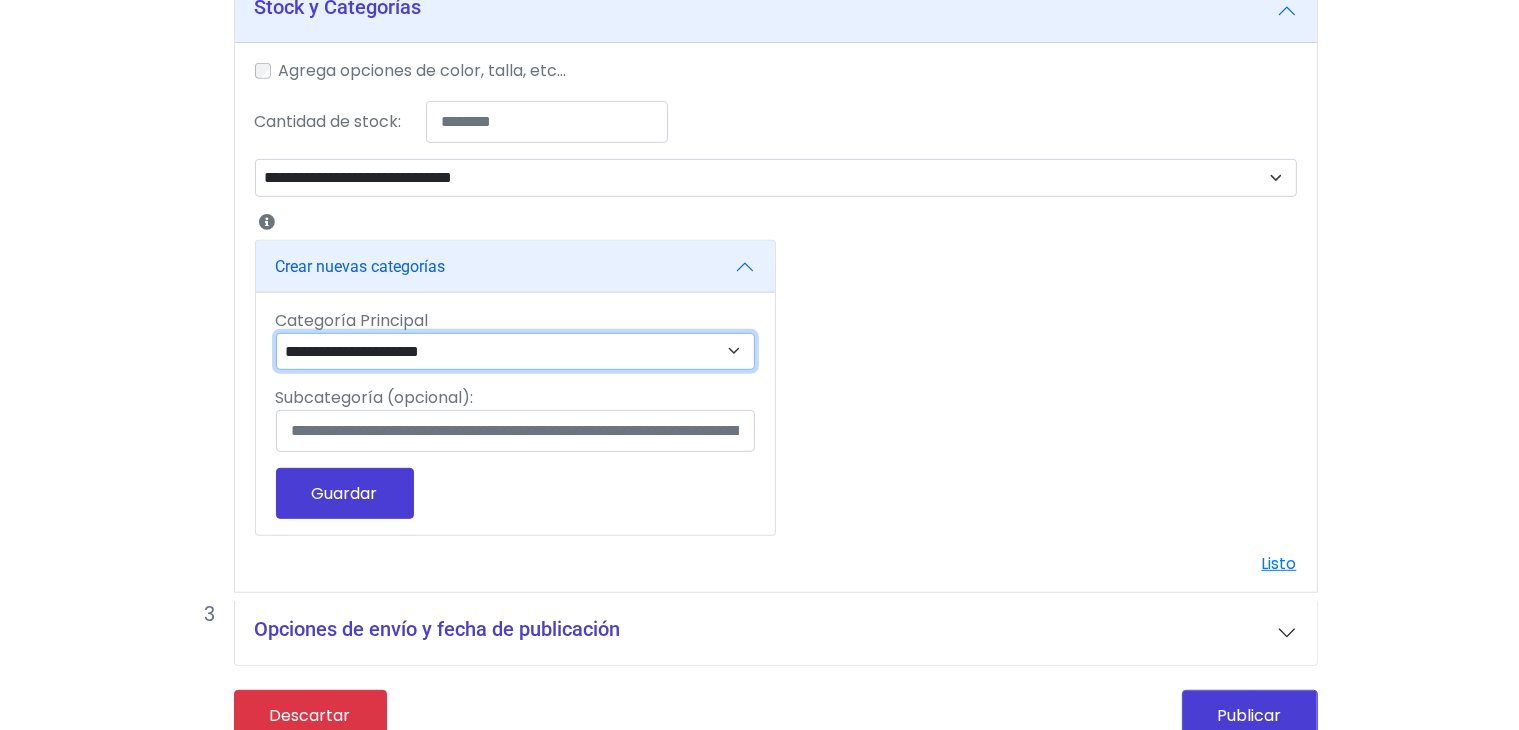 select on "**" 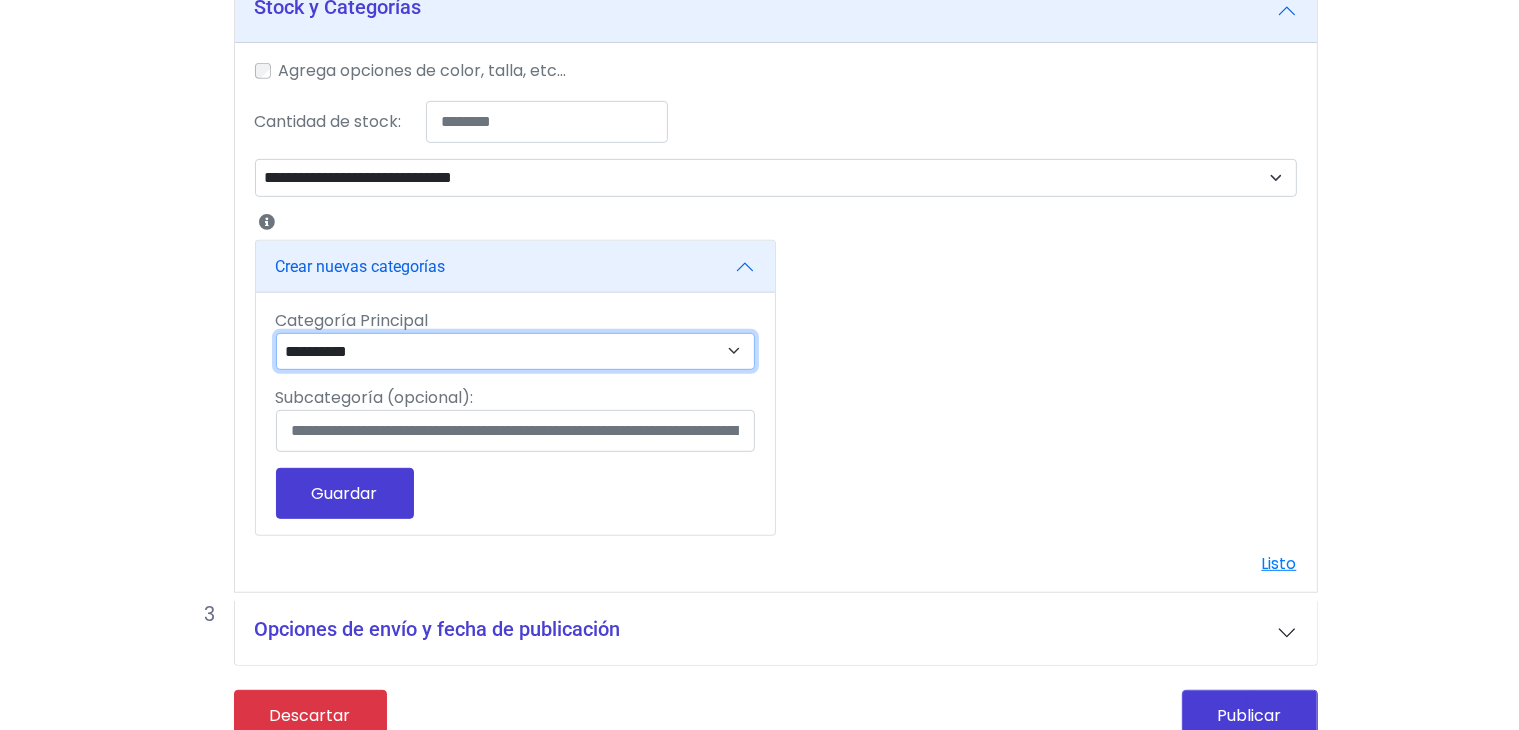 click on "**********" at bounding box center [516, 352] 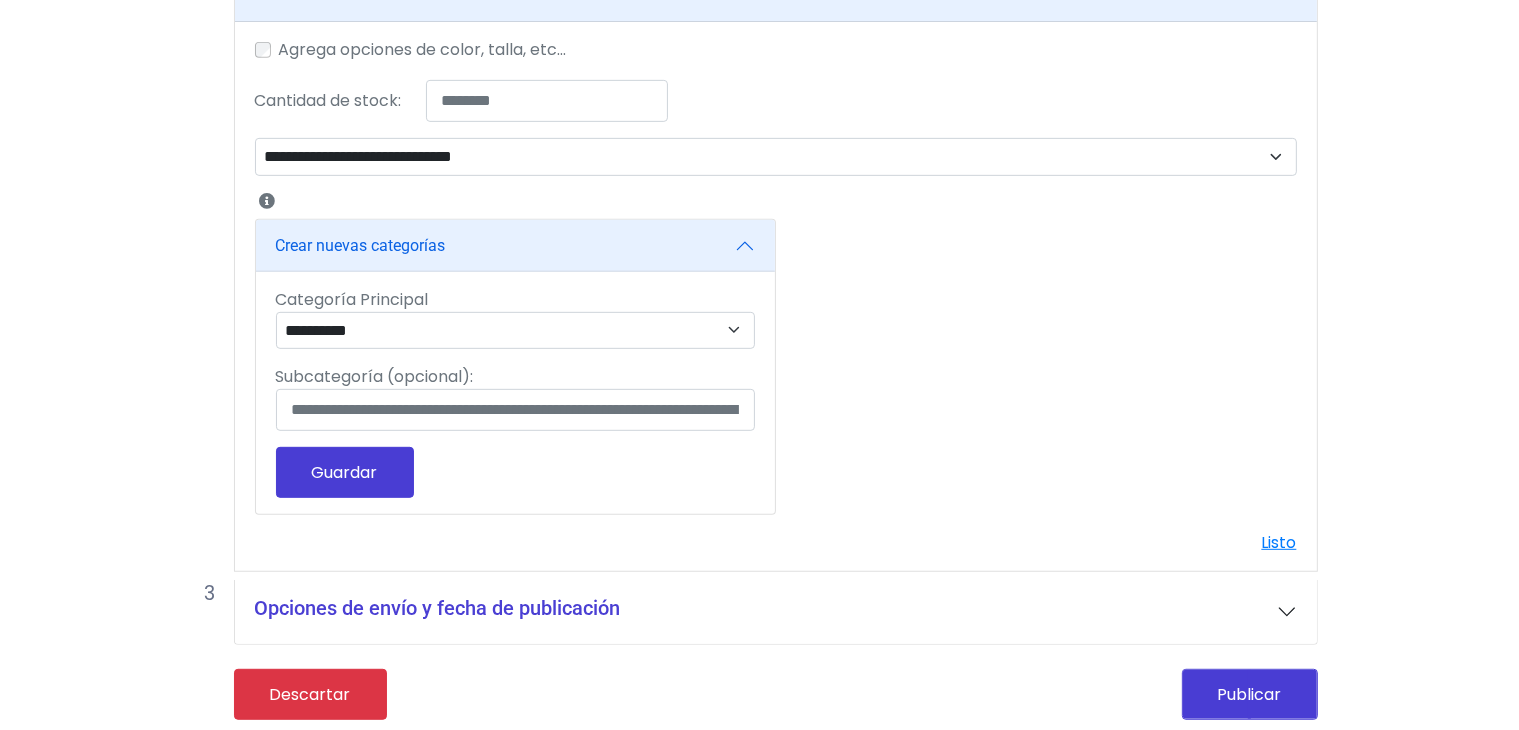 click on "**********" at bounding box center (776, 296) 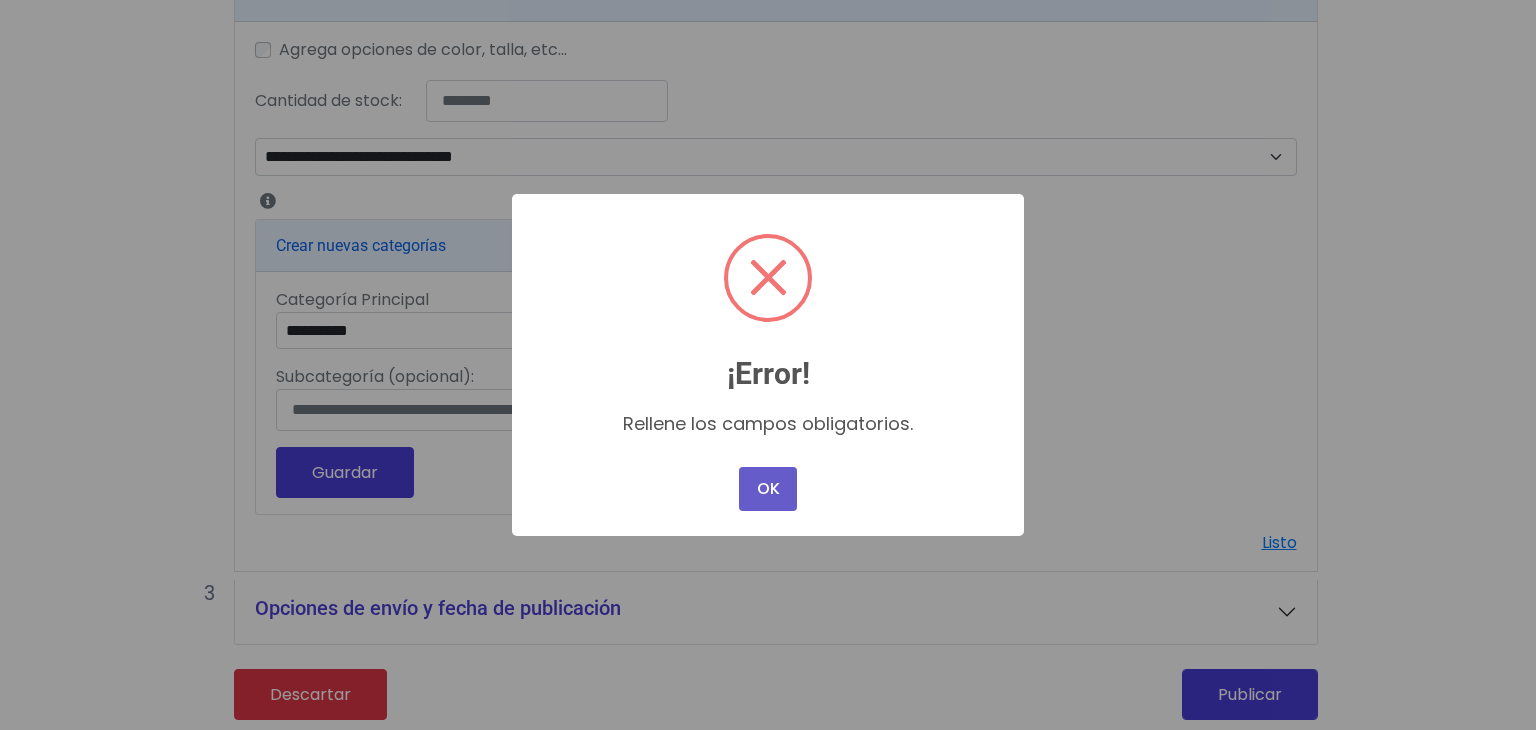 click on "OK" at bounding box center (768, 489) 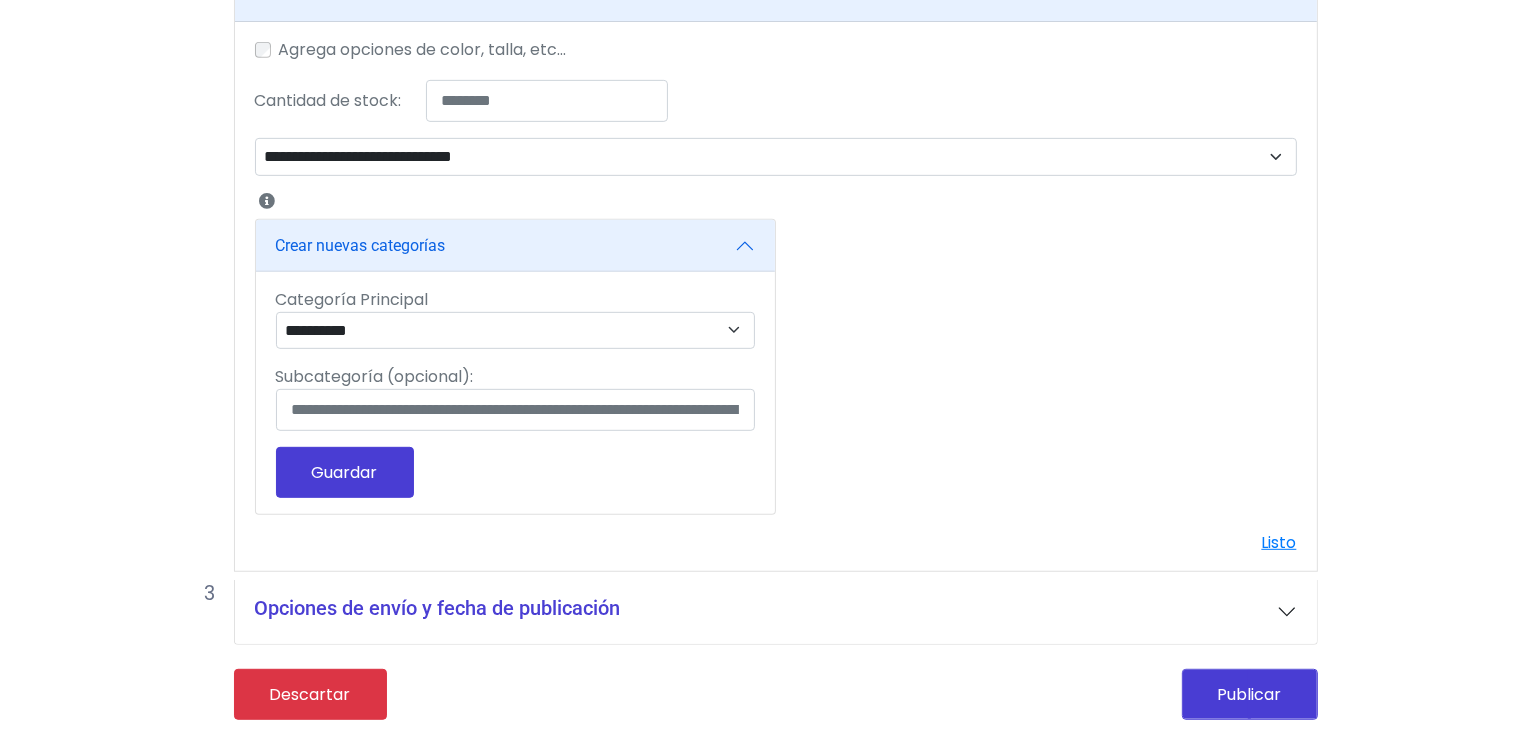 click on "Guardar" at bounding box center (345, 472) 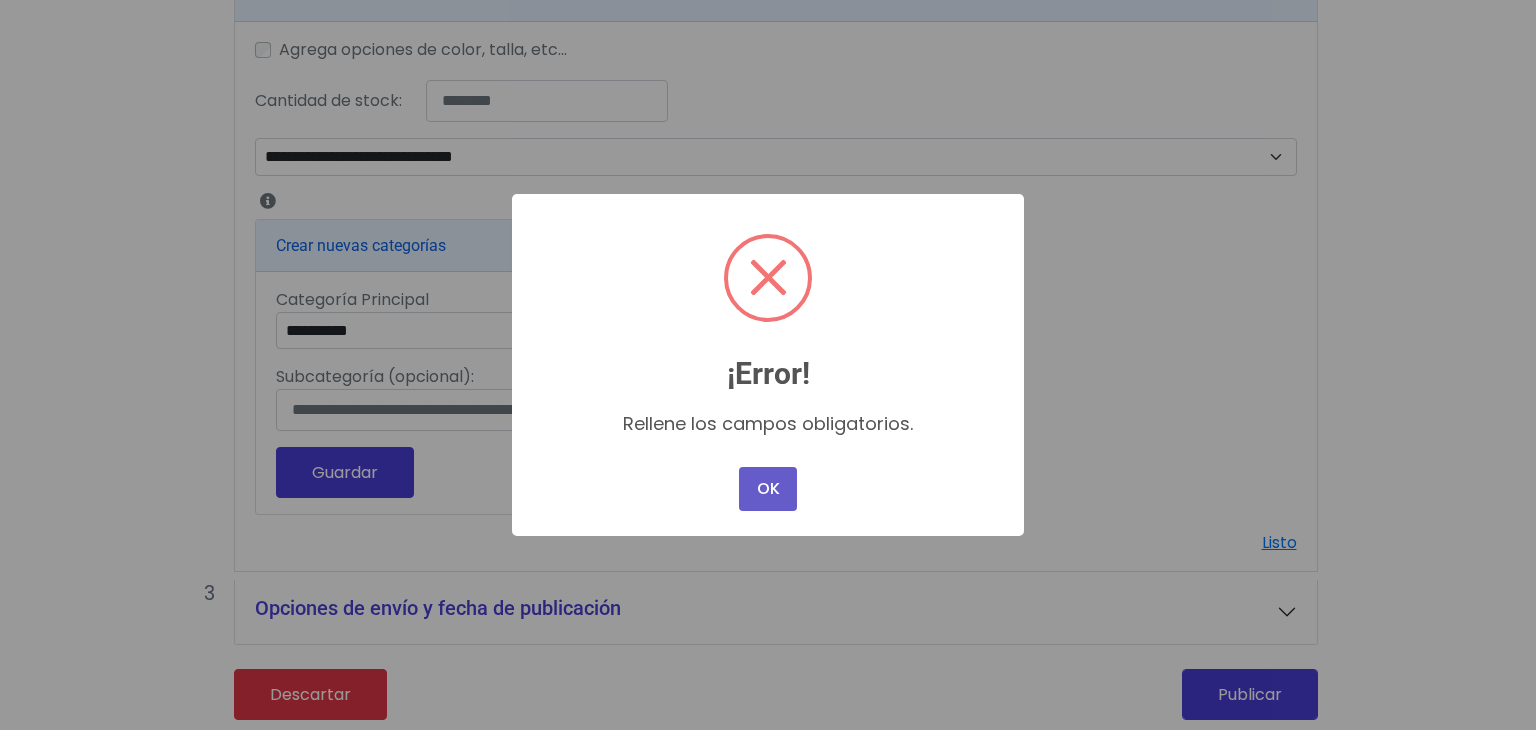 click on "OK" at bounding box center [768, 489] 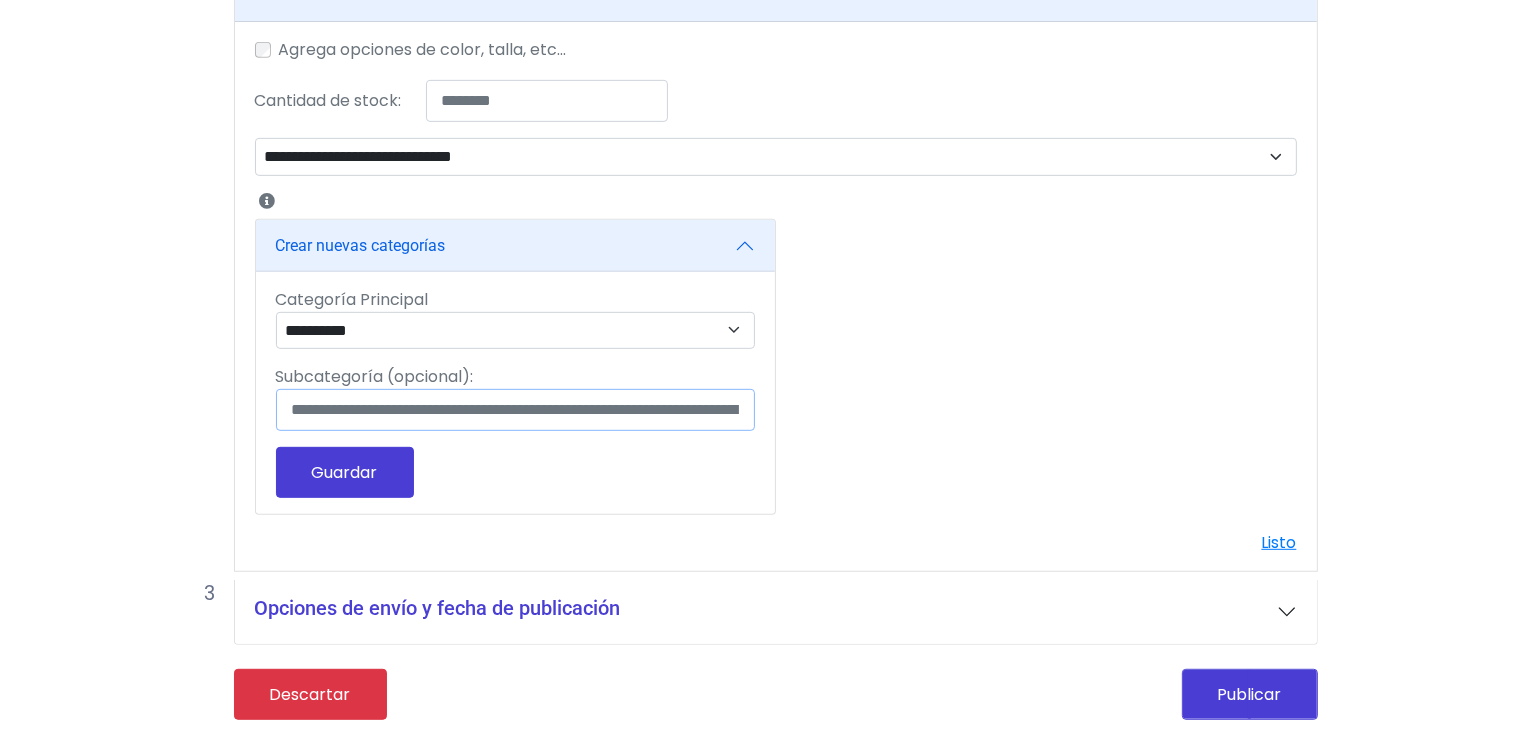 click on "Subcategoría (opcional):" at bounding box center (515, 410) 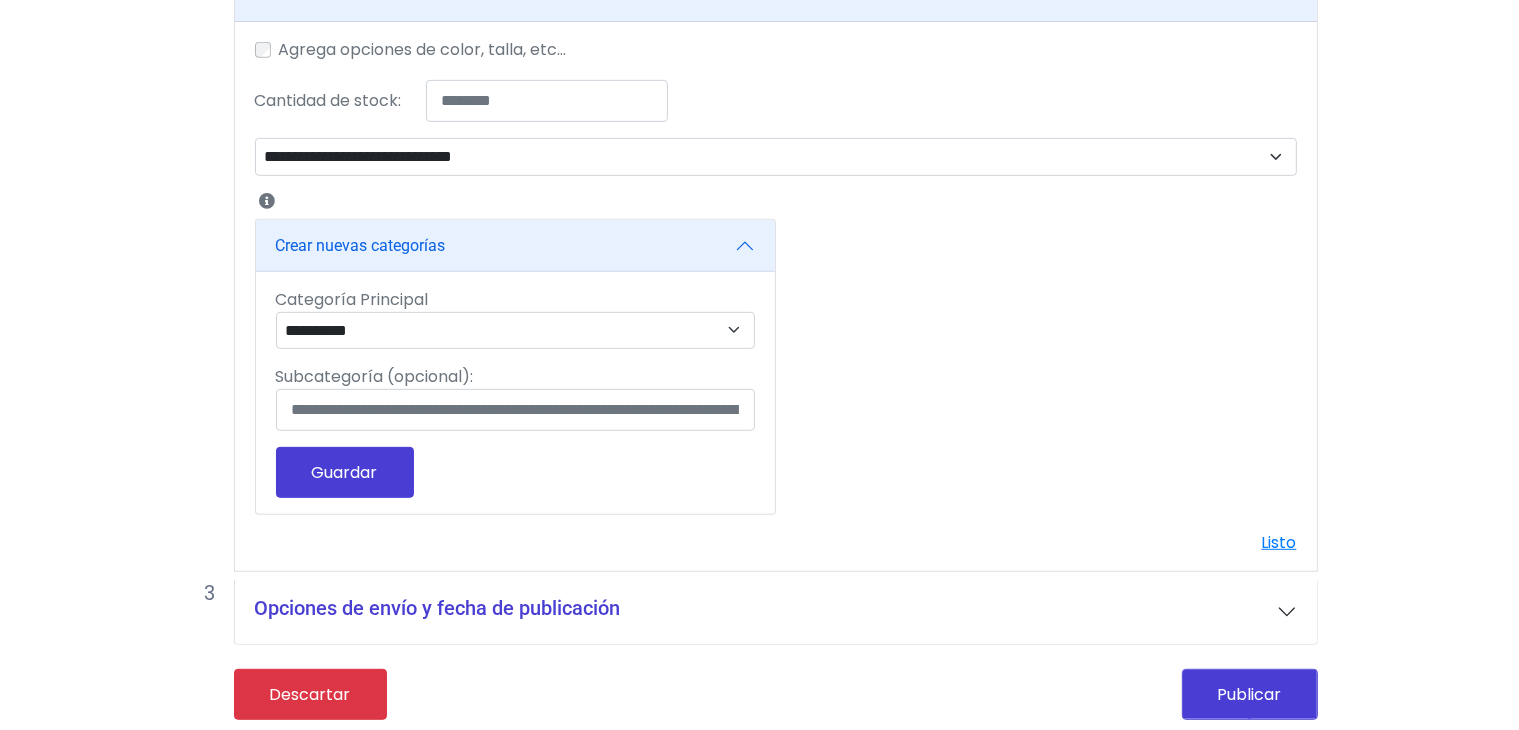 click on "Guardar" at bounding box center (345, 472) 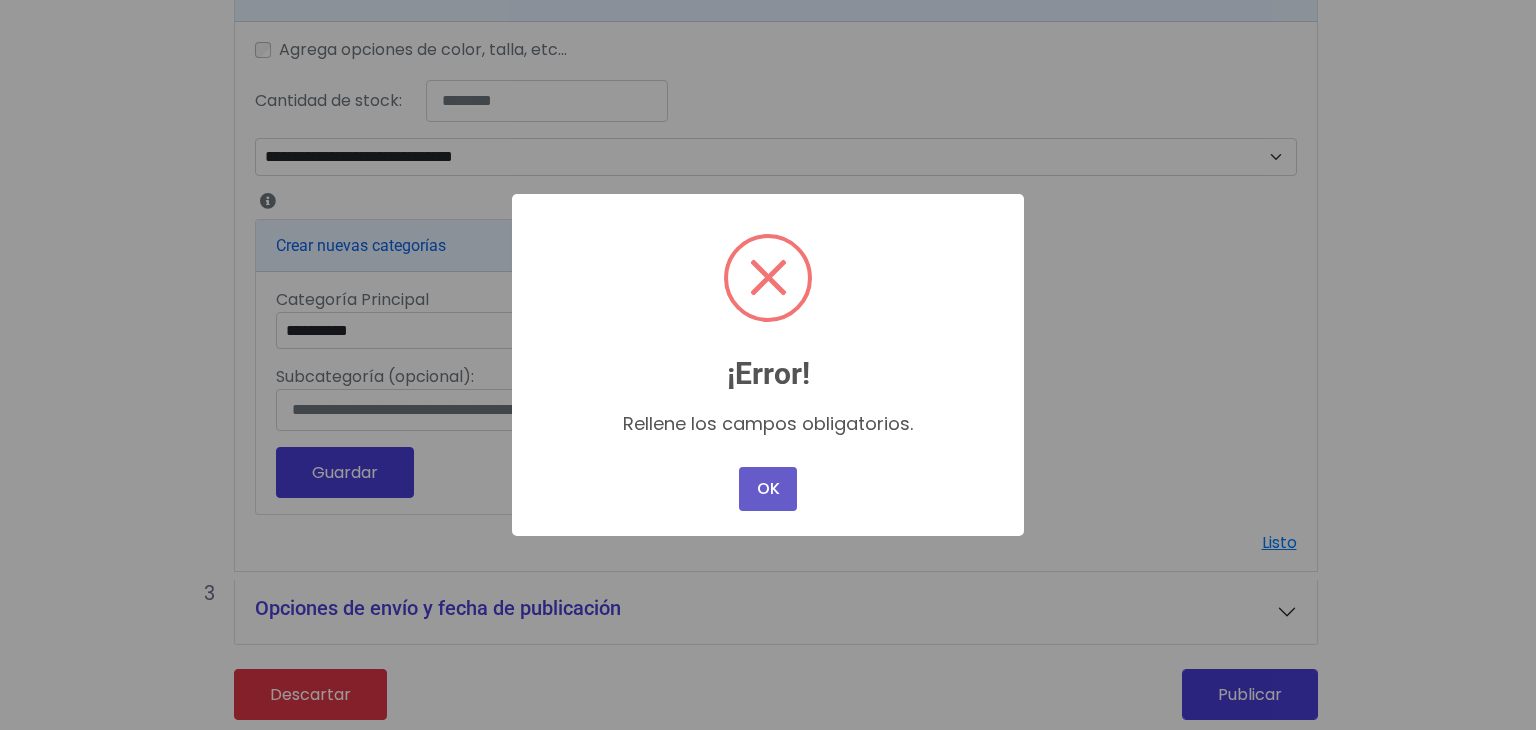 click on "OK" at bounding box center [768, 489] 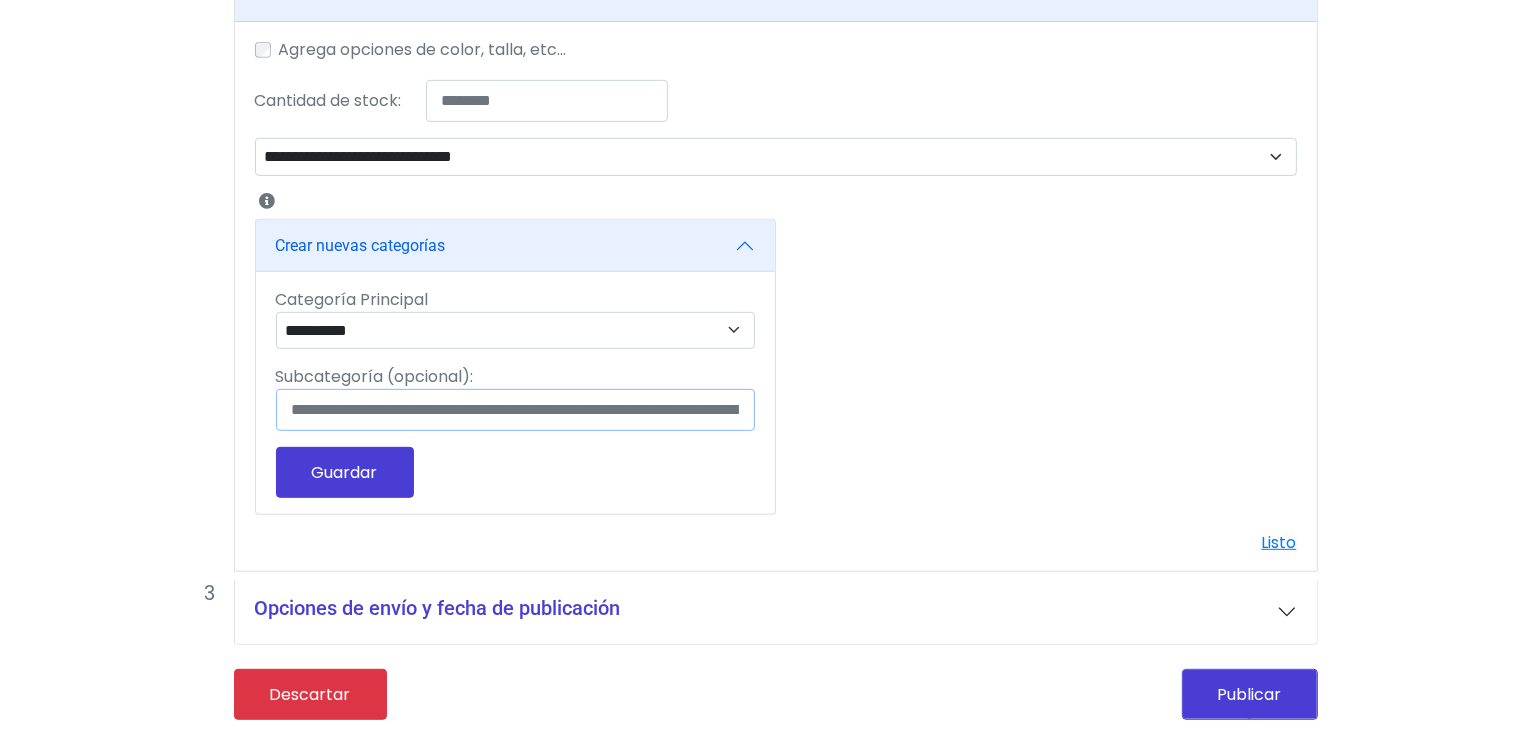 click on "Subcategoría (opcional):" at bounding box center (515, 410) 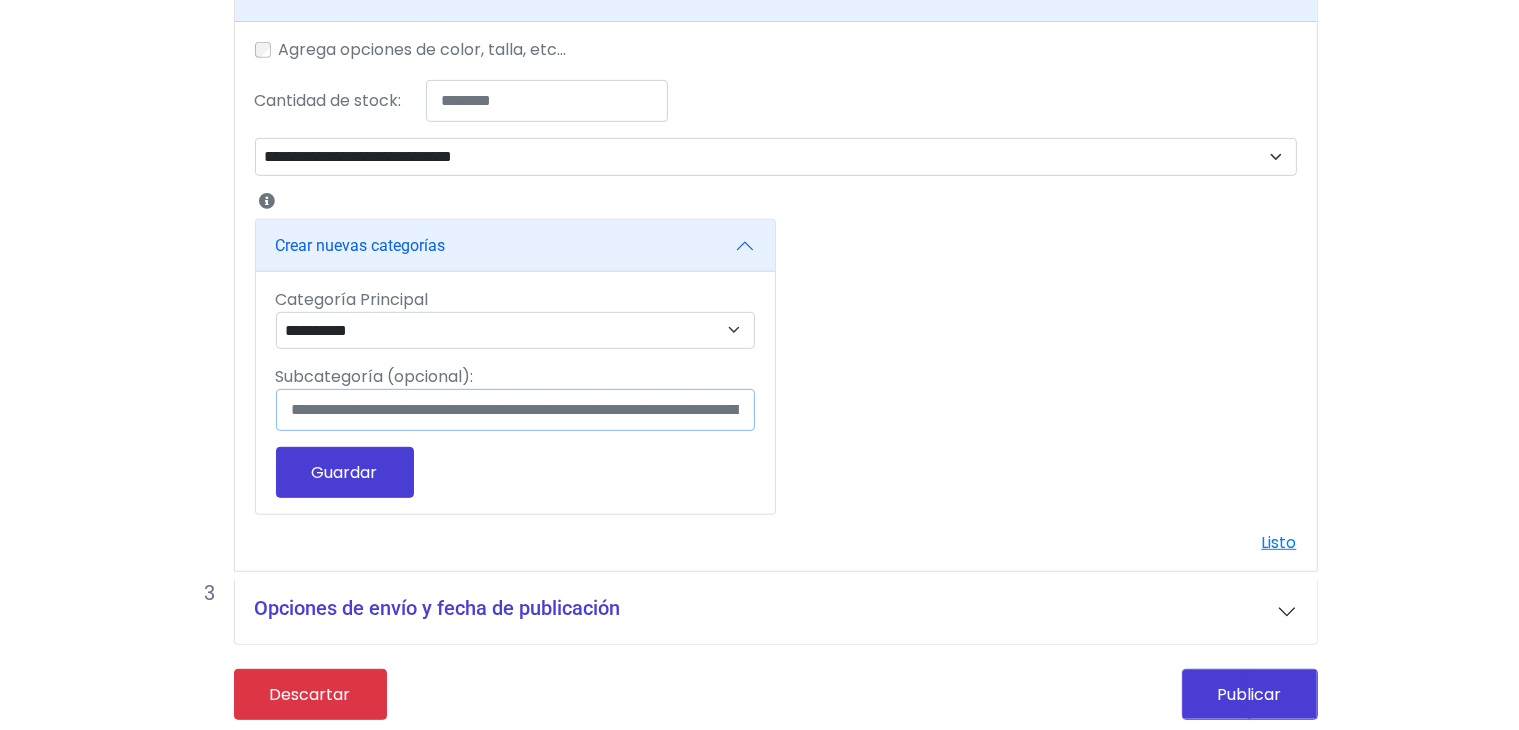 type on "*" 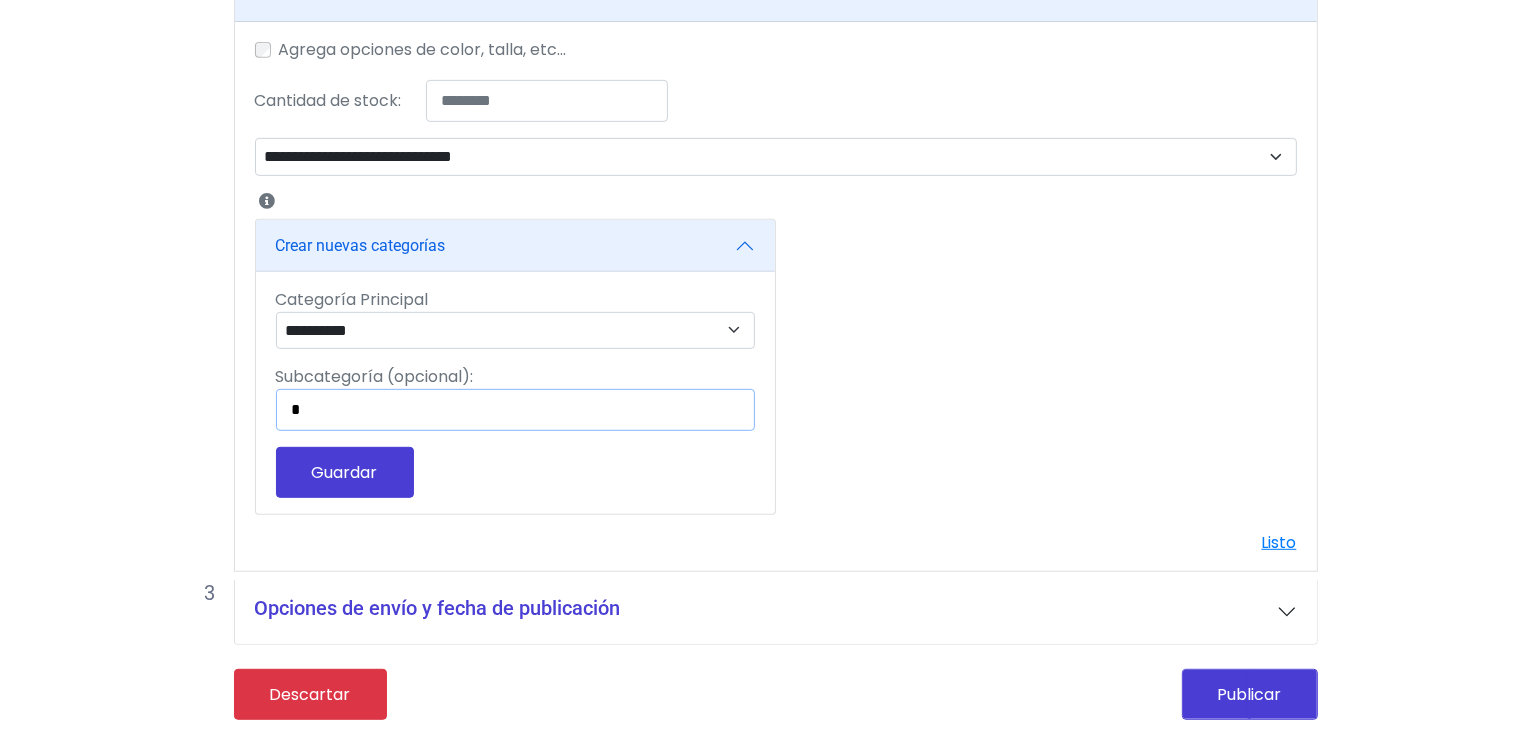 type 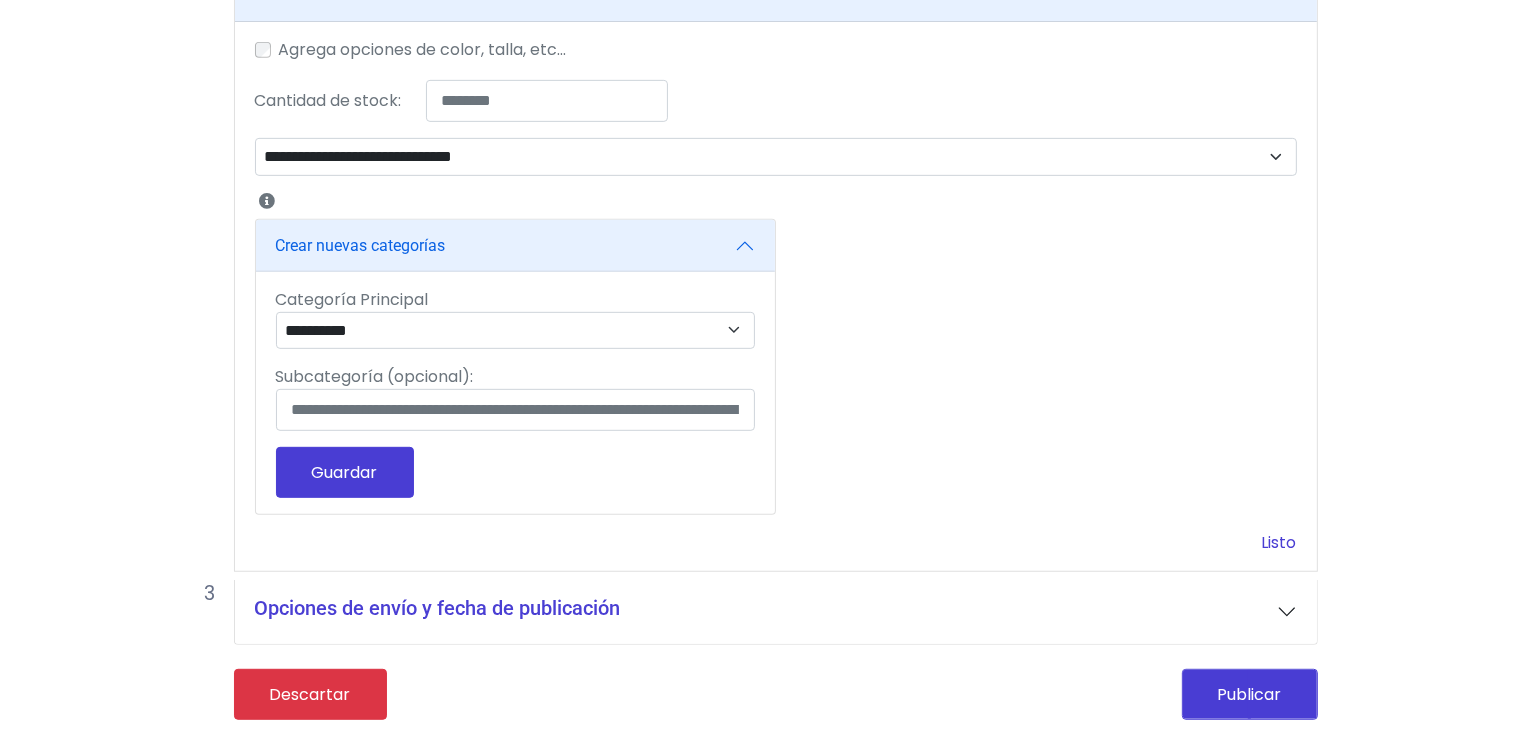 click on "Listo" at bounding box center (1279, 542) 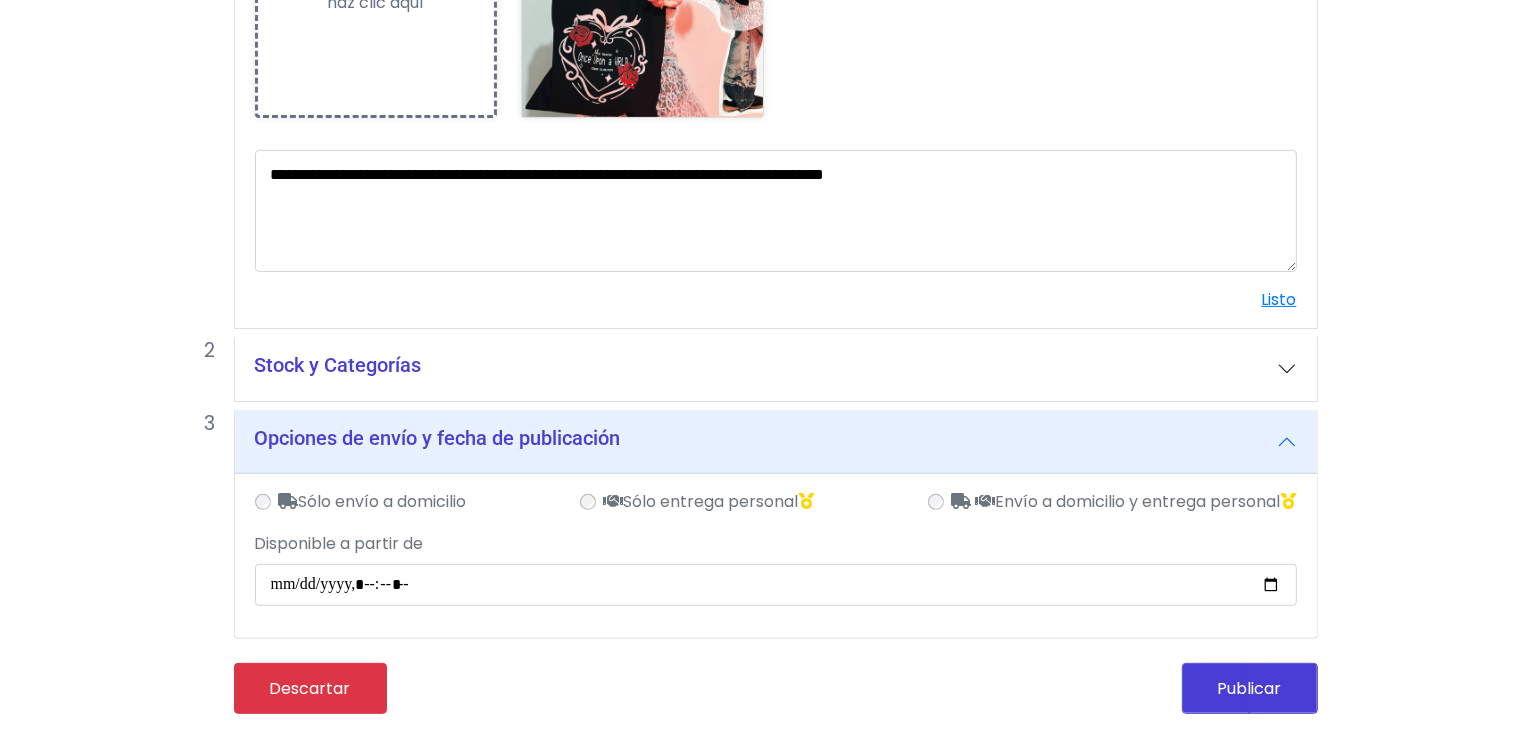 scroll, scrollTop: 526, scrollLeft: 0, axis: vertical 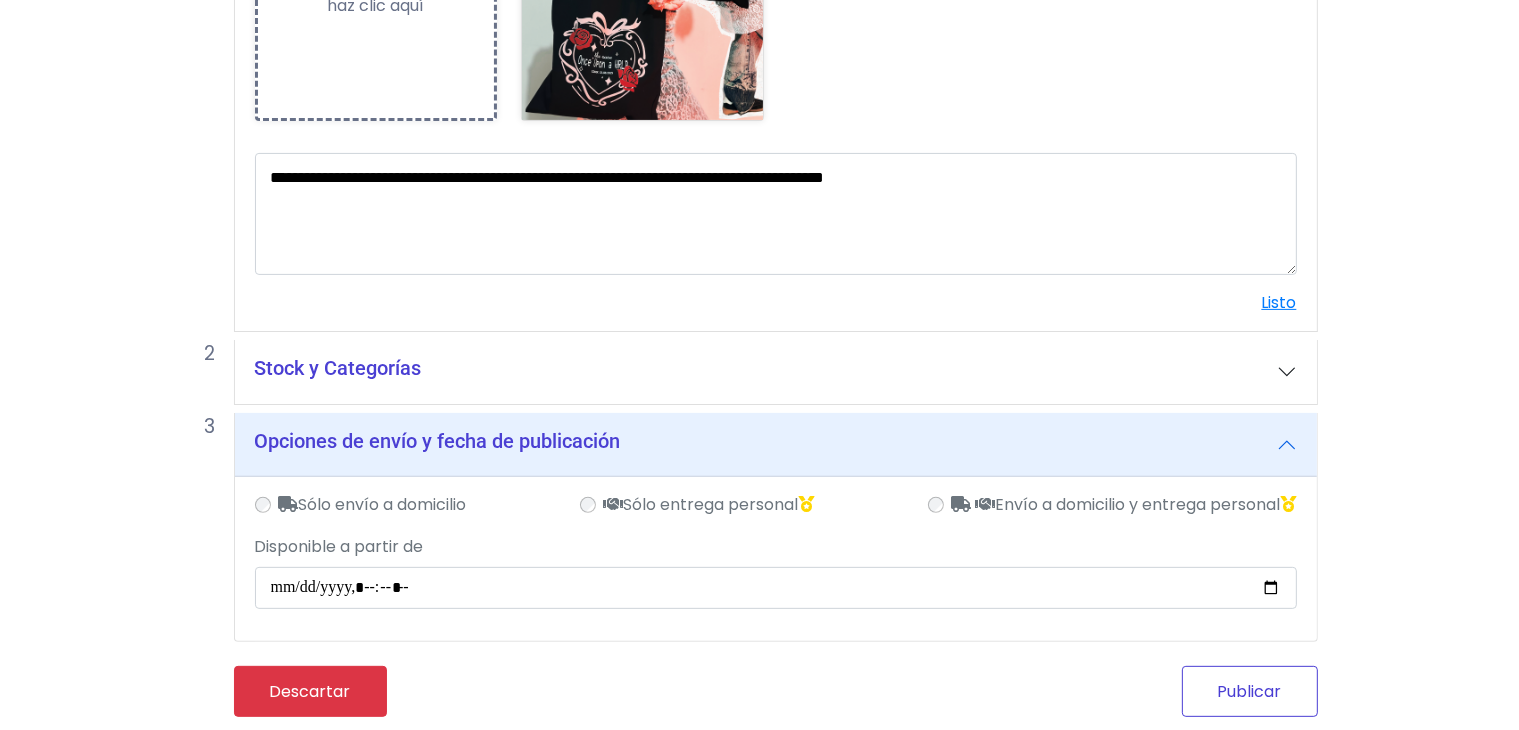 click on "Publicar" at bounding box center (1250, 691) 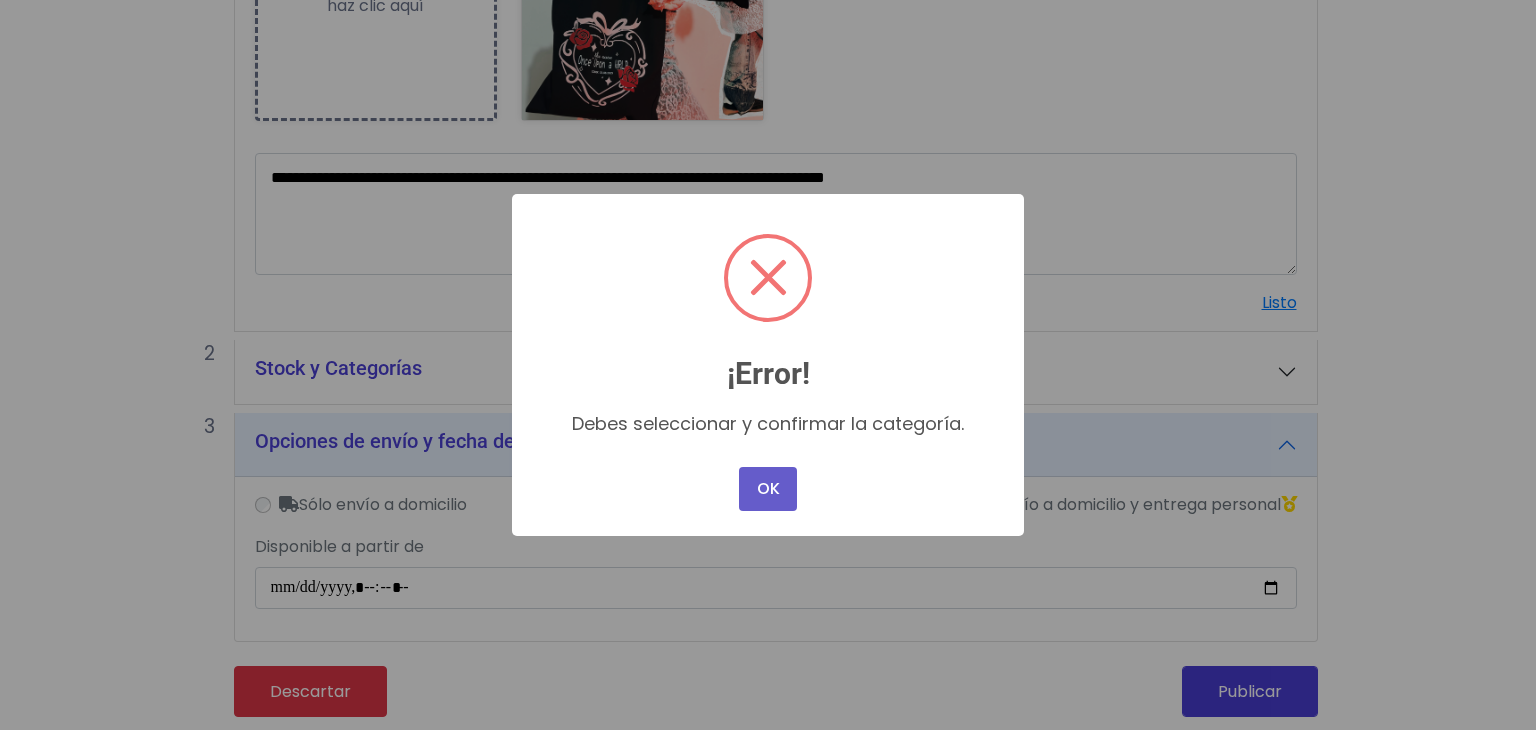 click on "OK" at bounding box center (768, 489) 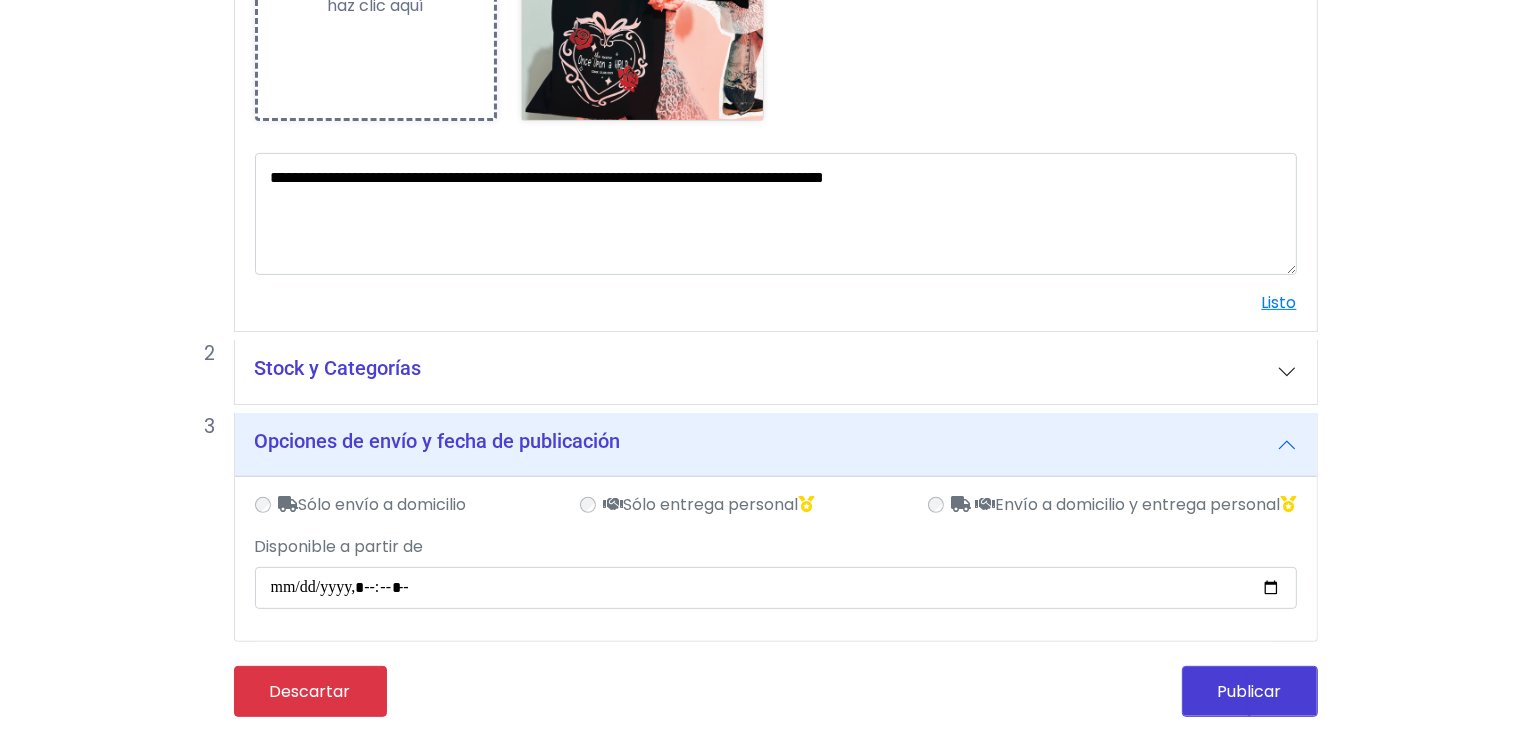 click on "Stock y Categorías" at bounding box center (776, 372) 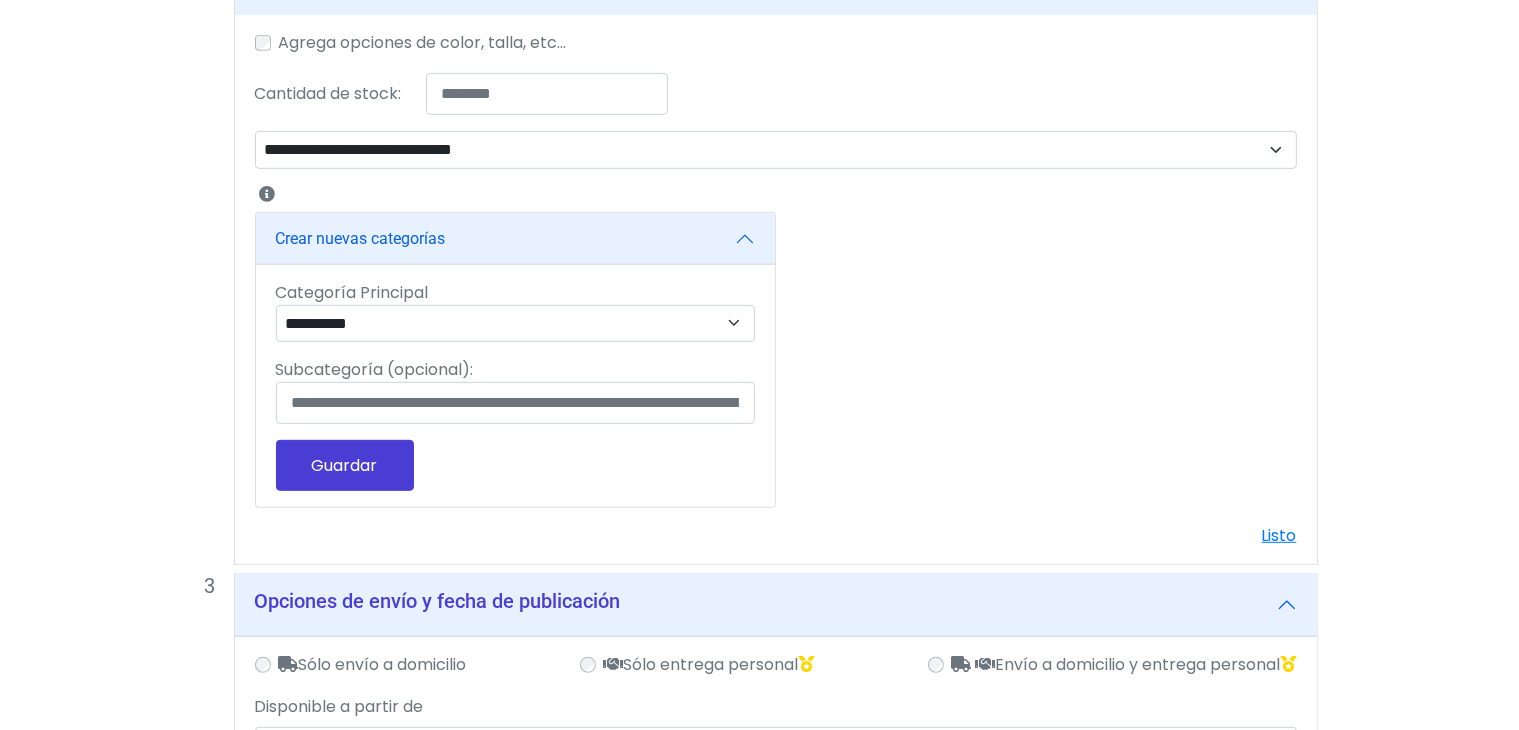 scroll, scrollTop: 916, scrollLeft: 0, axis: vertical 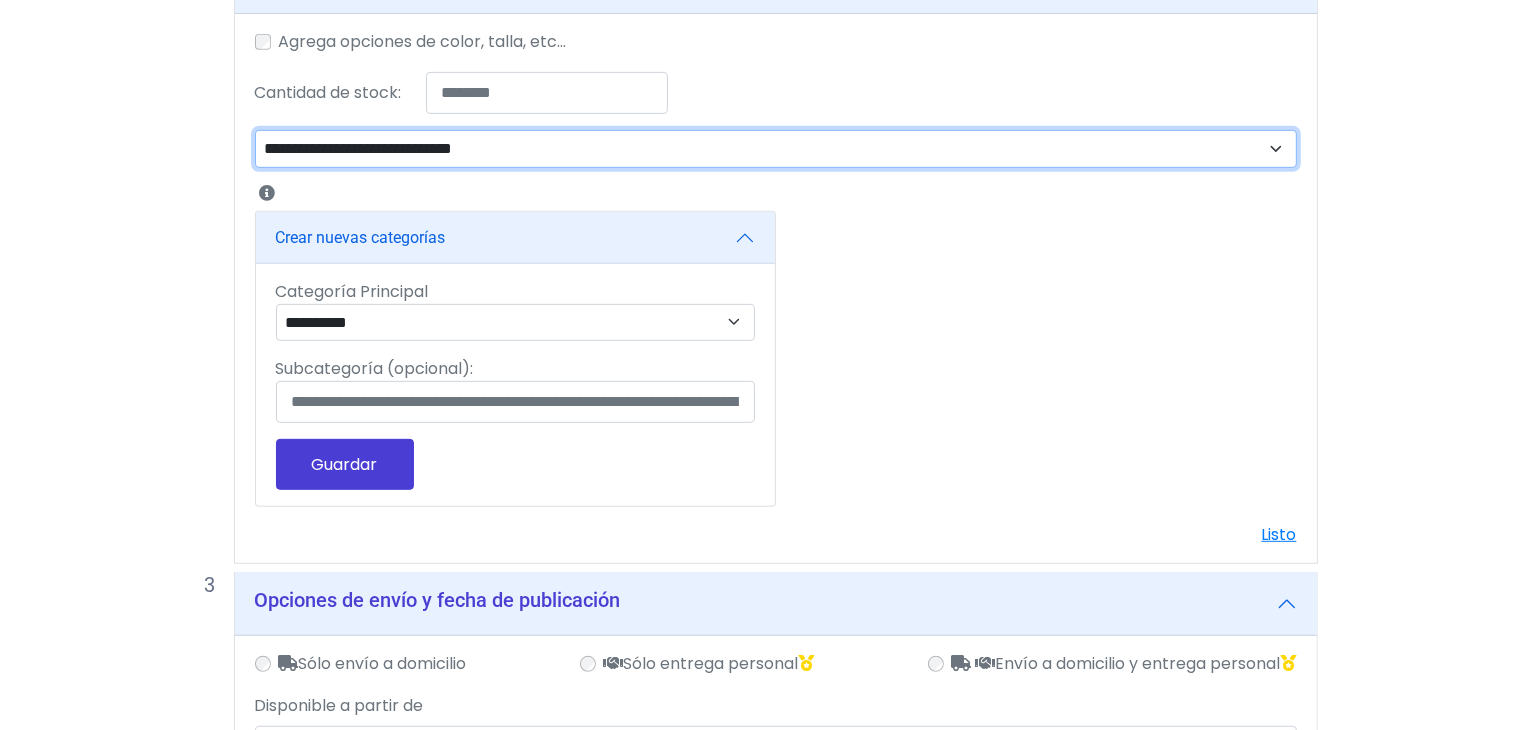 click on "**********" at bounding box center [776, 149] 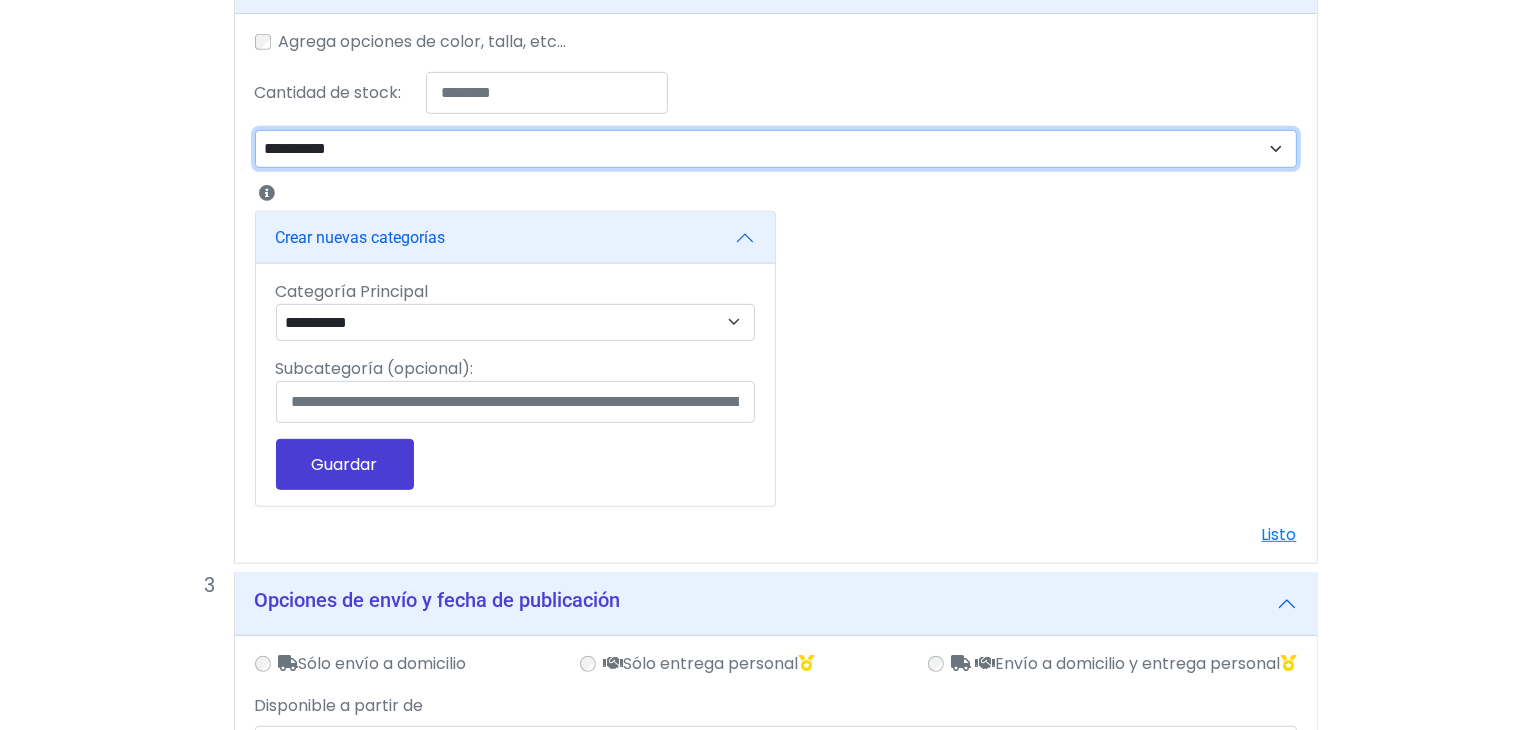 click on "**********" at bounding box center [776, 149] 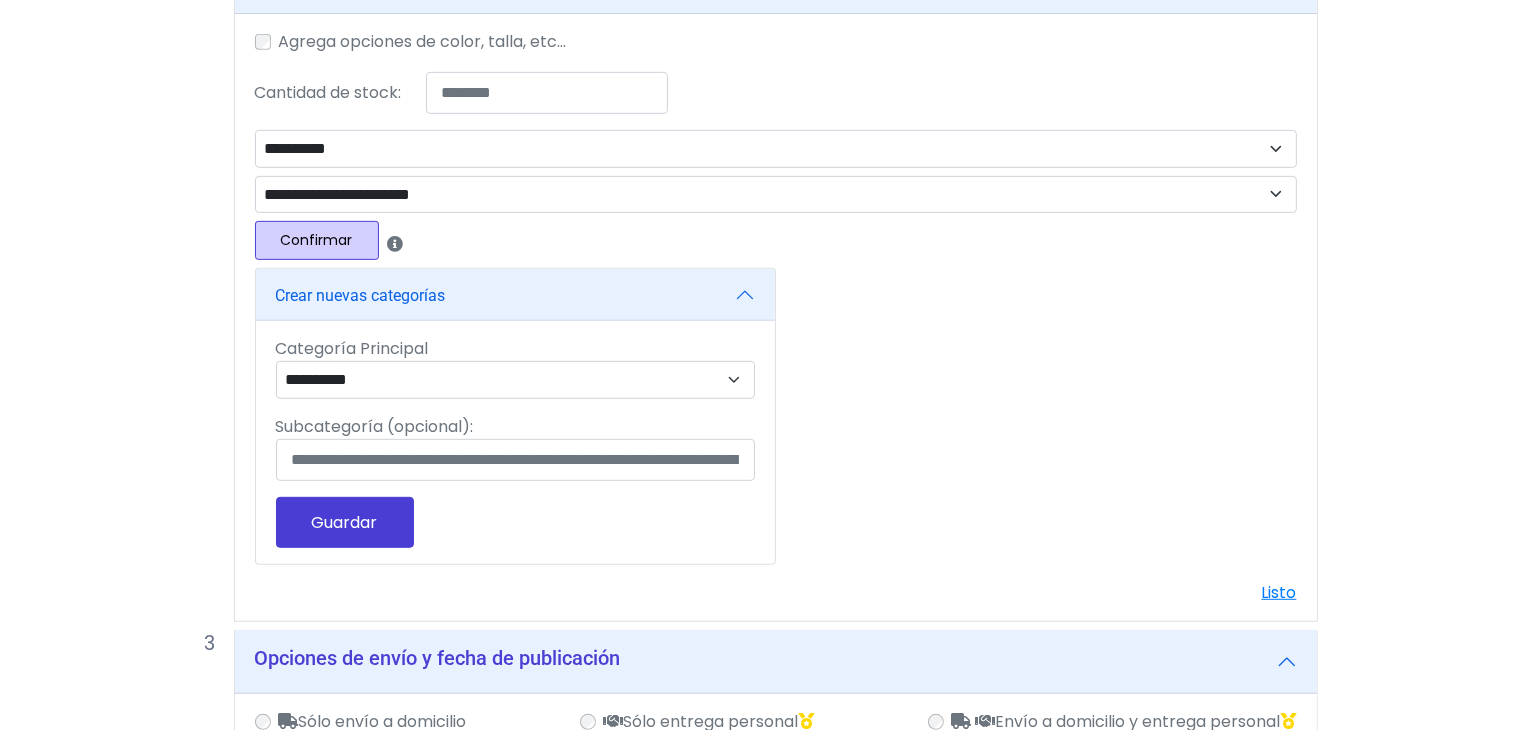 click on "Confirmar" at bounding box center (317, 240) 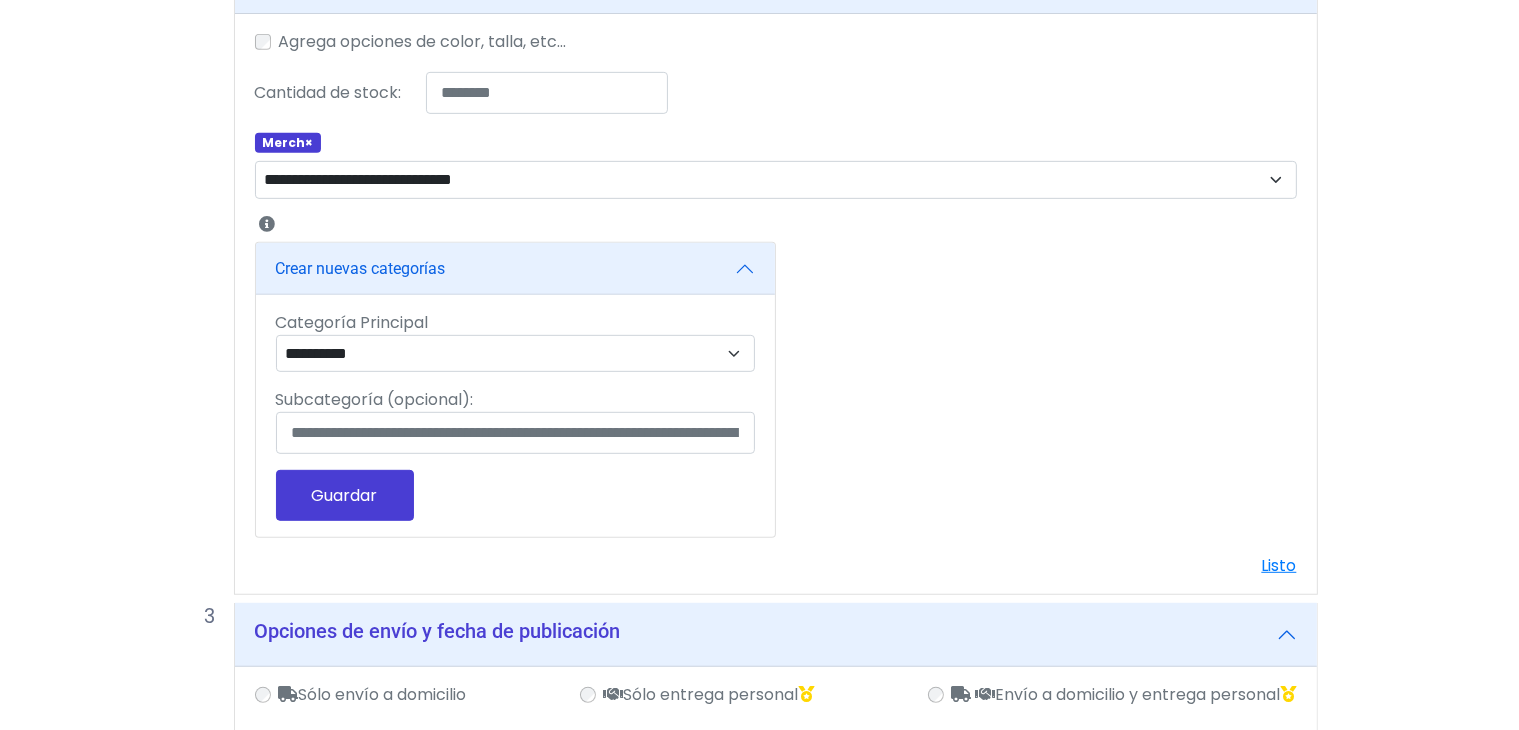 scroll, scrollTop: 1103, scrollLeft: 0, axis: vertical 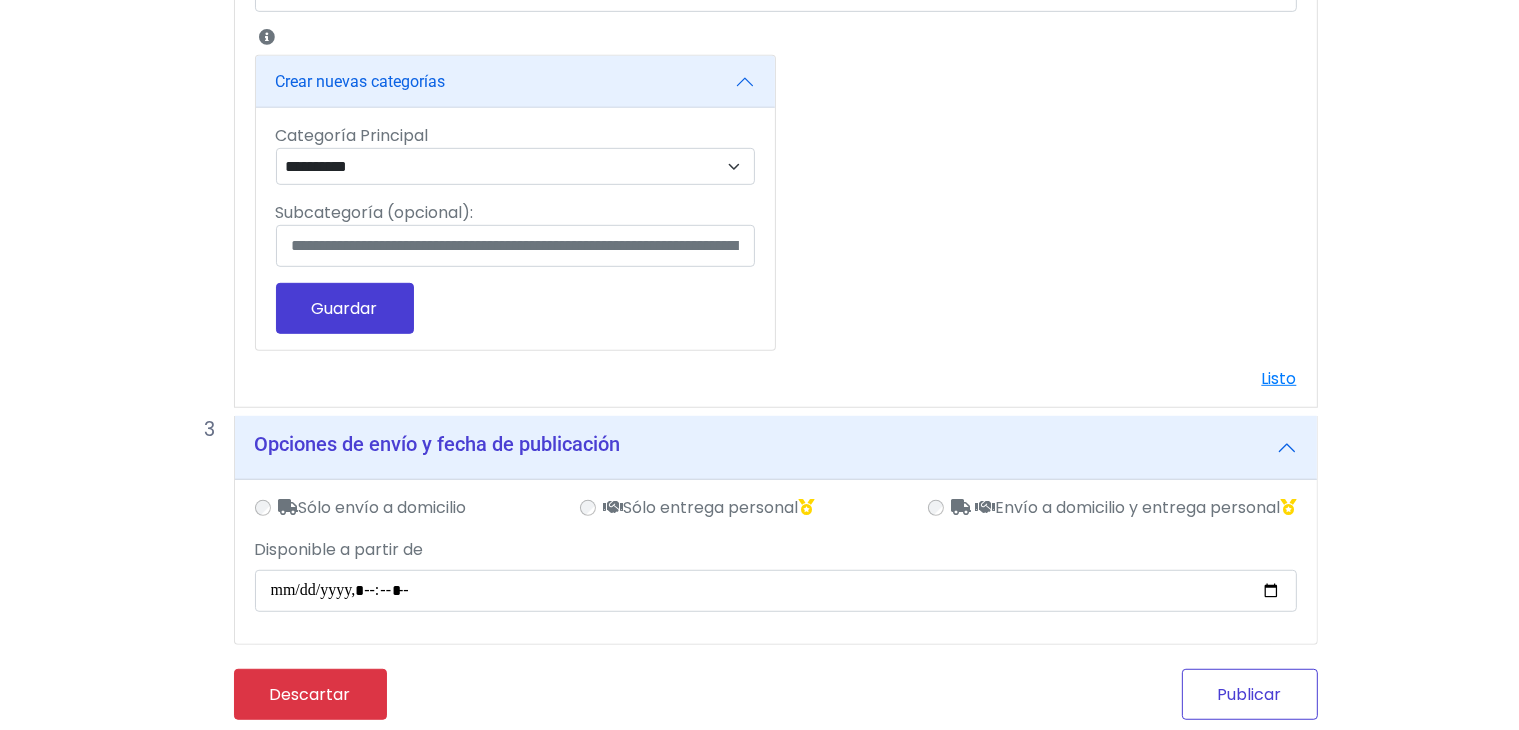 click on "Publicar" at bounding box center [1250, 694] 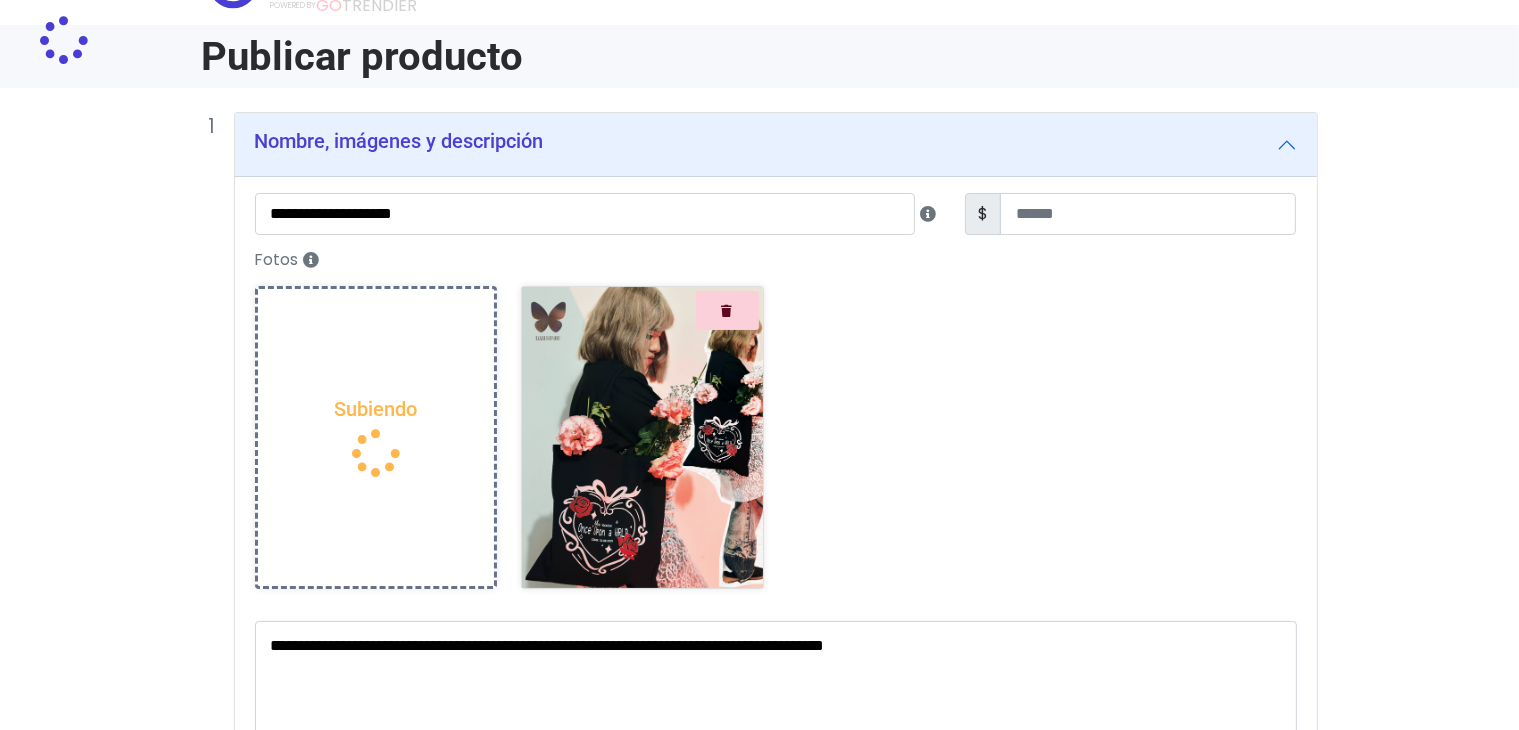 scroll, scrollTop: 0, scrollLeft: 0, axis: both 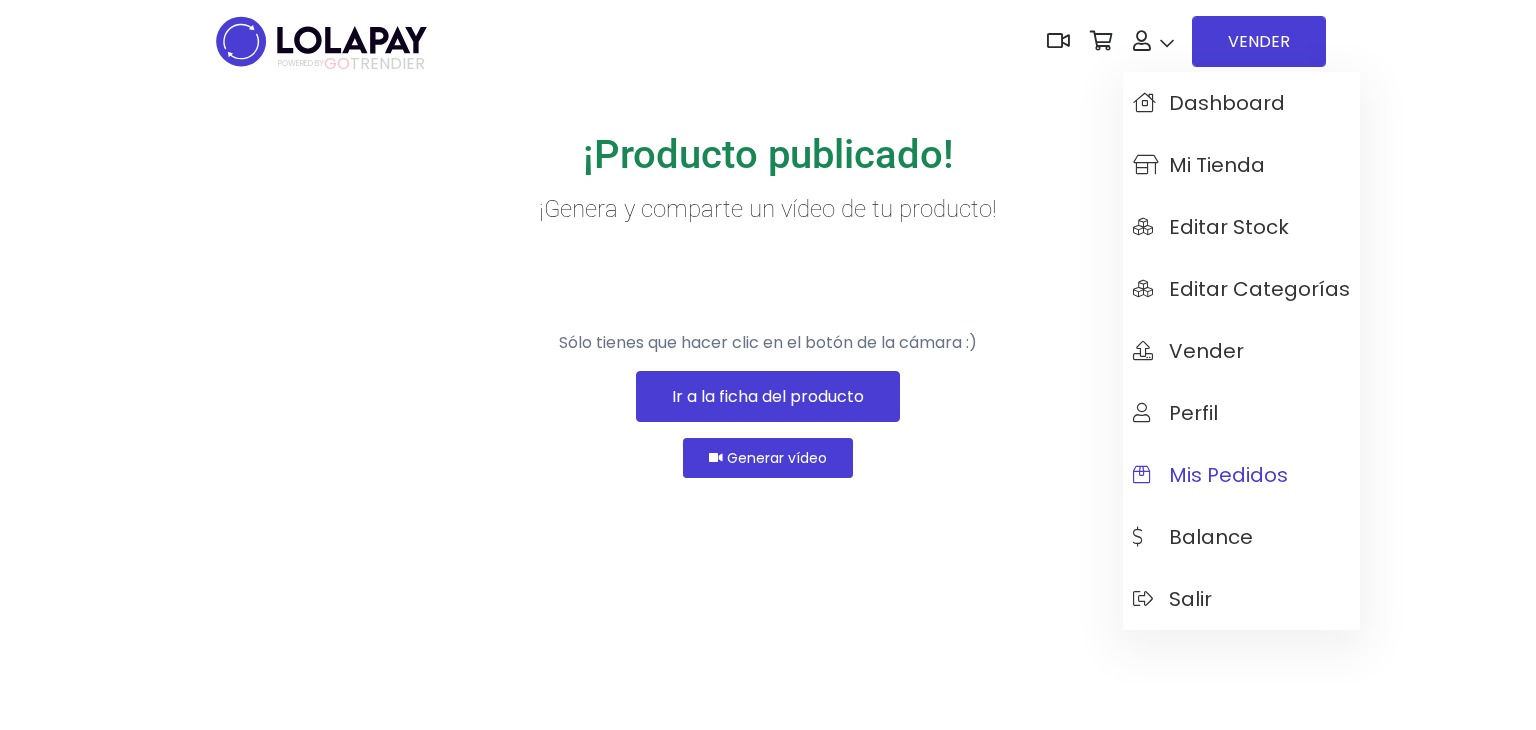 click on "Mis pedidos" at bounding box center (1210, 475) 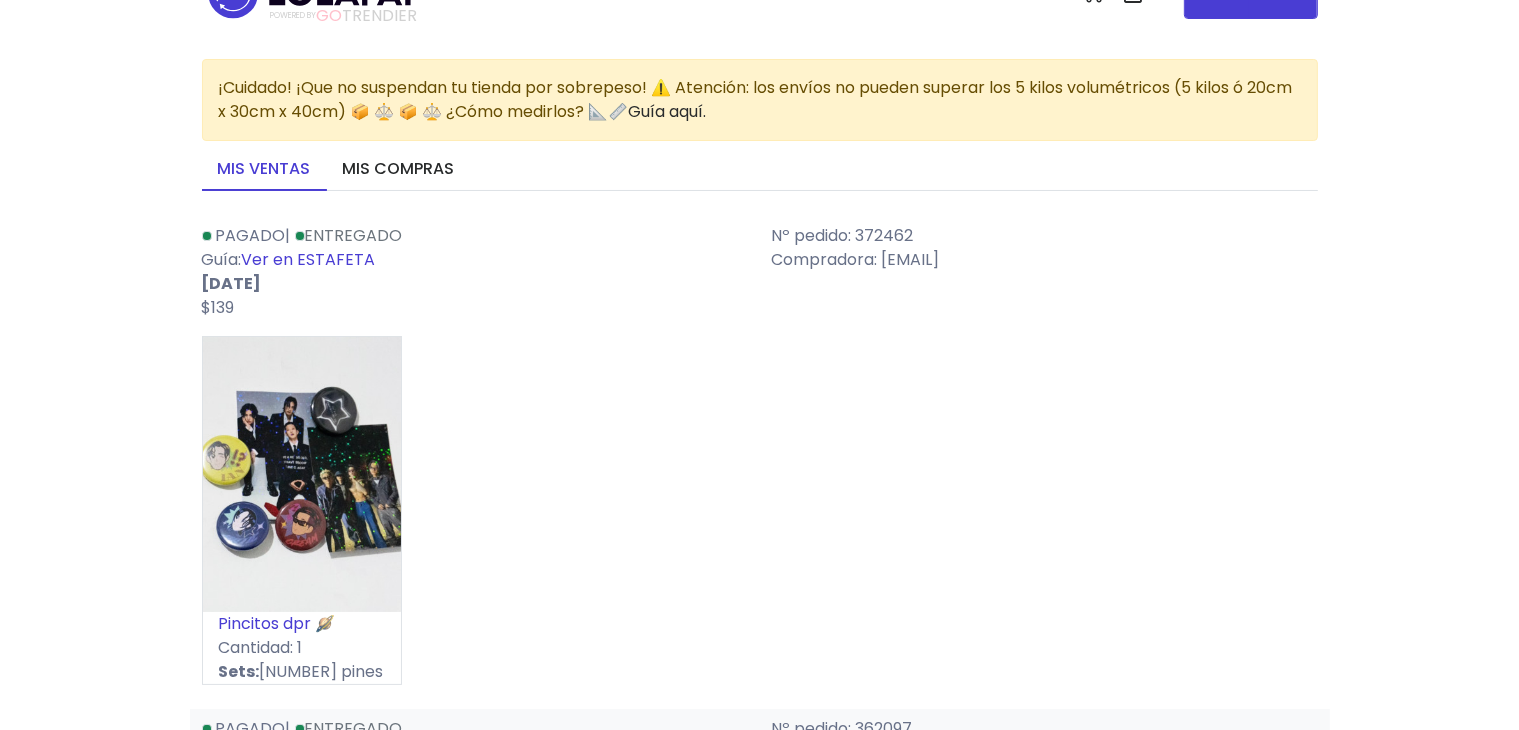 scroll, scrollTop: 0, scrollLeft: 0, axis: both 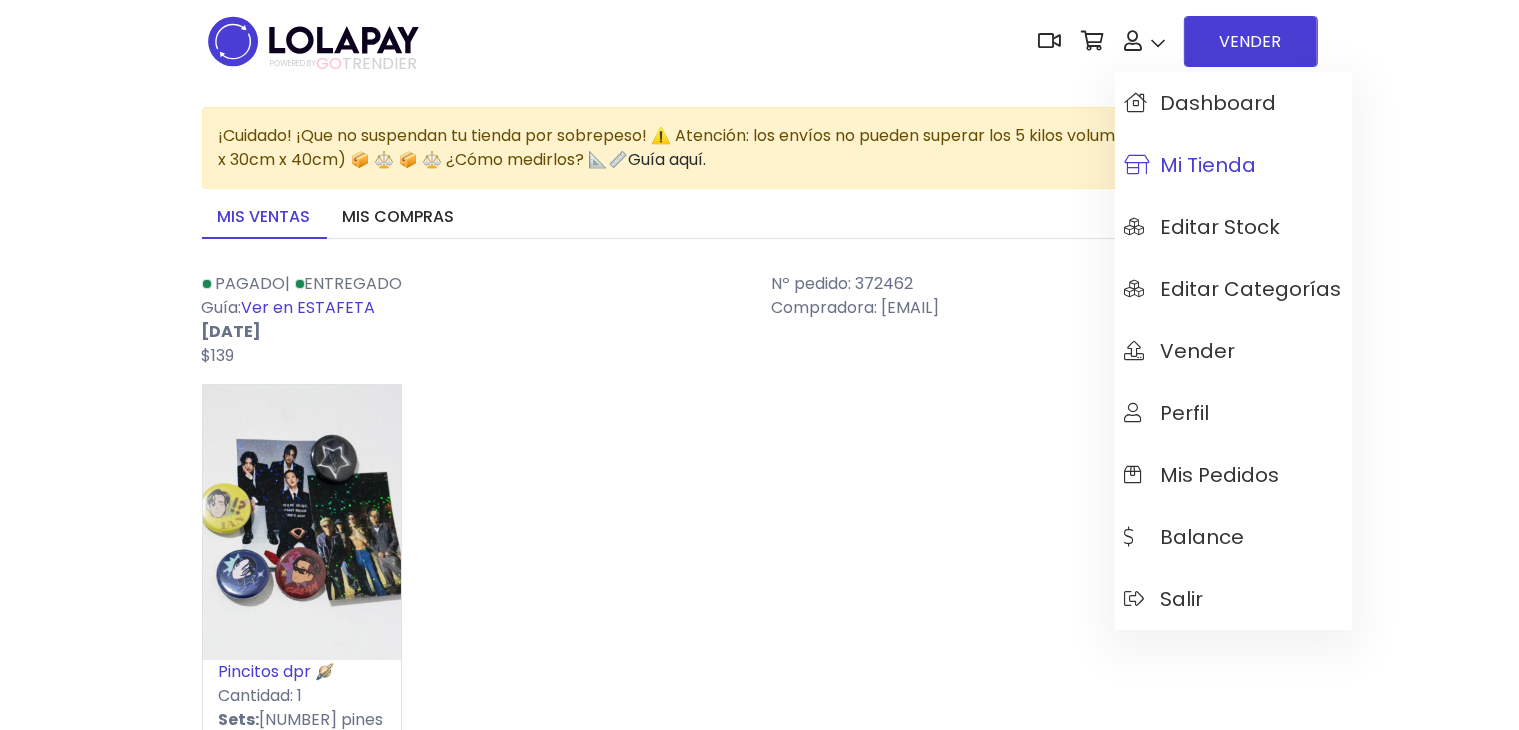 click on "Mi tienda" at bounding box center [1191, 165] 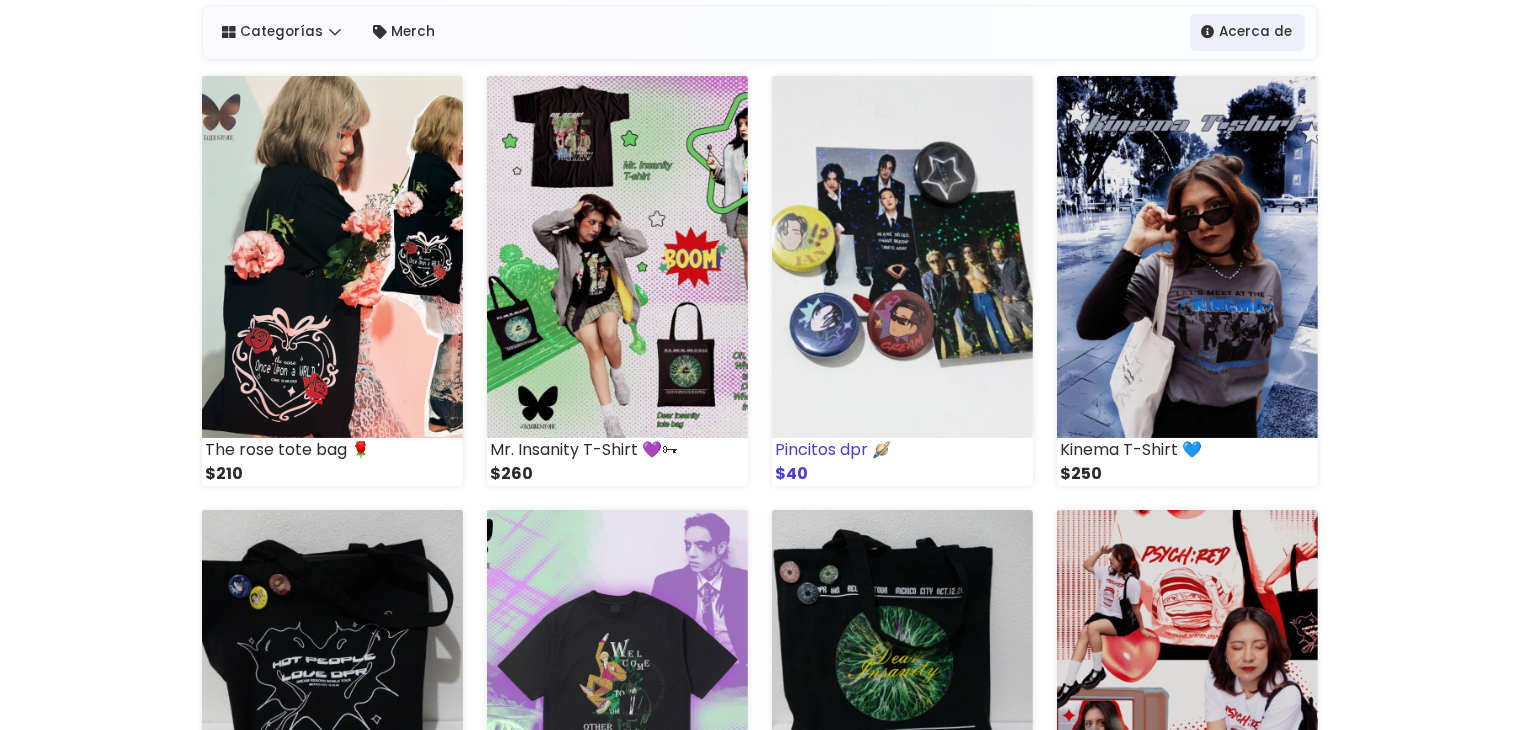 scroll, scrollTop: 0, scrollLeft: 0, axis: both 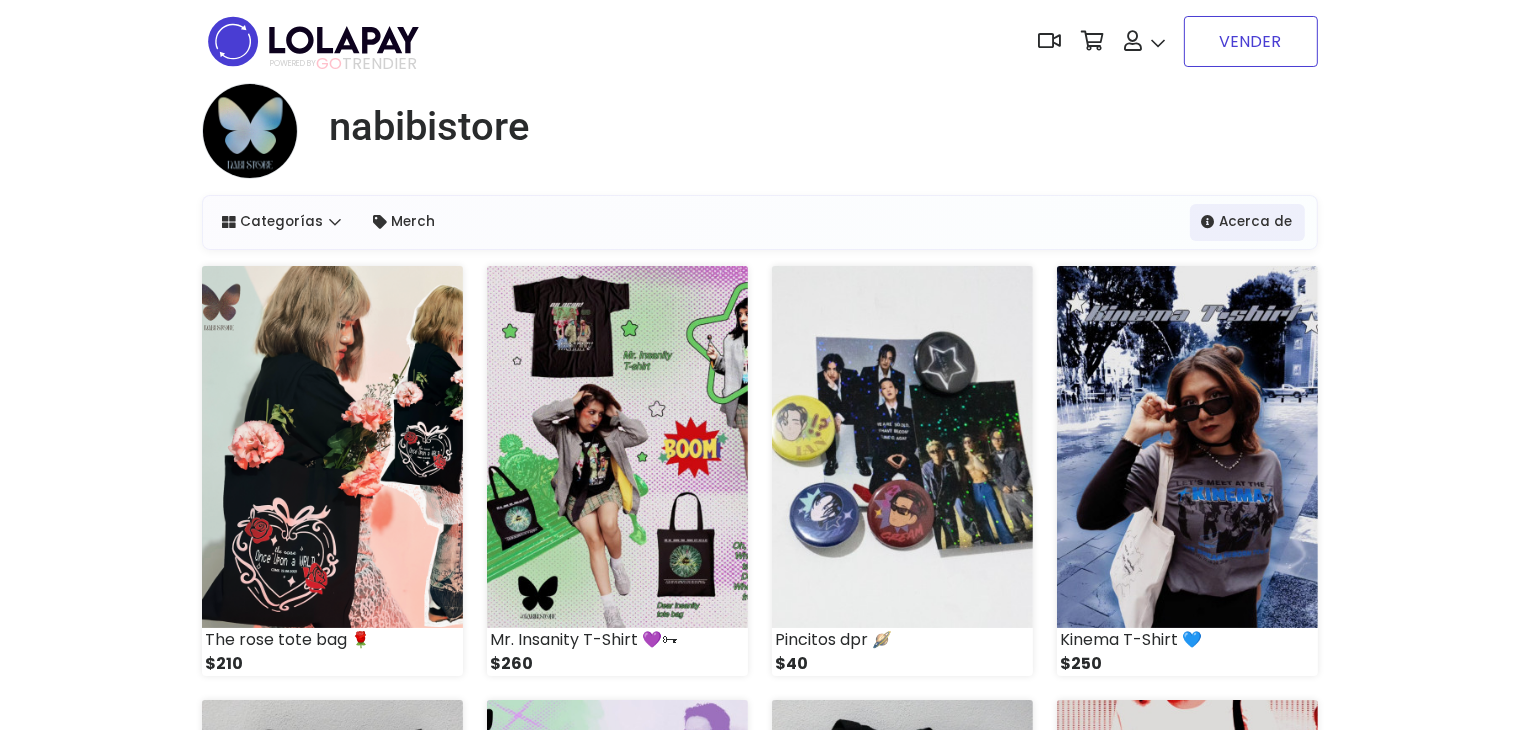 click on "VENDER" at bounding box center [1251, 41] 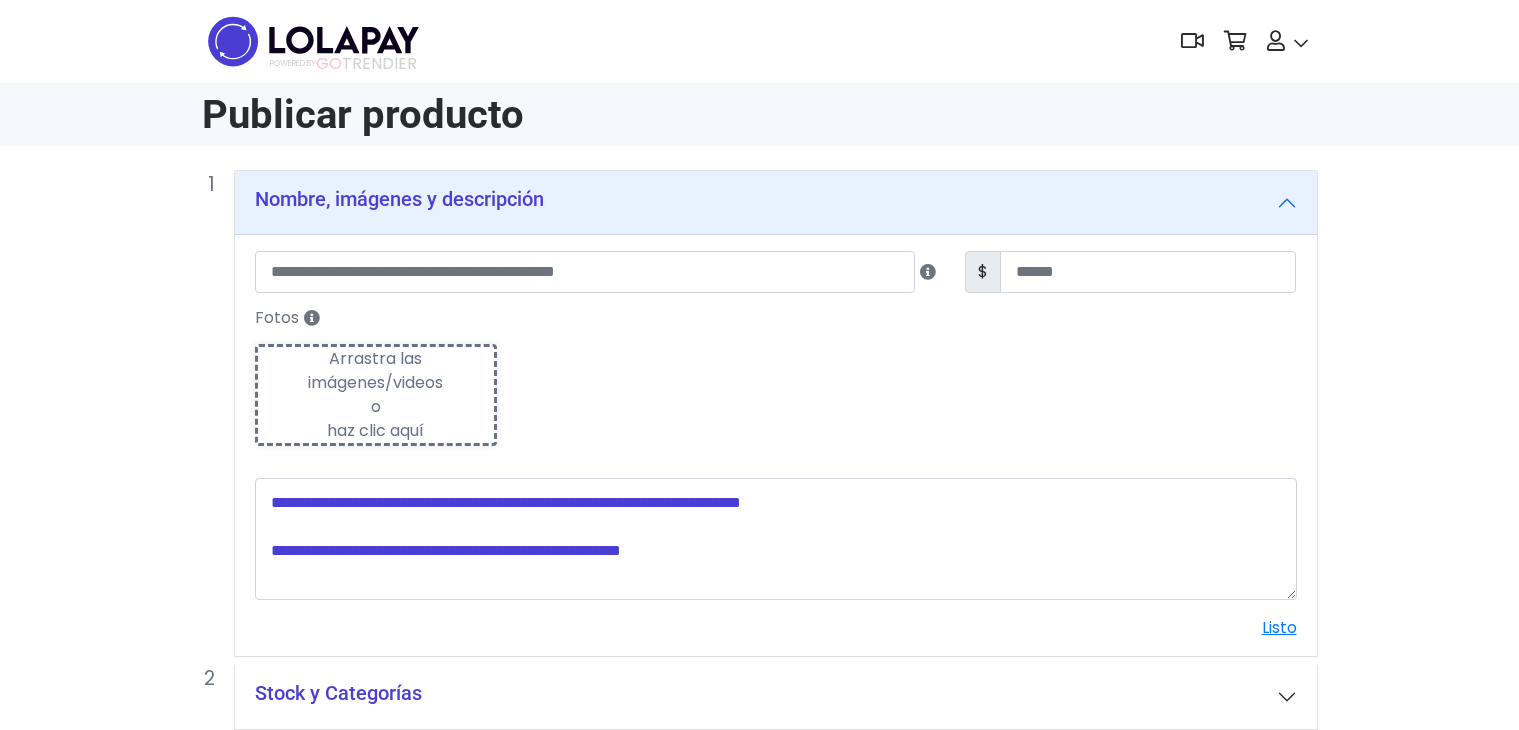 scroll, scrollTop: 0, scrollLeft: 0, axis: both 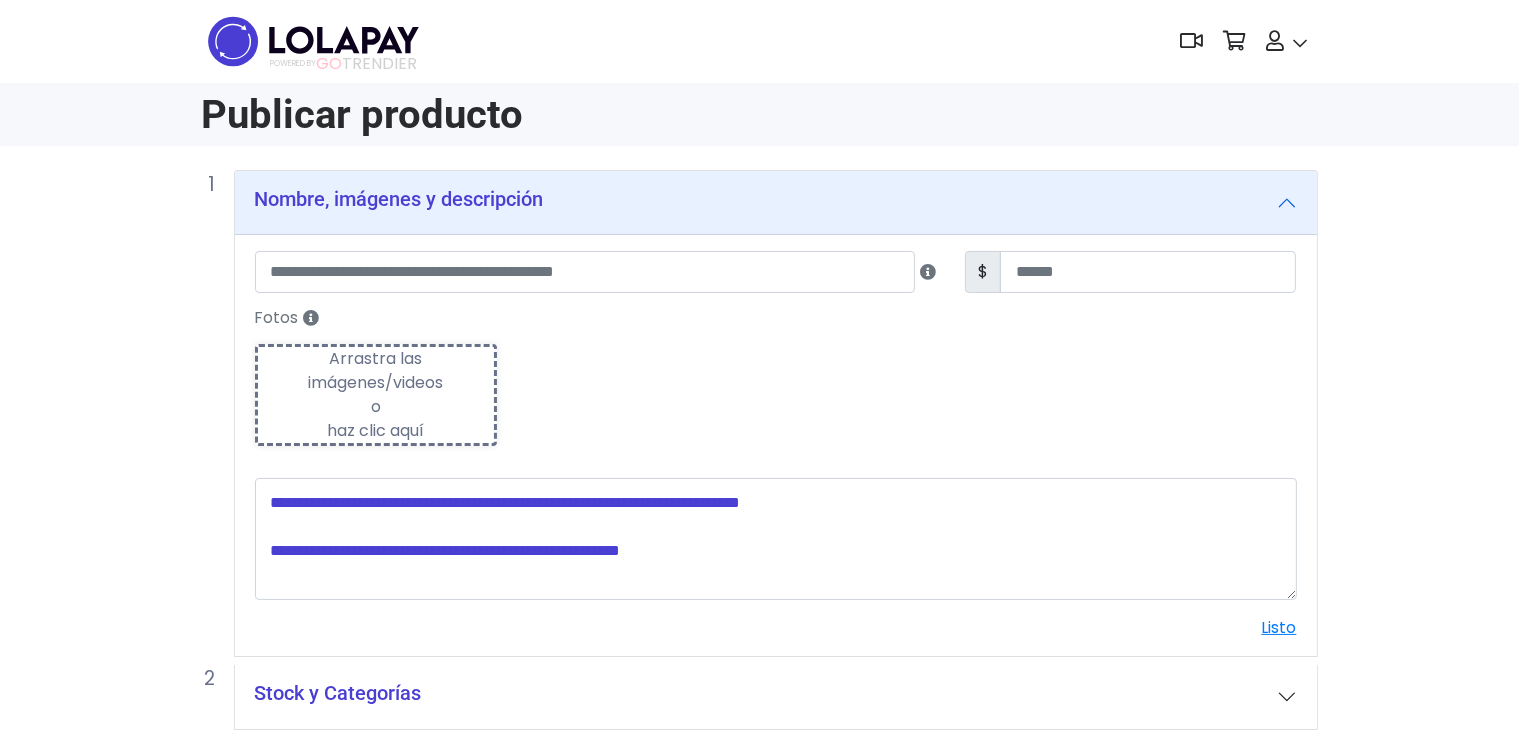 click on "Arrastra las
imágenes/videos
o
haz clic aquí" at bounding box center (376, 395) 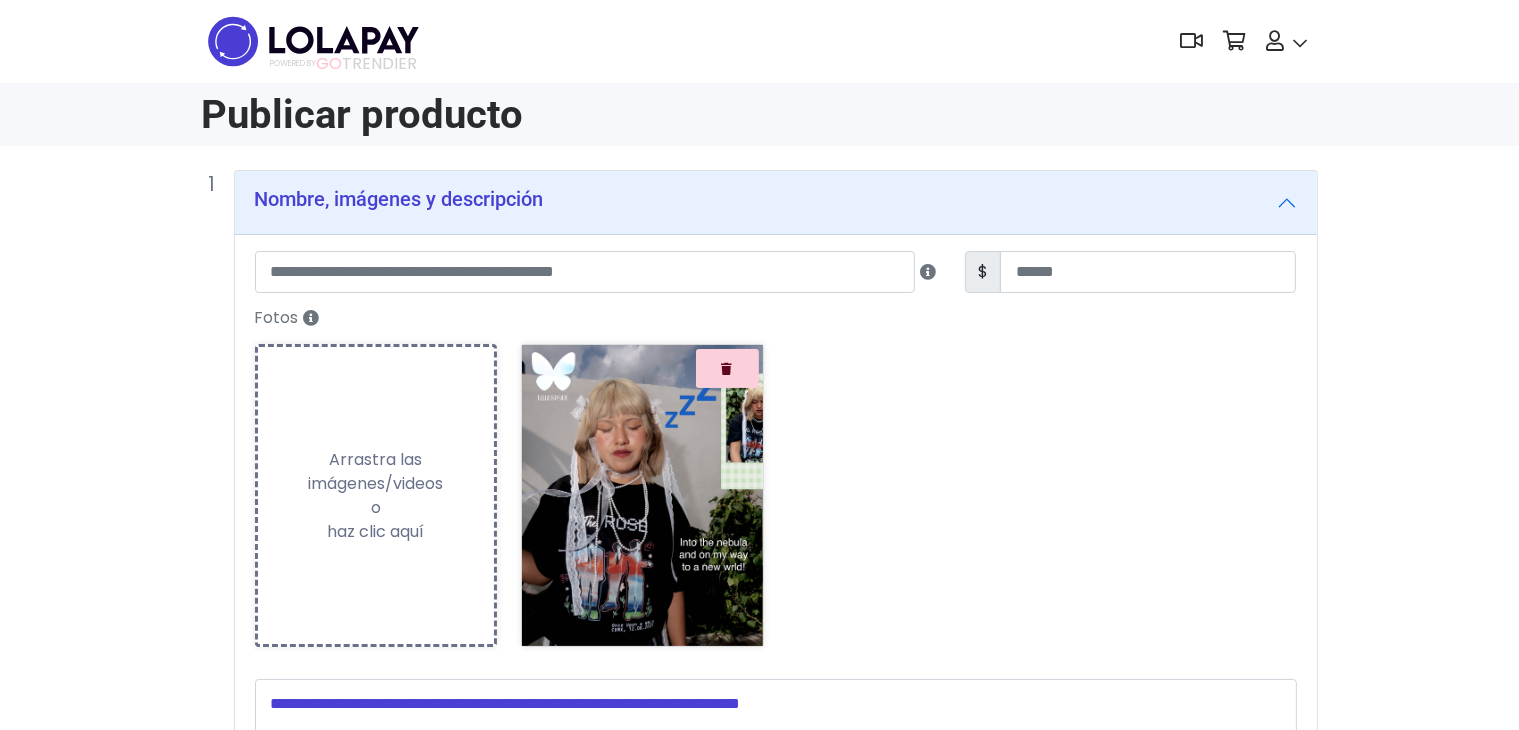 click on "Subiendo
Arrastra las
imágenes/videos
o
haz clic aquí" at bounding box center (376, 495) 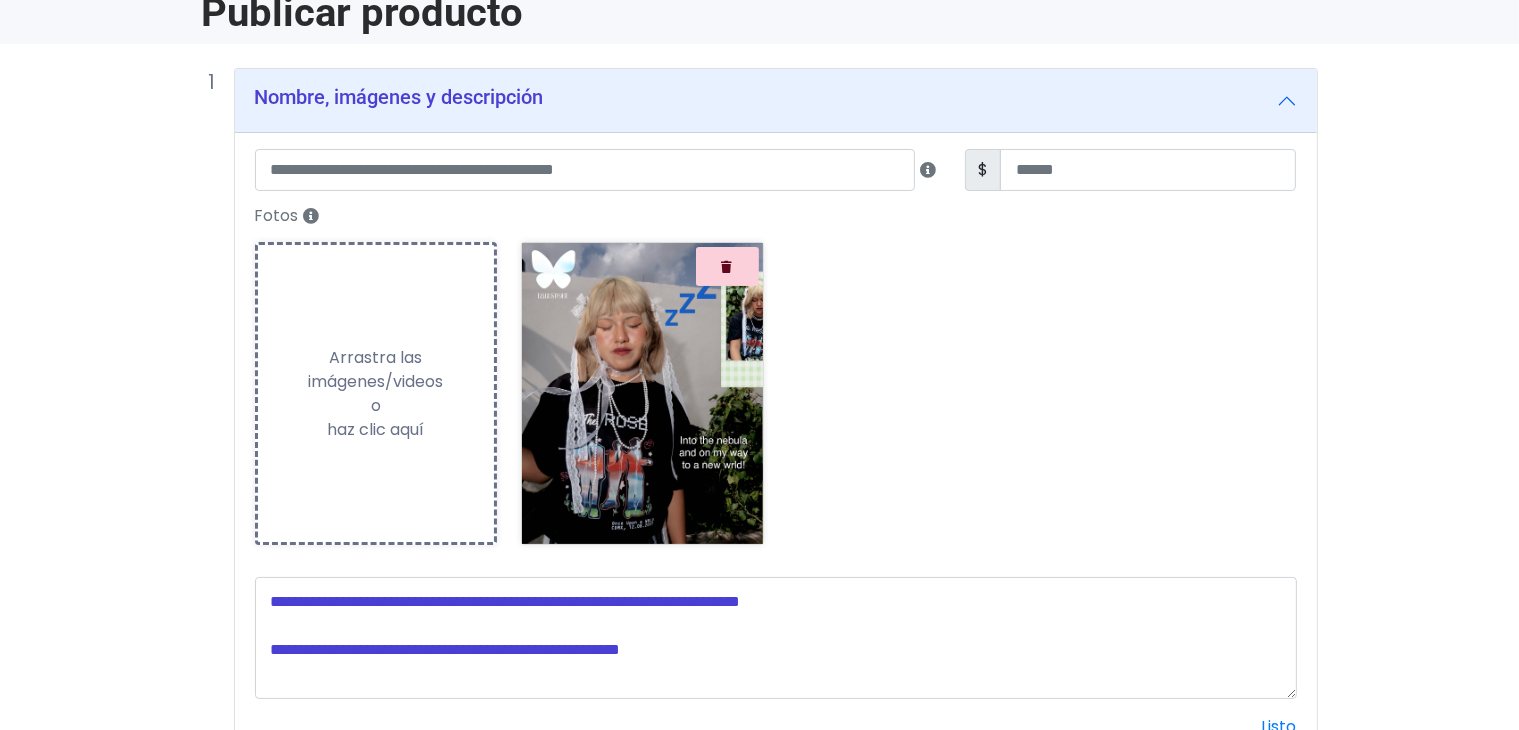 scroll, scrollTop: 76, scrollLeft: 0, axis: vertical 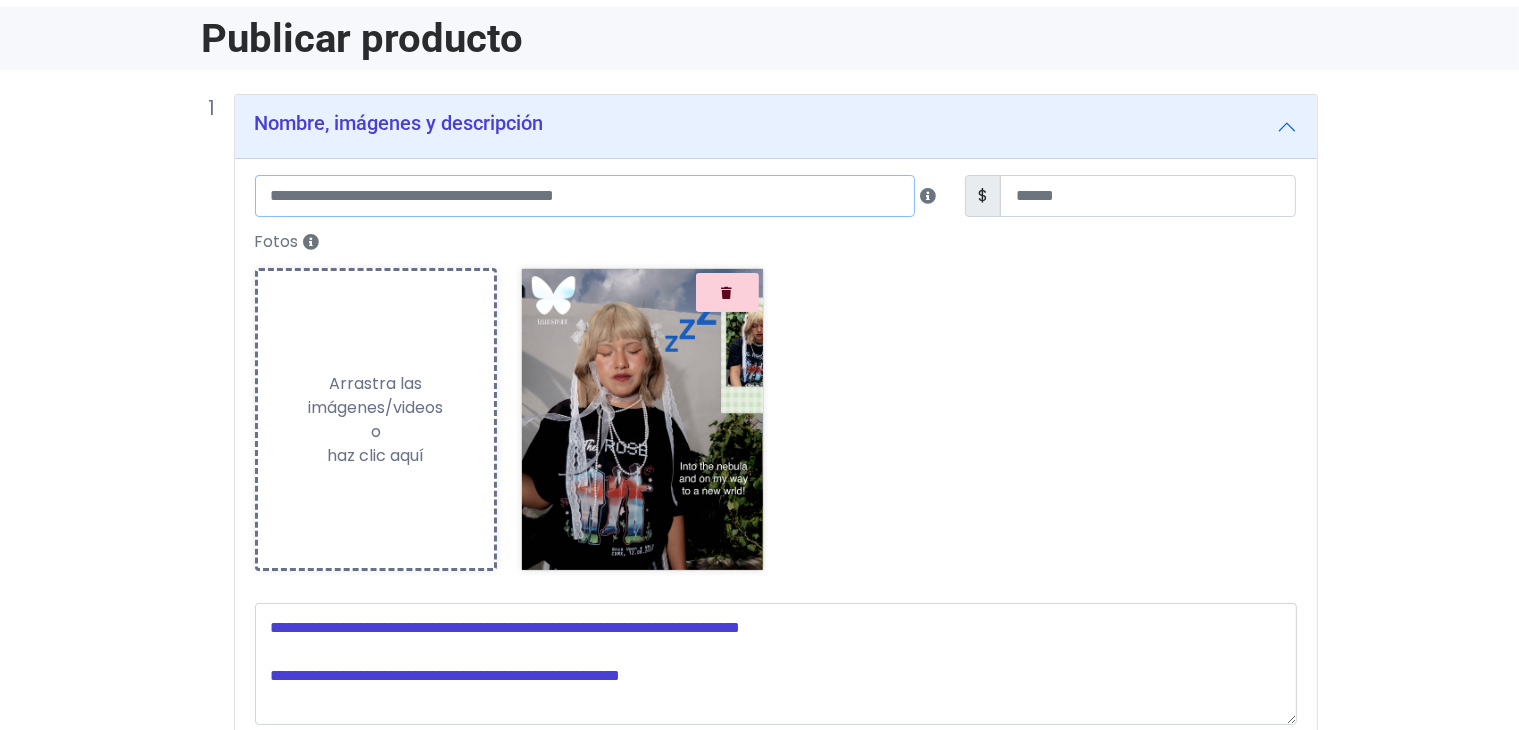 click at bounding box center [585, 196] 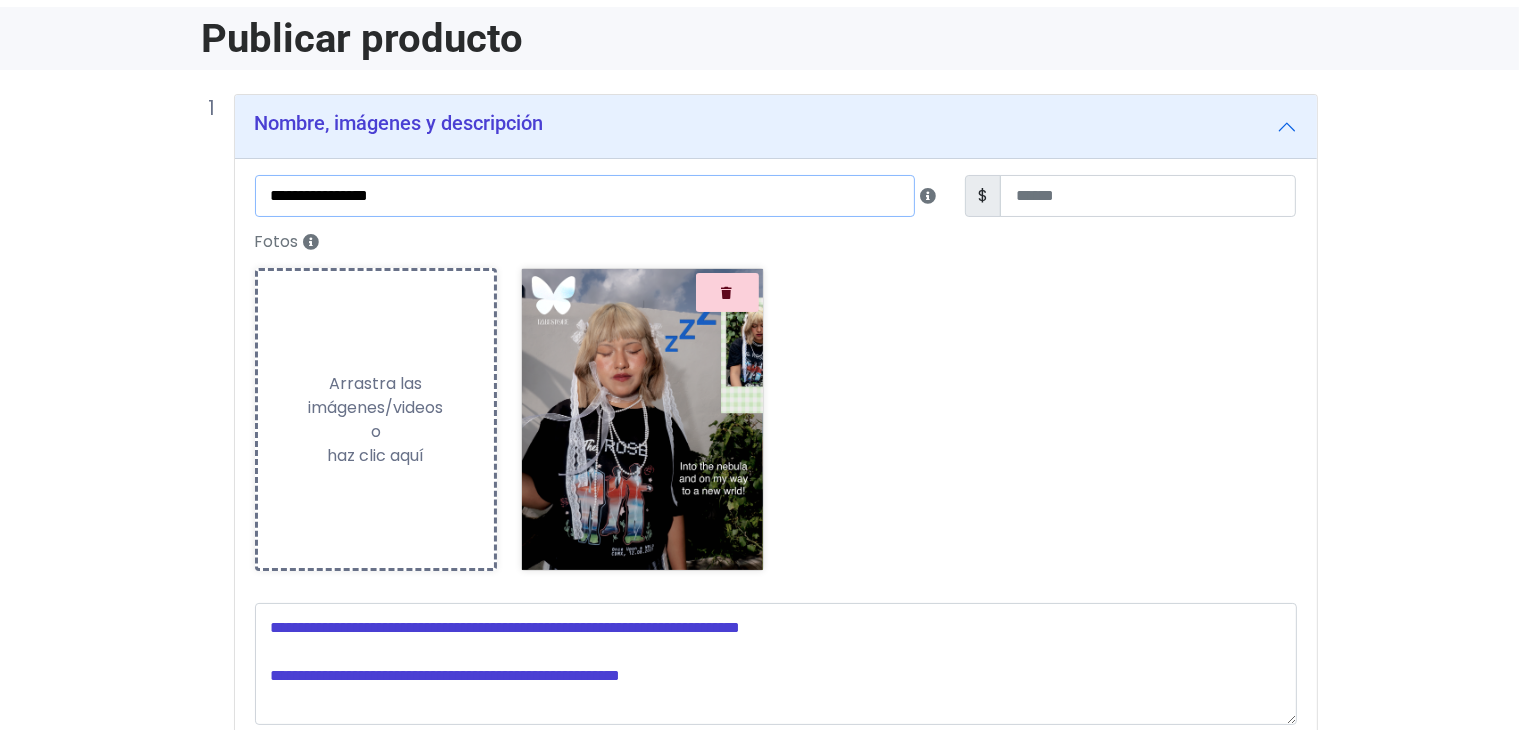 scroll, scrollTop: 363, scrollLeft: 0, axis: vertical 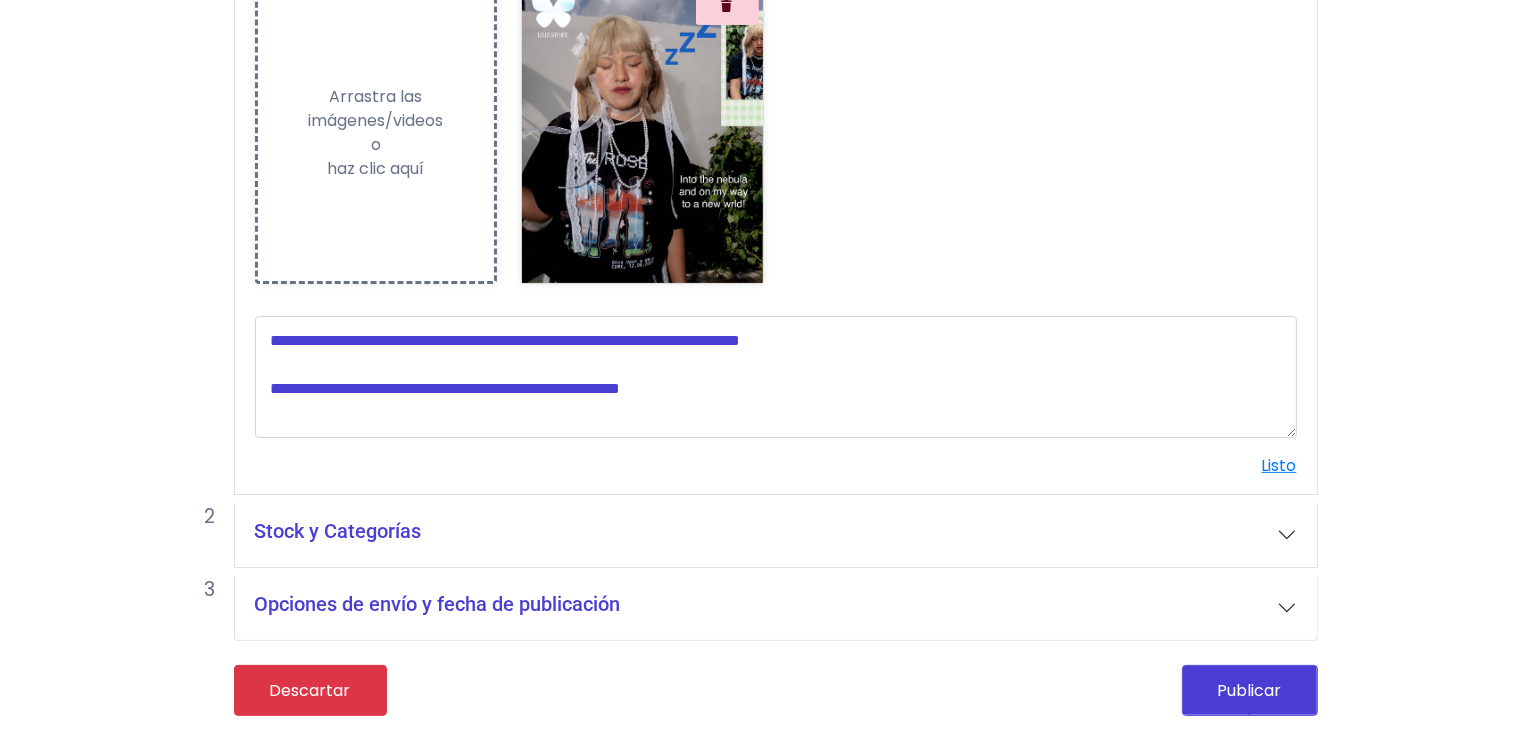type on "**********" 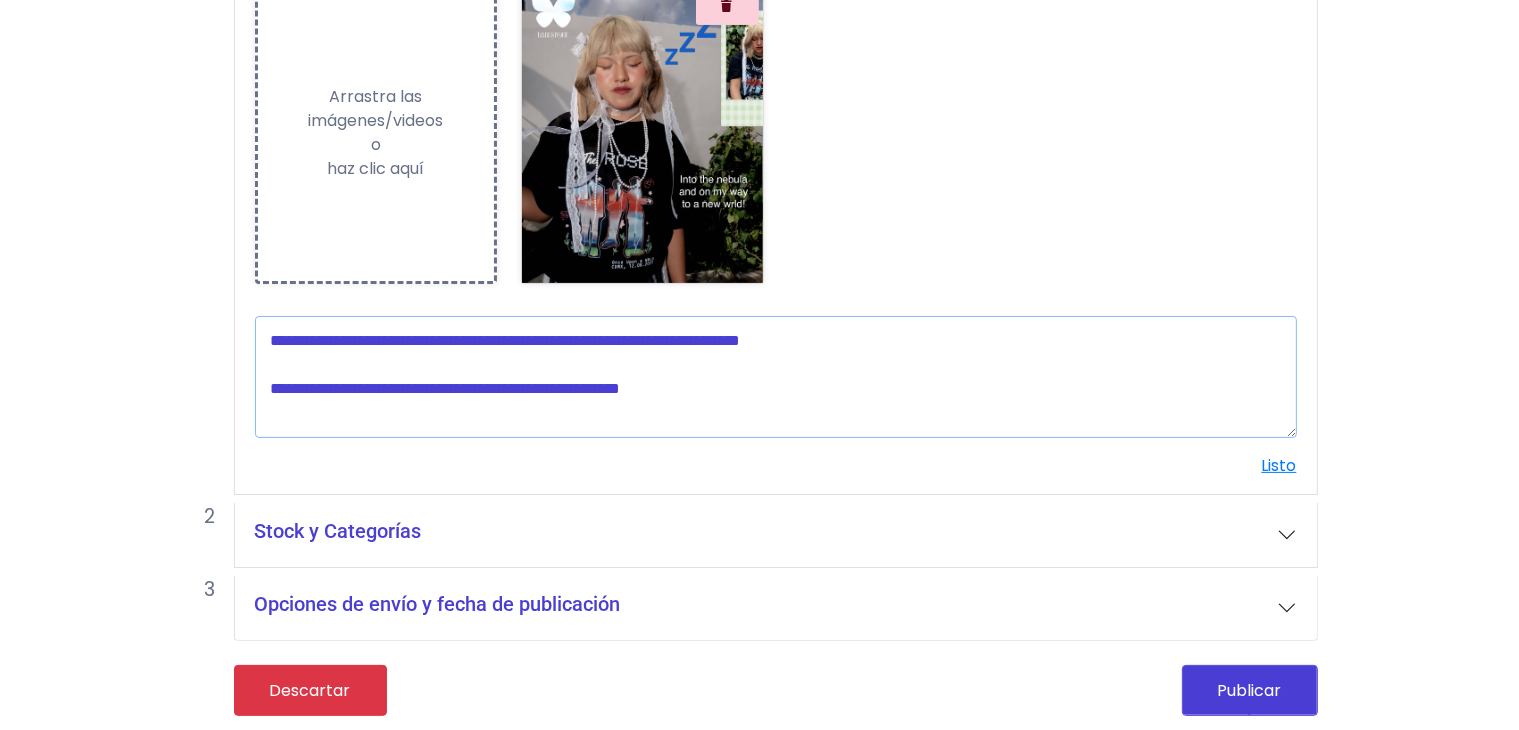 click at bounding box center (776, 377) 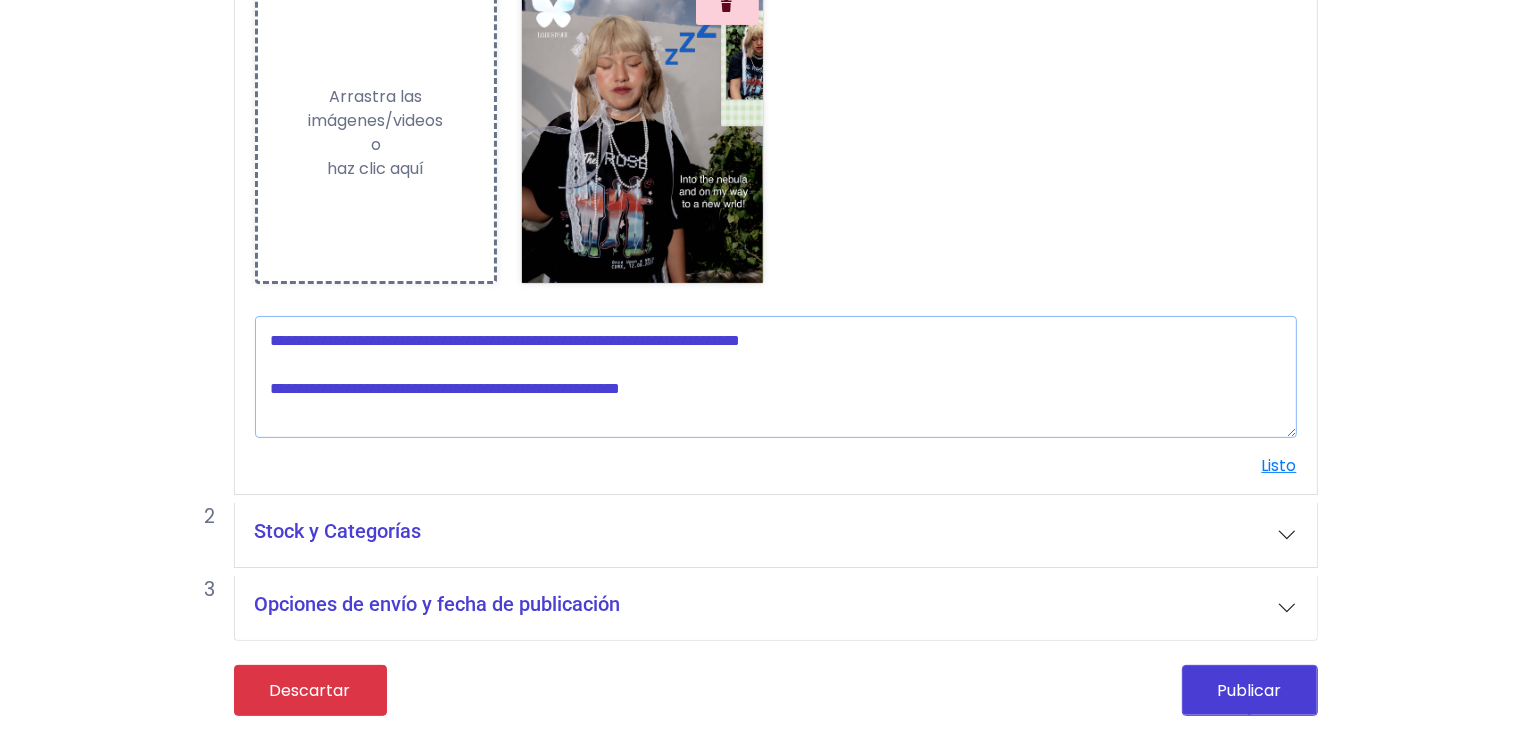 click at bounding box center (776, 377) 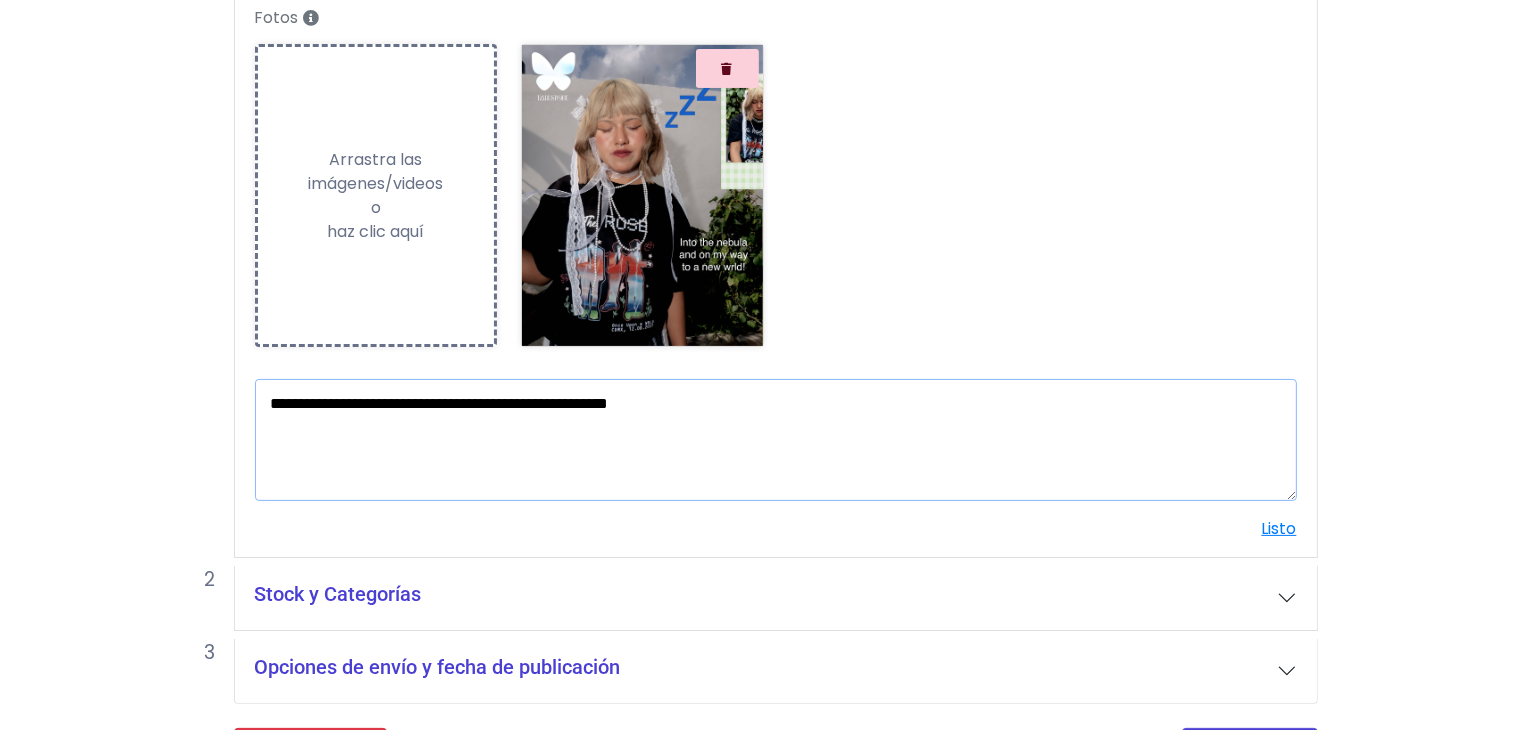 scroll, scrollTop: 293, scrollLeft: 0, axis: vertical 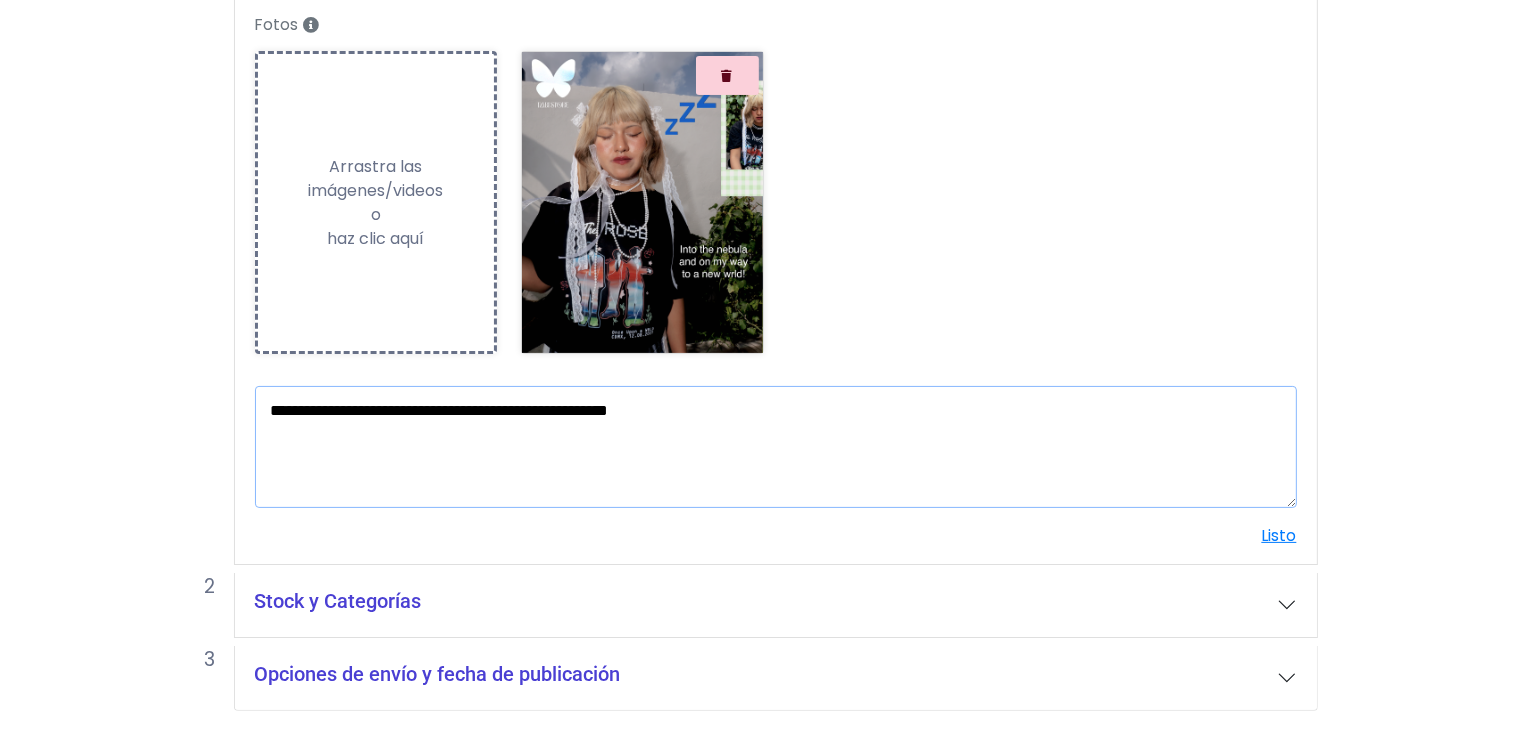 click on "**********" at bounding box center (776, 447) 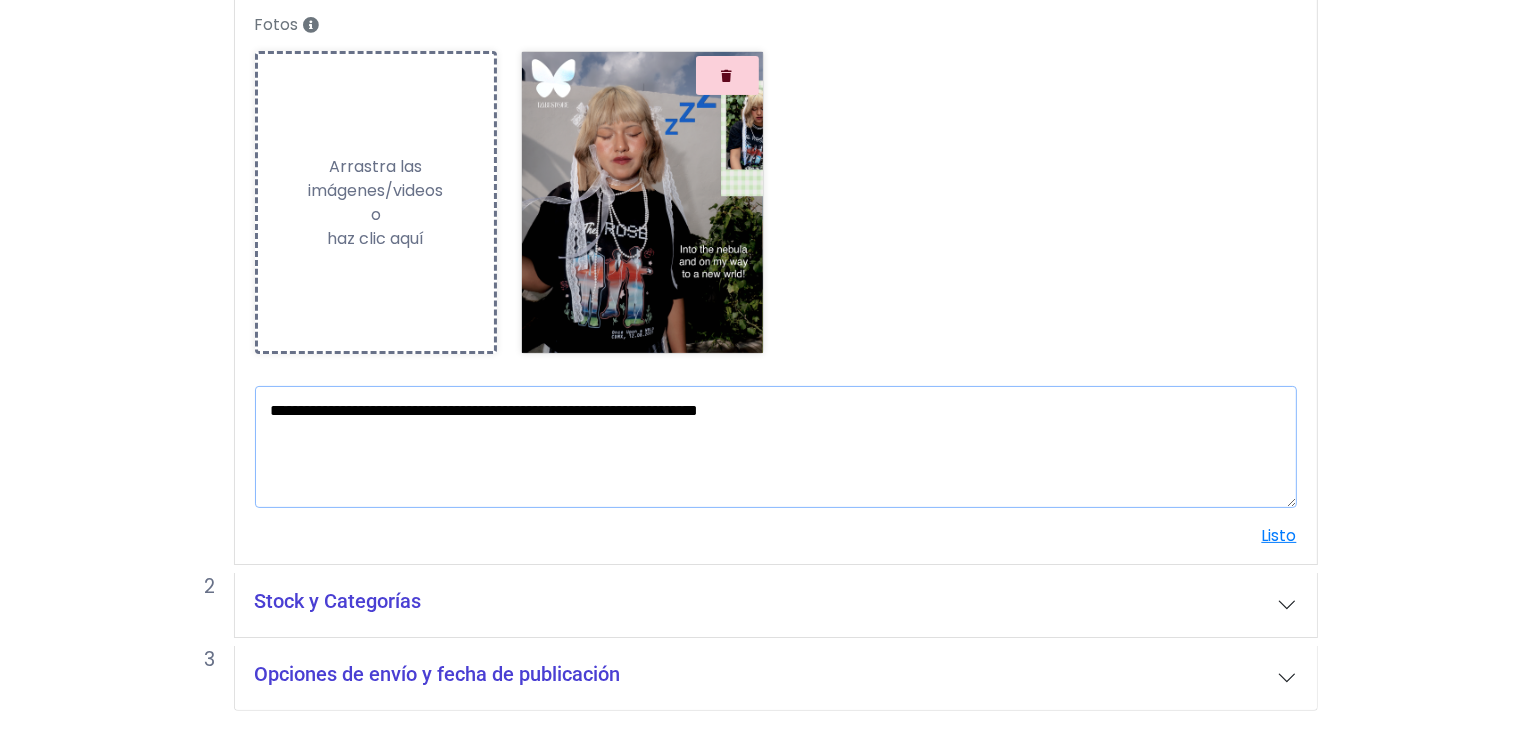 click on "**********" at bounding box center (776, 447) 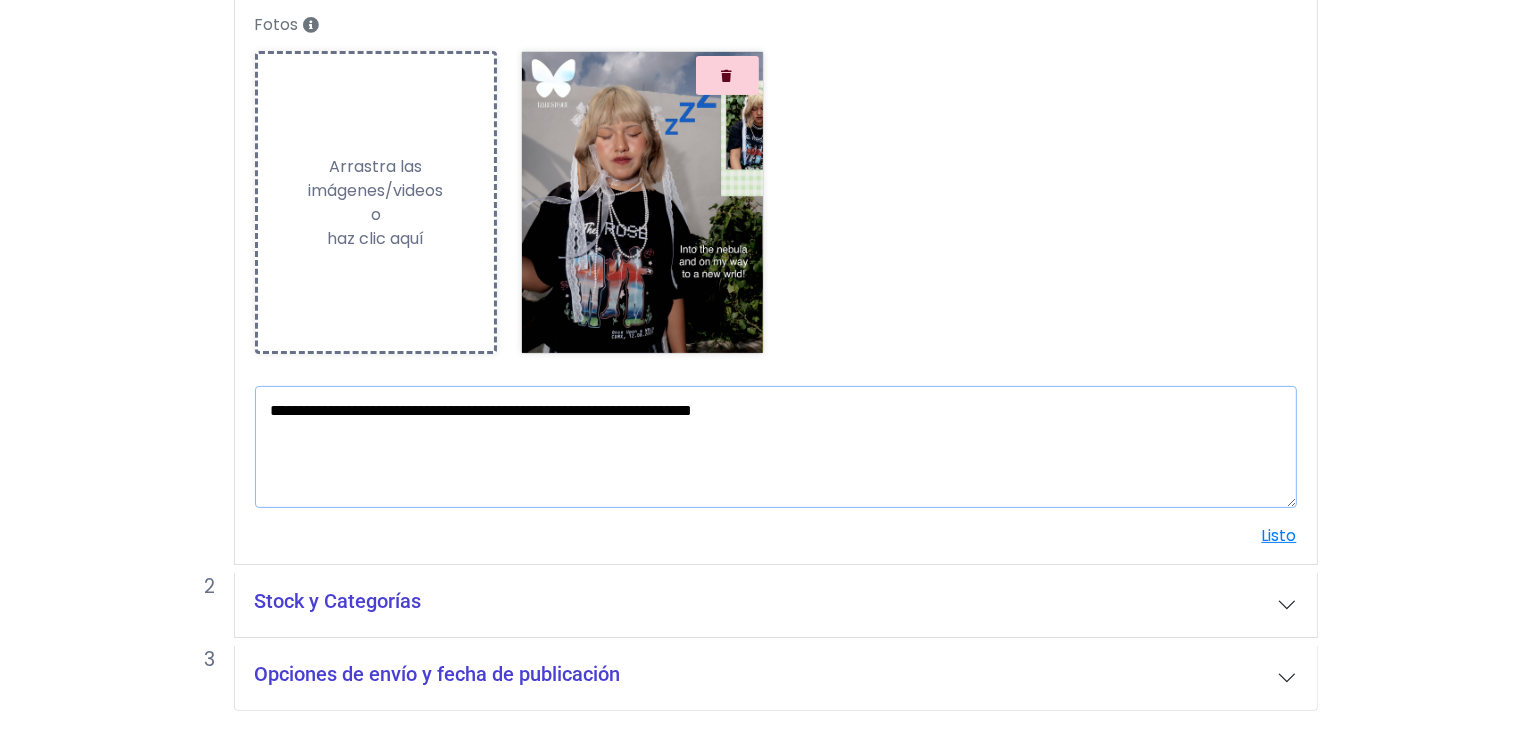 click on "**********" at bounding box center [776, 447] 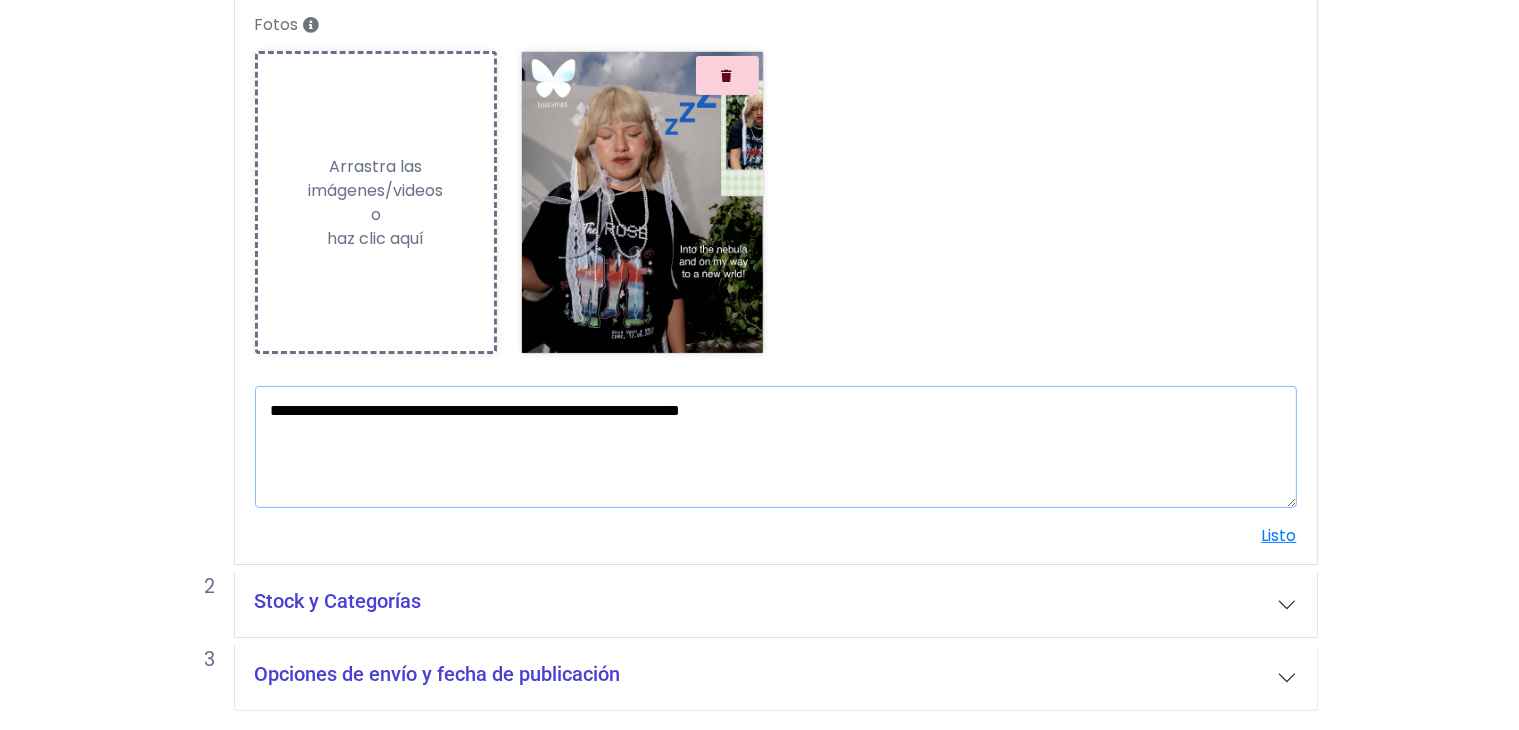 click on "**********" at bounding box center (776, 447) 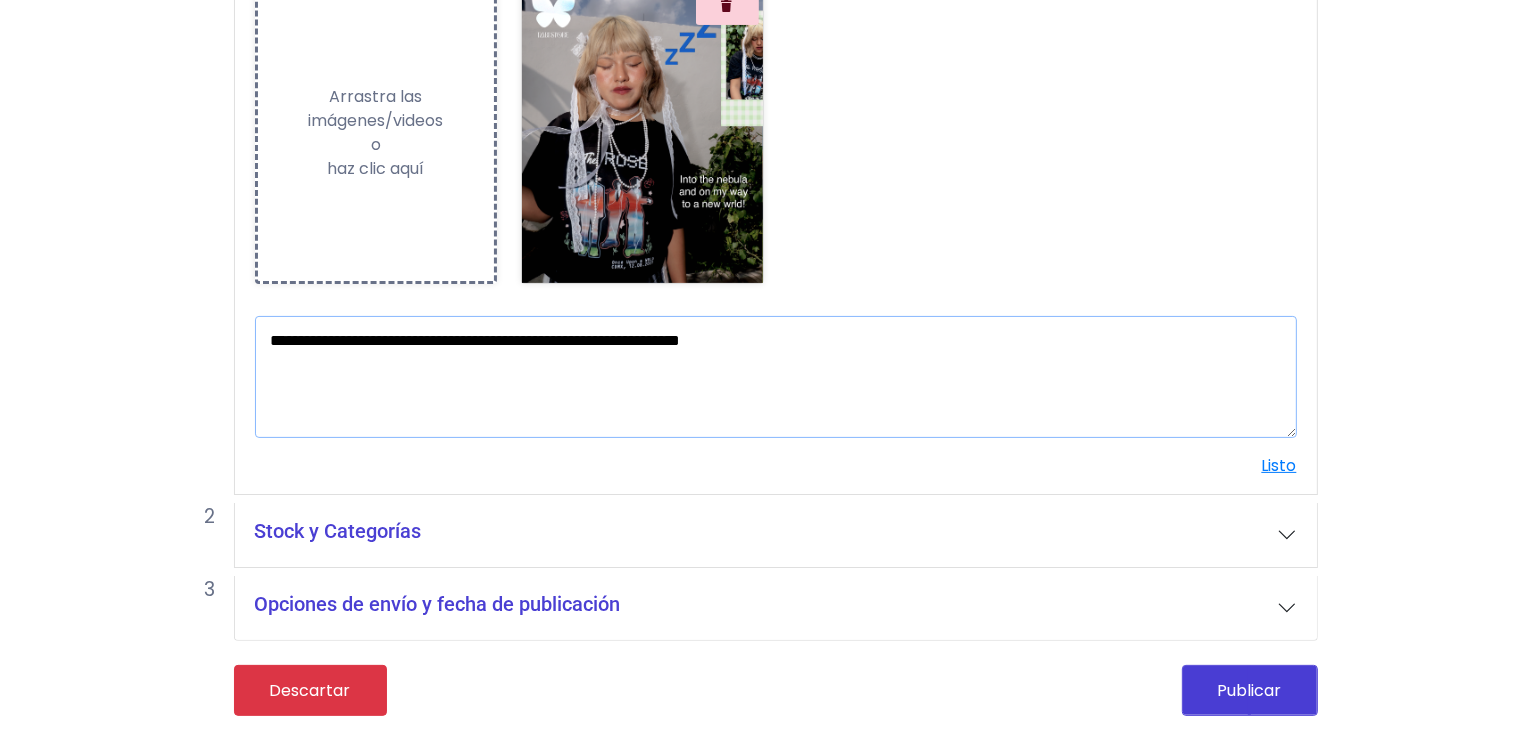 type on "**********" 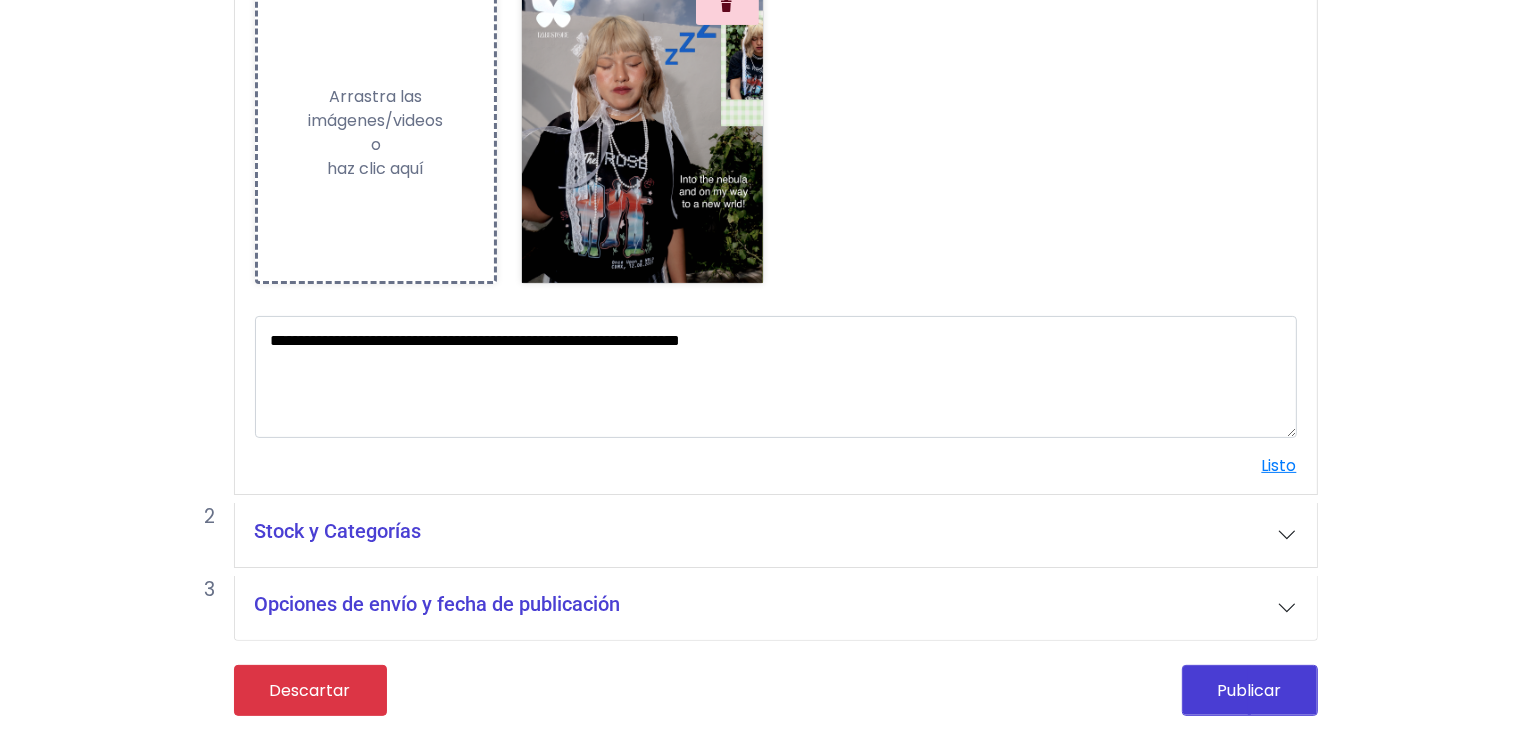 click on "Stock y Categorías" at bounding box center [776, 535] 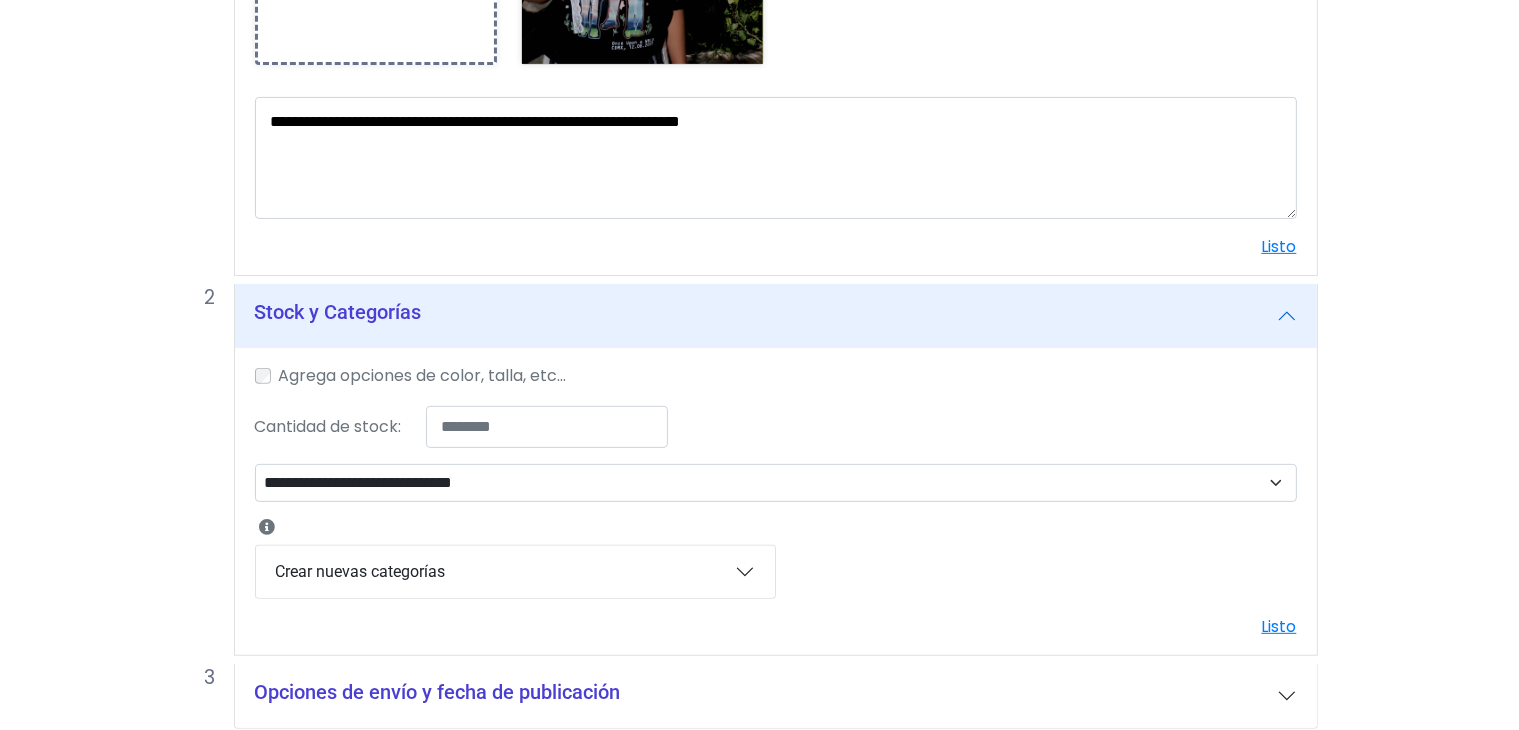 scroll, scrollTop: 610, scrollLeft: 0, axis: vertical 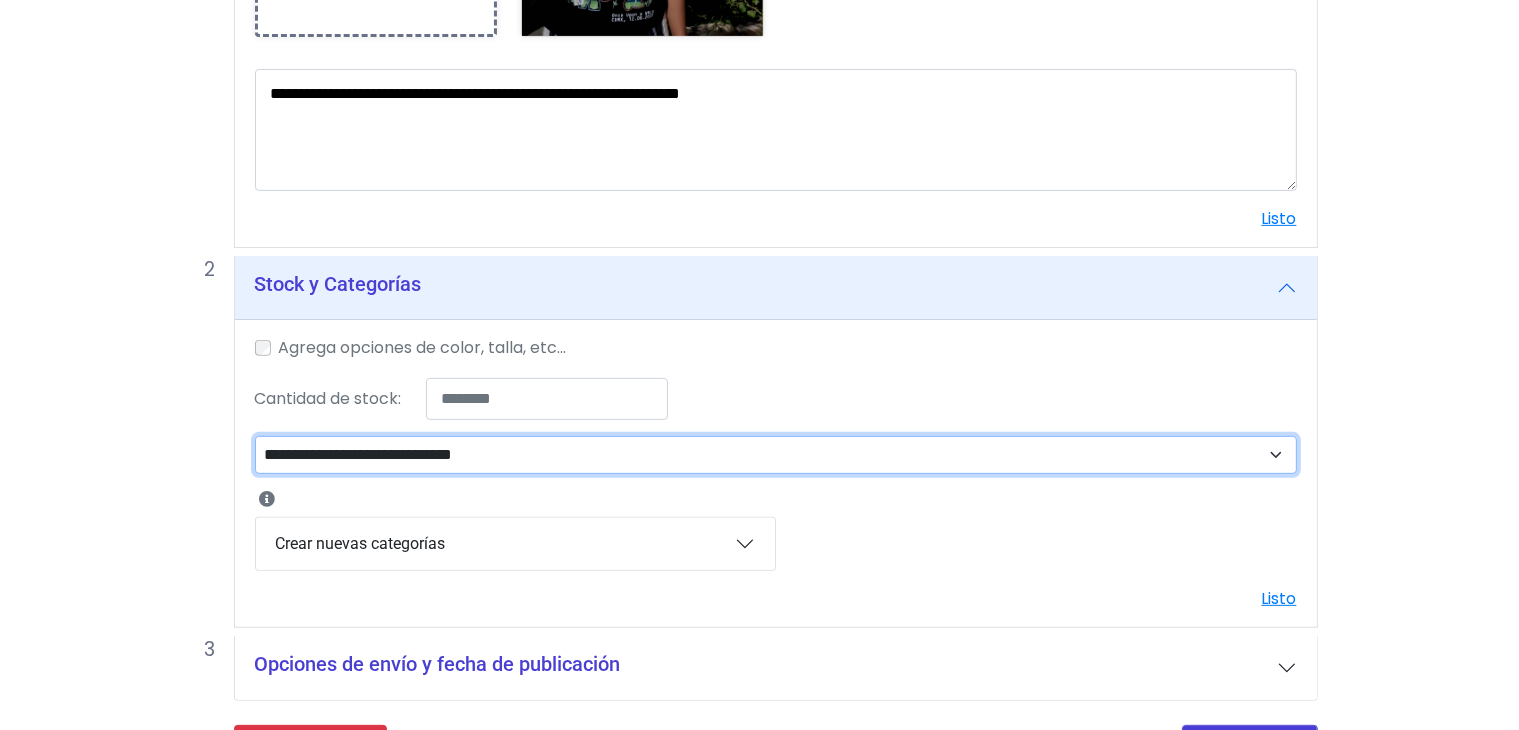 click on "**********" at bounding box center [776, 455] 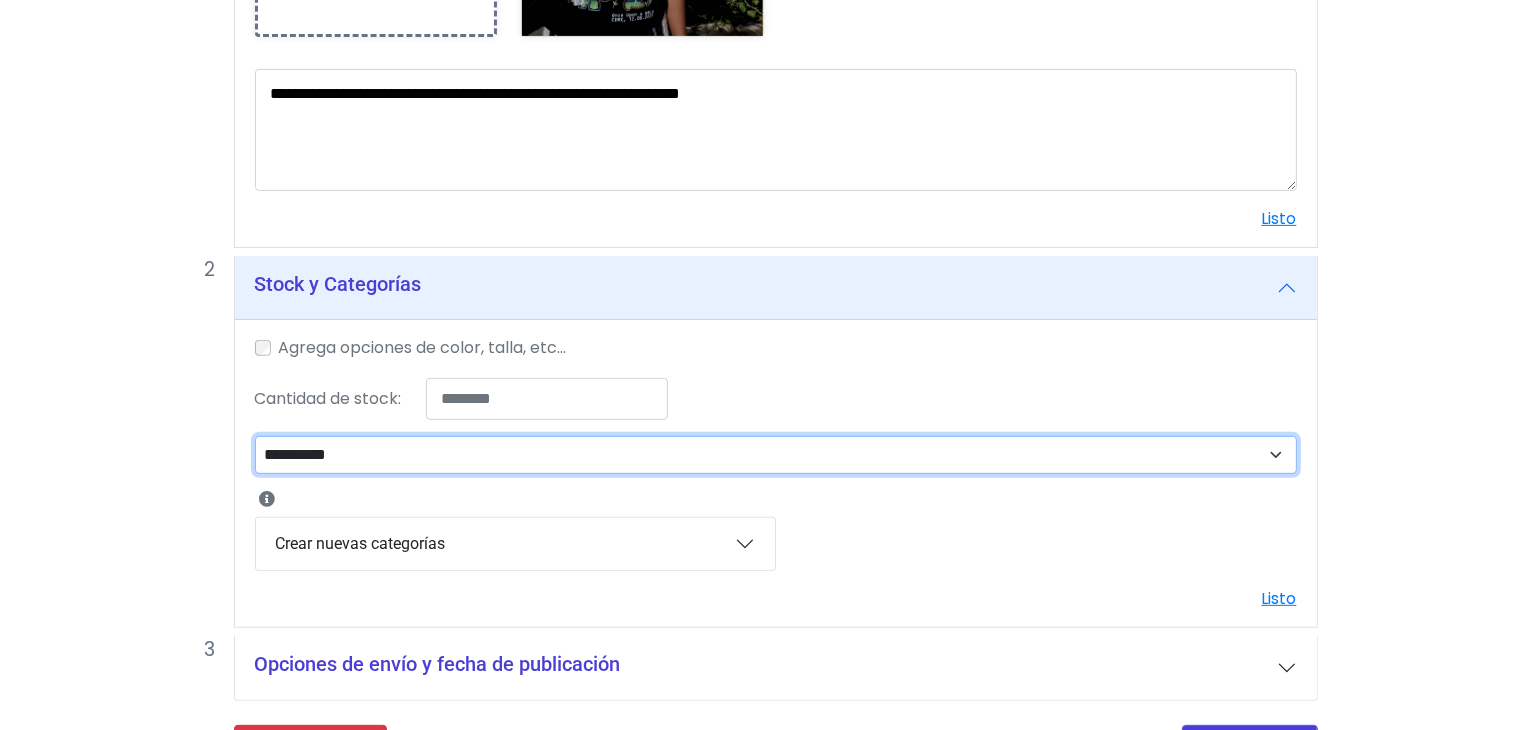 click on "**********" at bounding box center [776, 455] 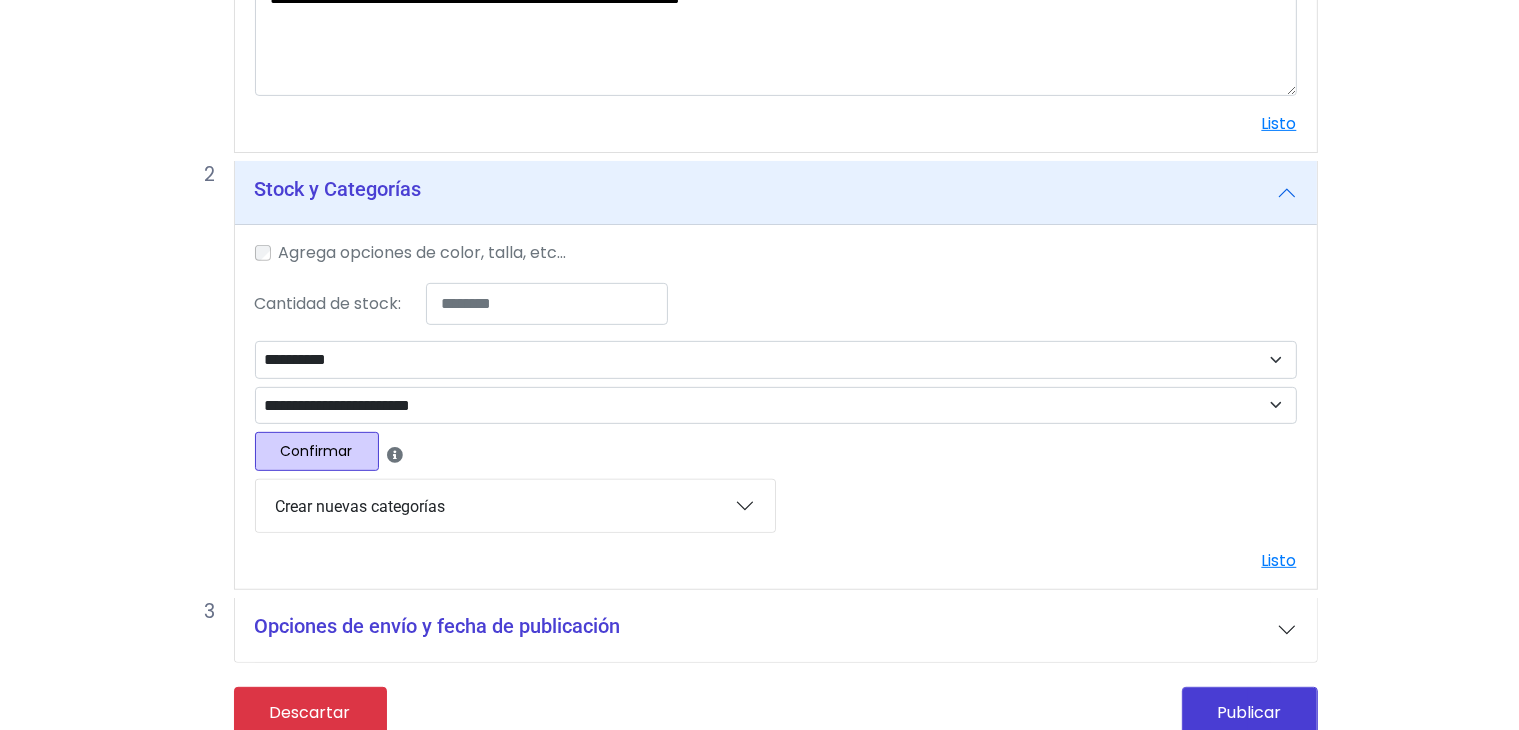 click on "Confirmar" at bounding box center [317, 451] 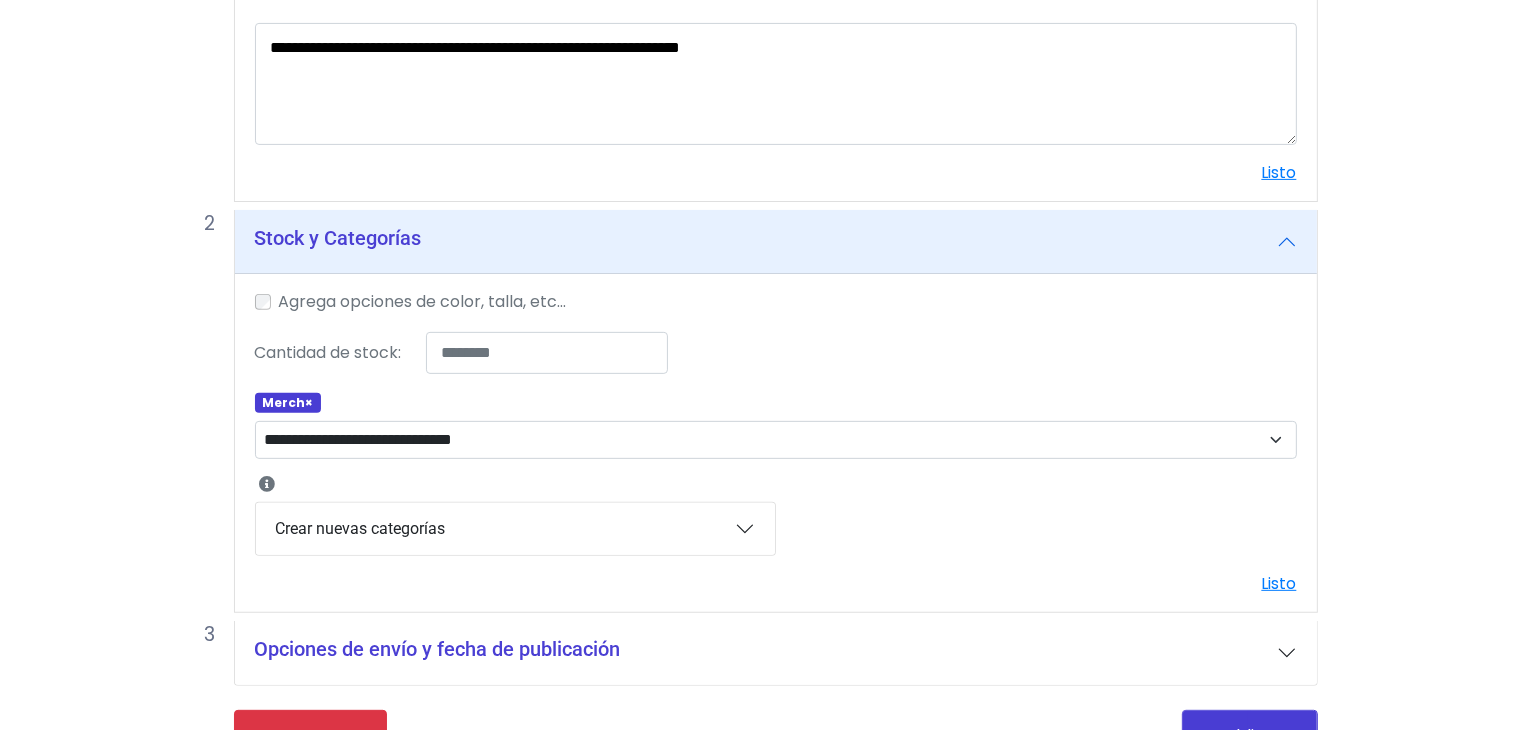 scroll, scrollTop: 656, scrollLeft: 0, axis: vertical 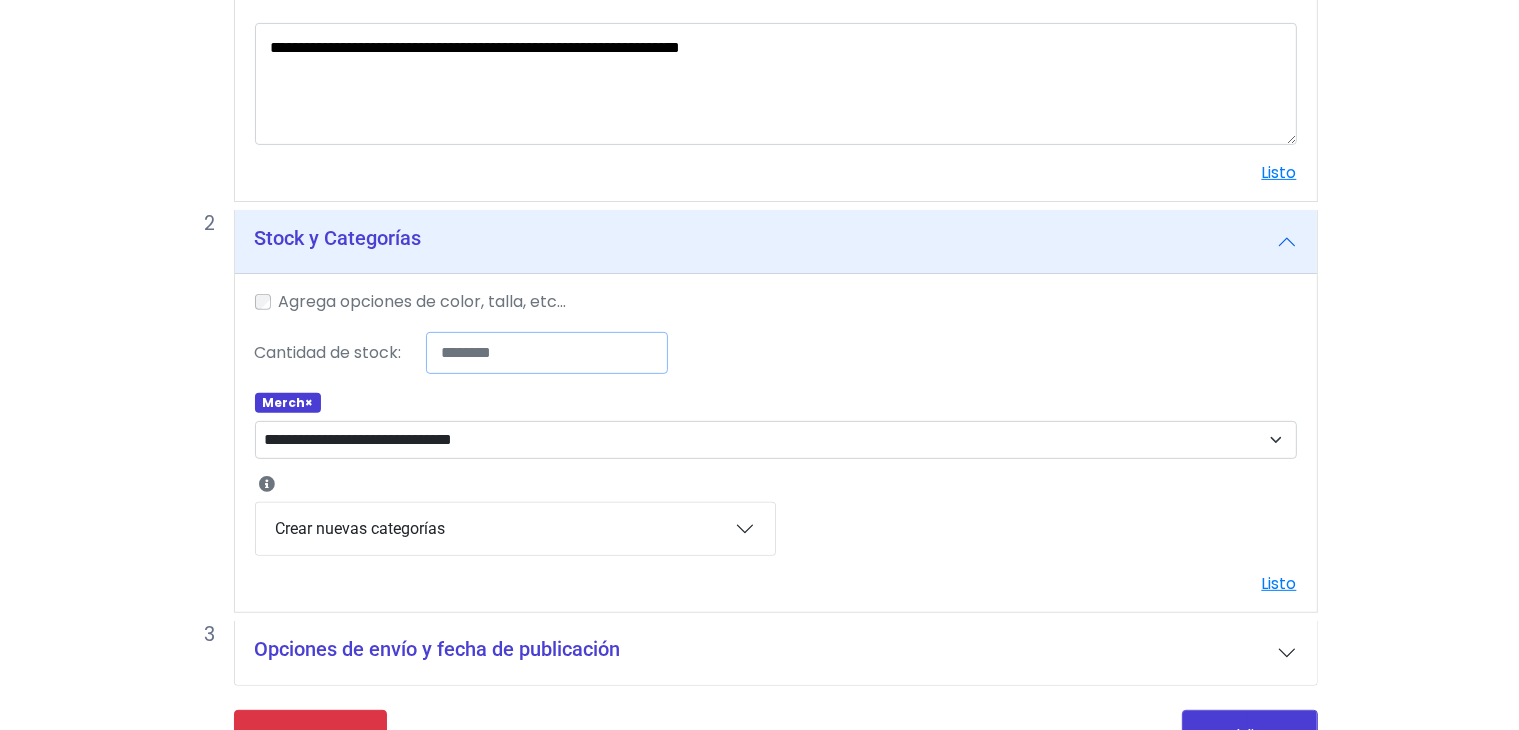 click on "*" at bounding box center (547, 353) 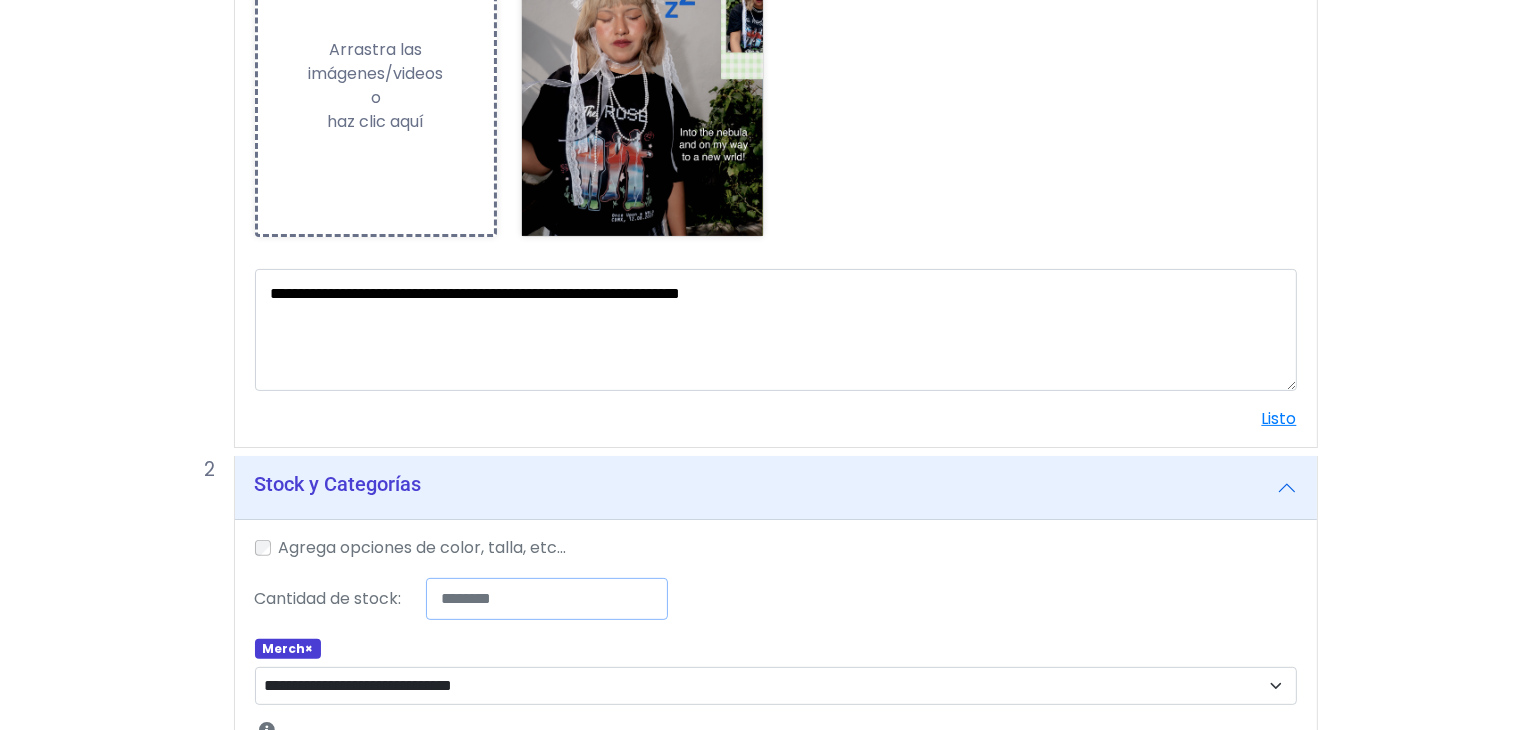 scroll, scrollTop: 699, scrollLeft: 0, axis: vertical 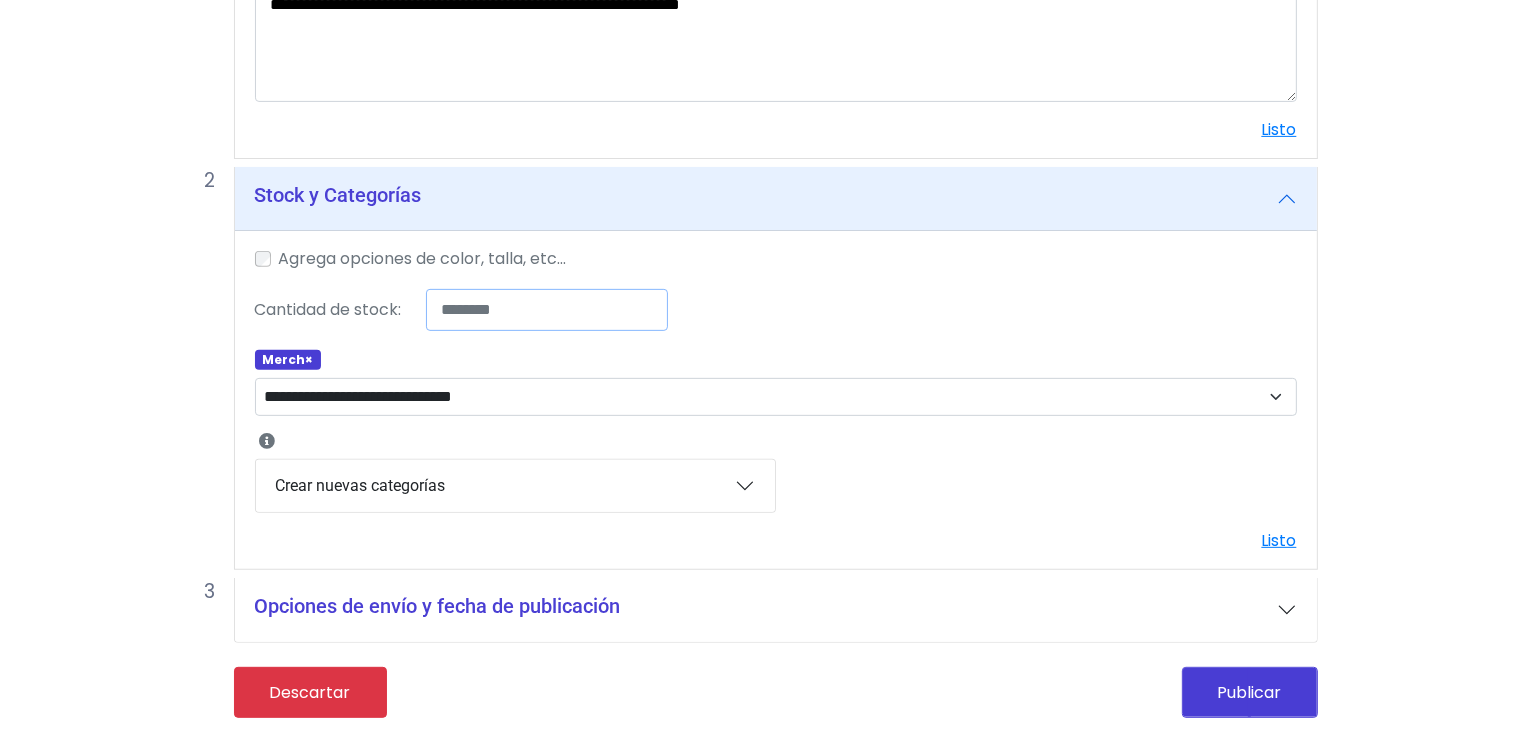 type on "**" 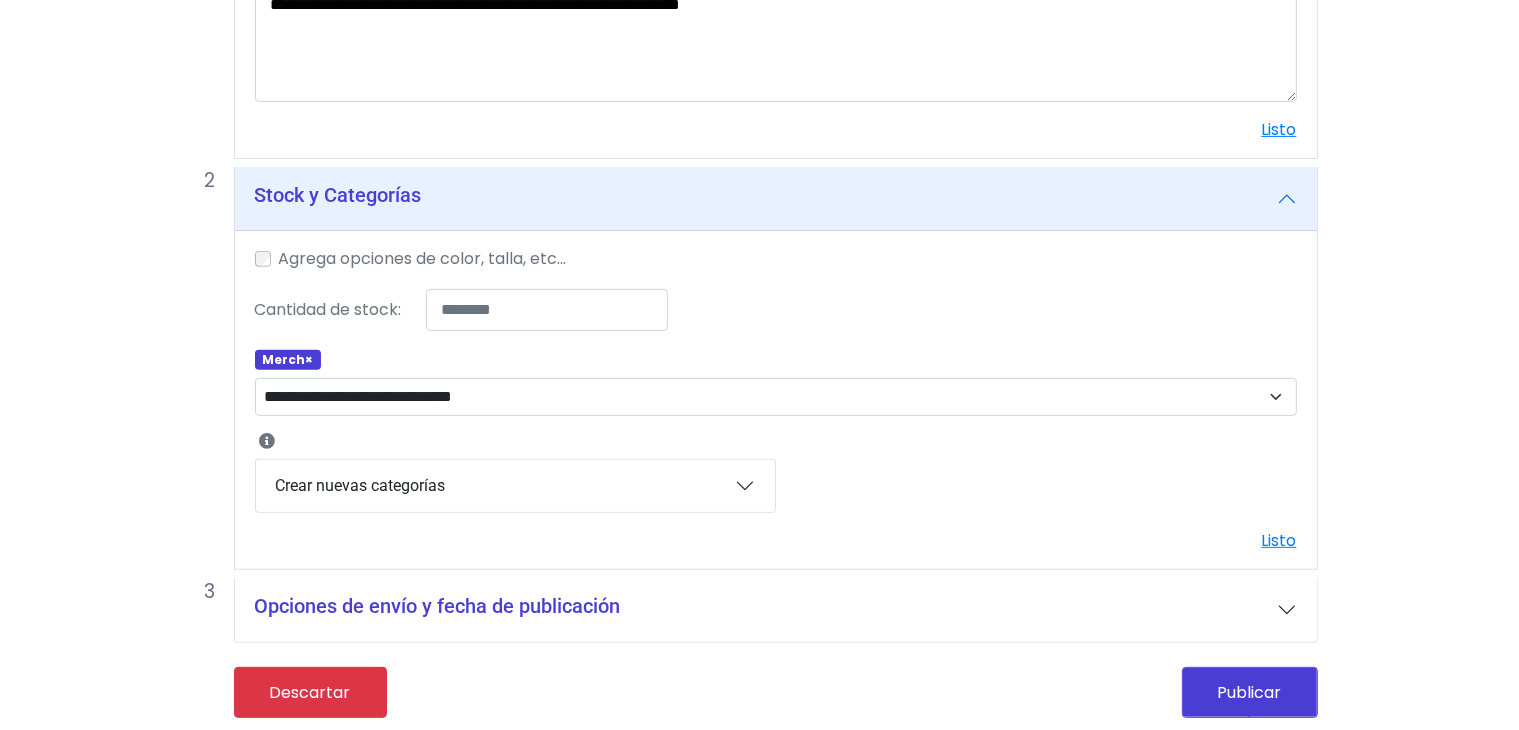 click on "Crear nuevas categorías" at bounding box center (515, 486) 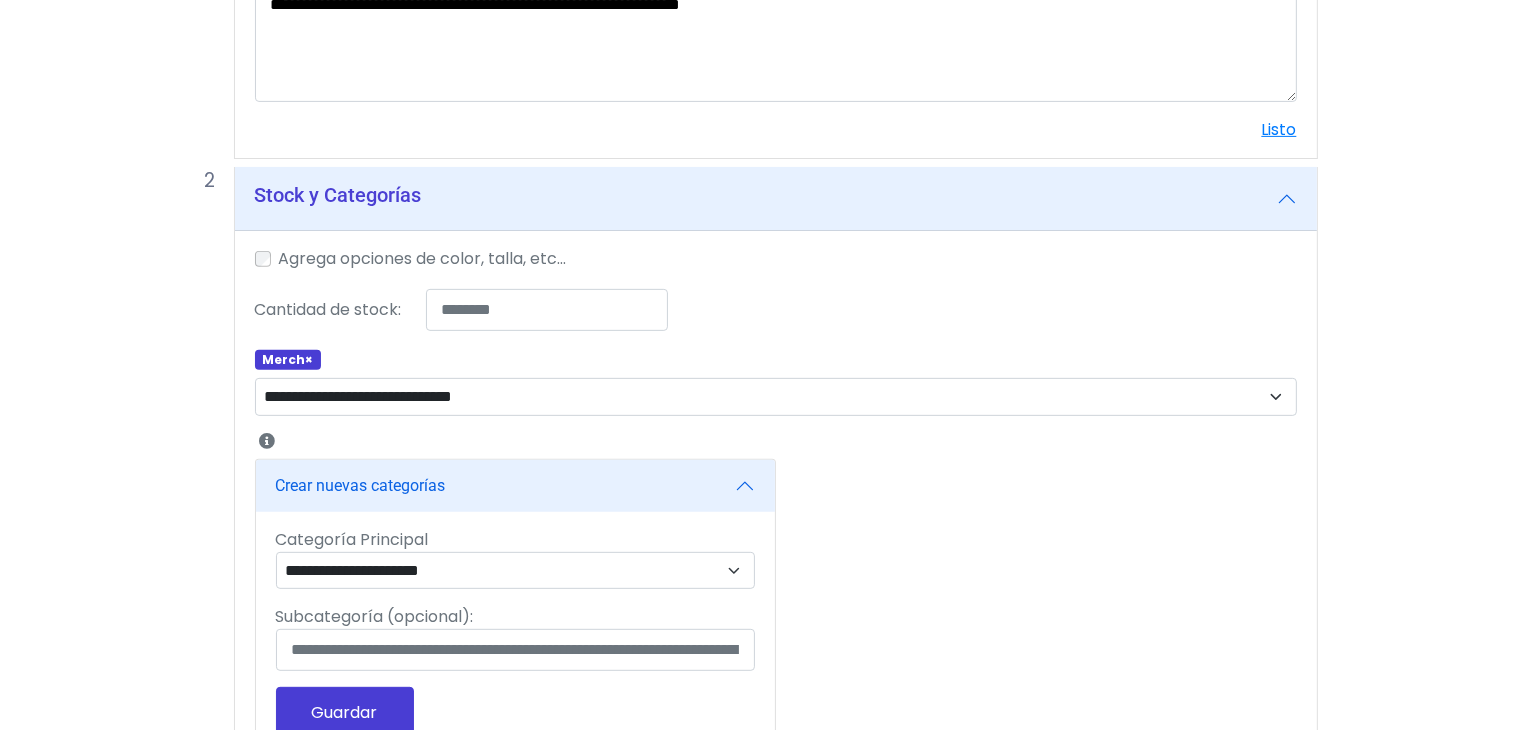 click on "Crear nuevas categorías" at bounding box center [515, 486] 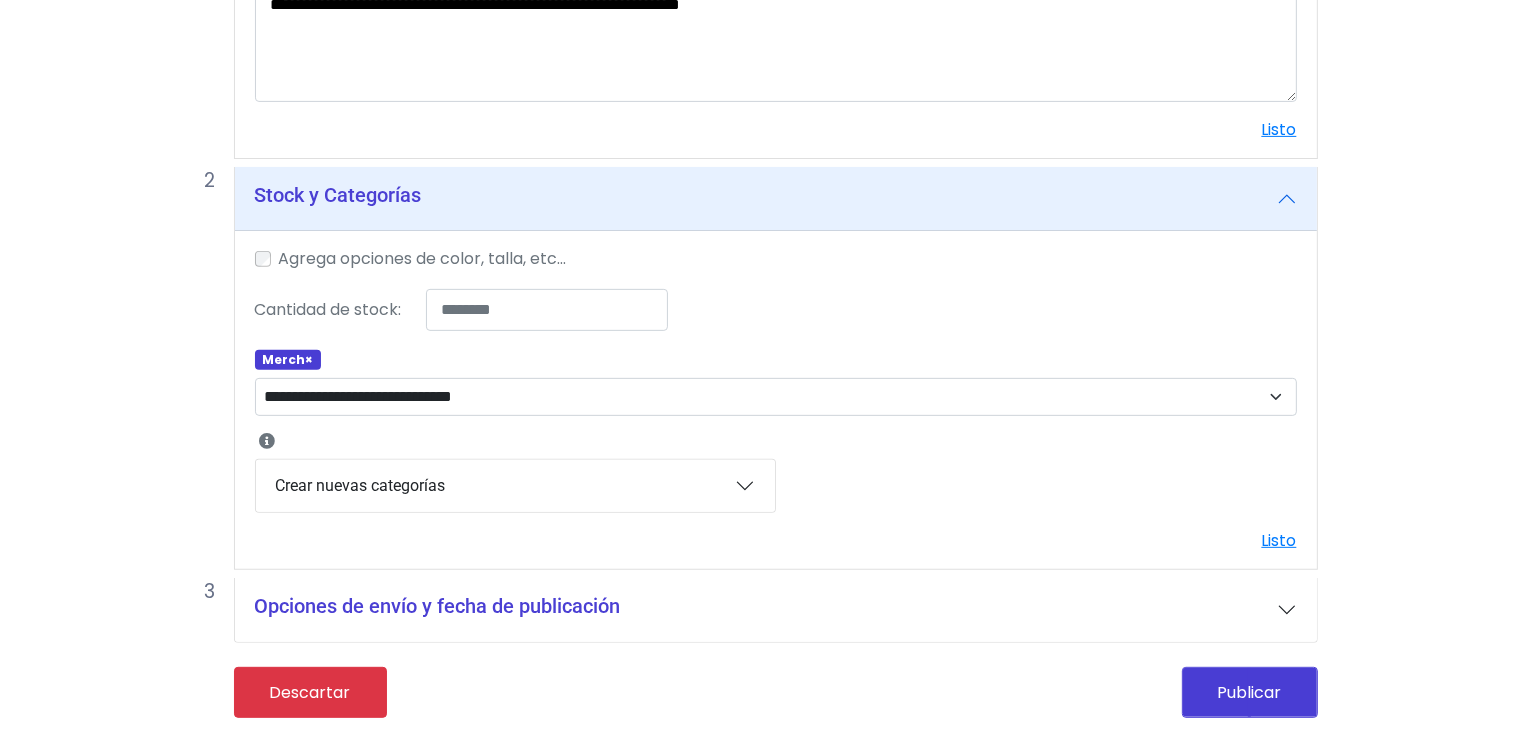 click on "Opciones de envío y fecha de publicación" at bounding box center (776, 610) 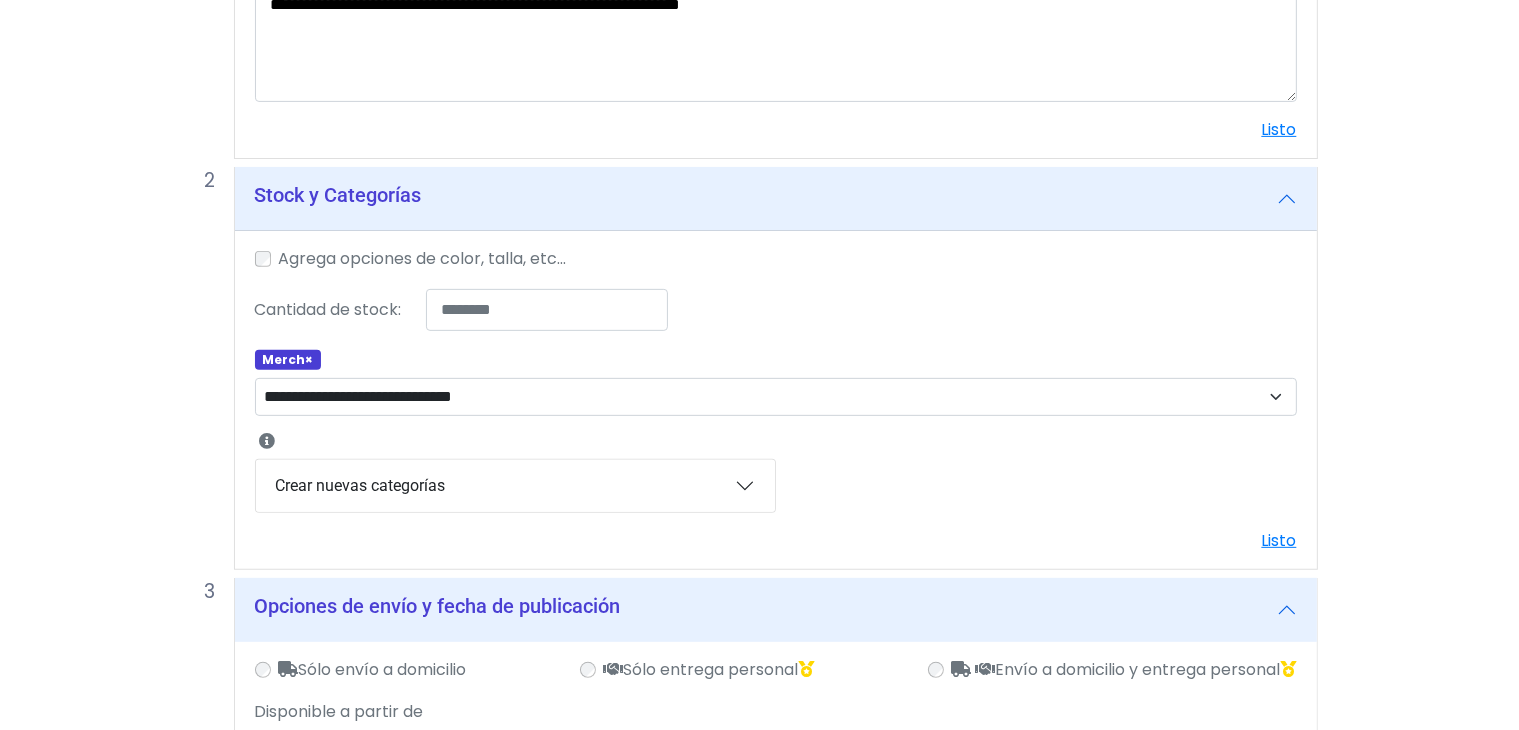 click on "Opciones de envío y fecha de publicación" at bounding box center [776, 610] 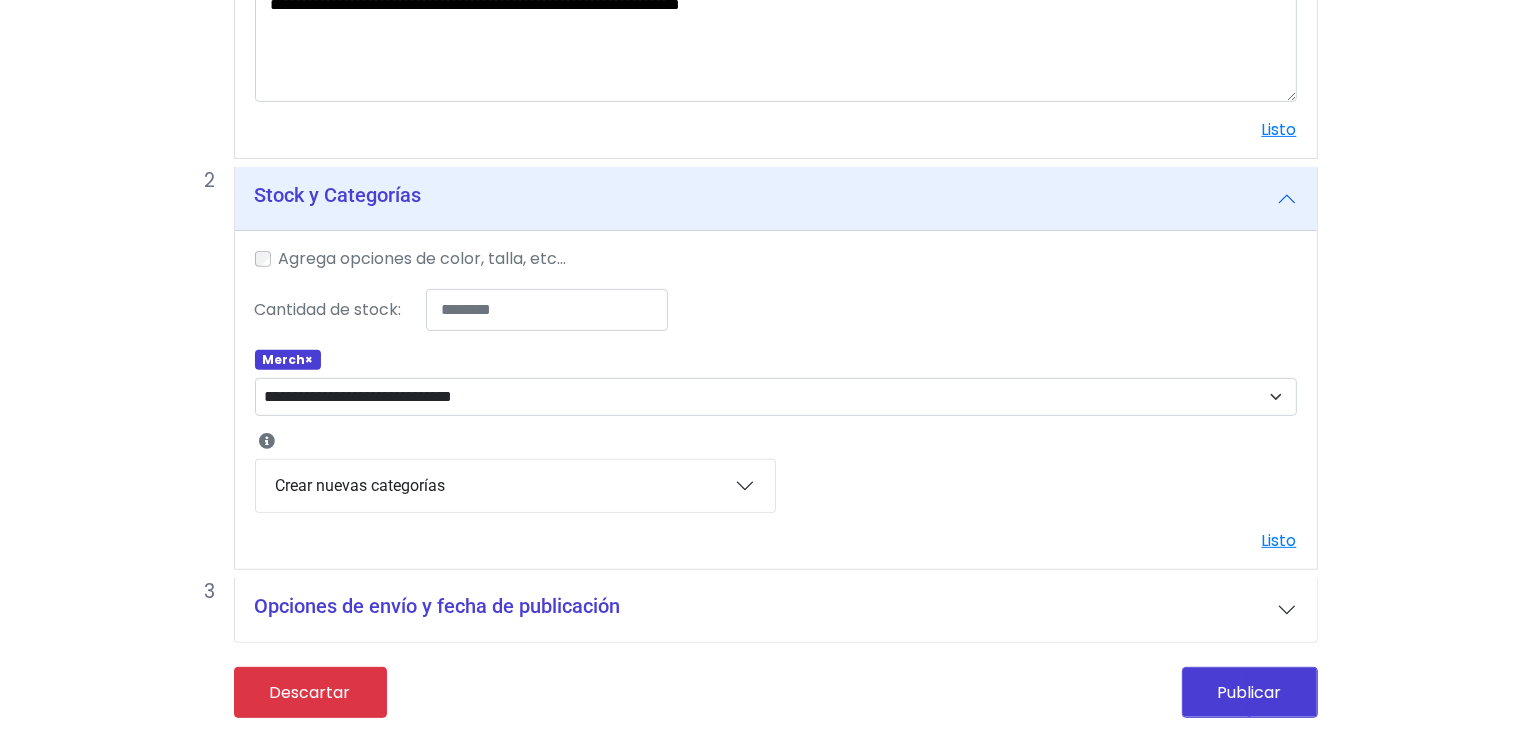 click on "Crear nuevas categorías" at bounding box center [515, 486] 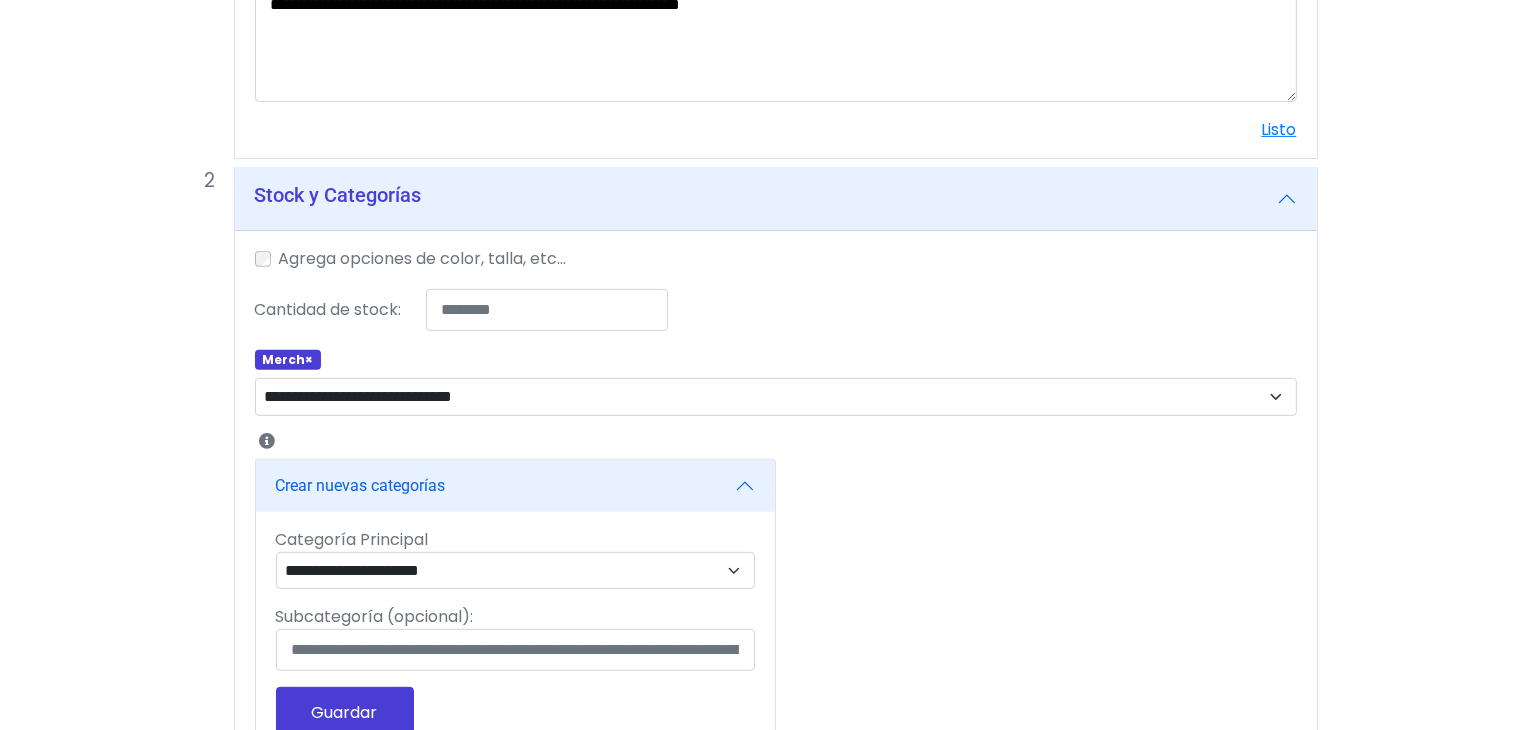 click on "Crear nuevas categorías" at bounding box center (515, 486) 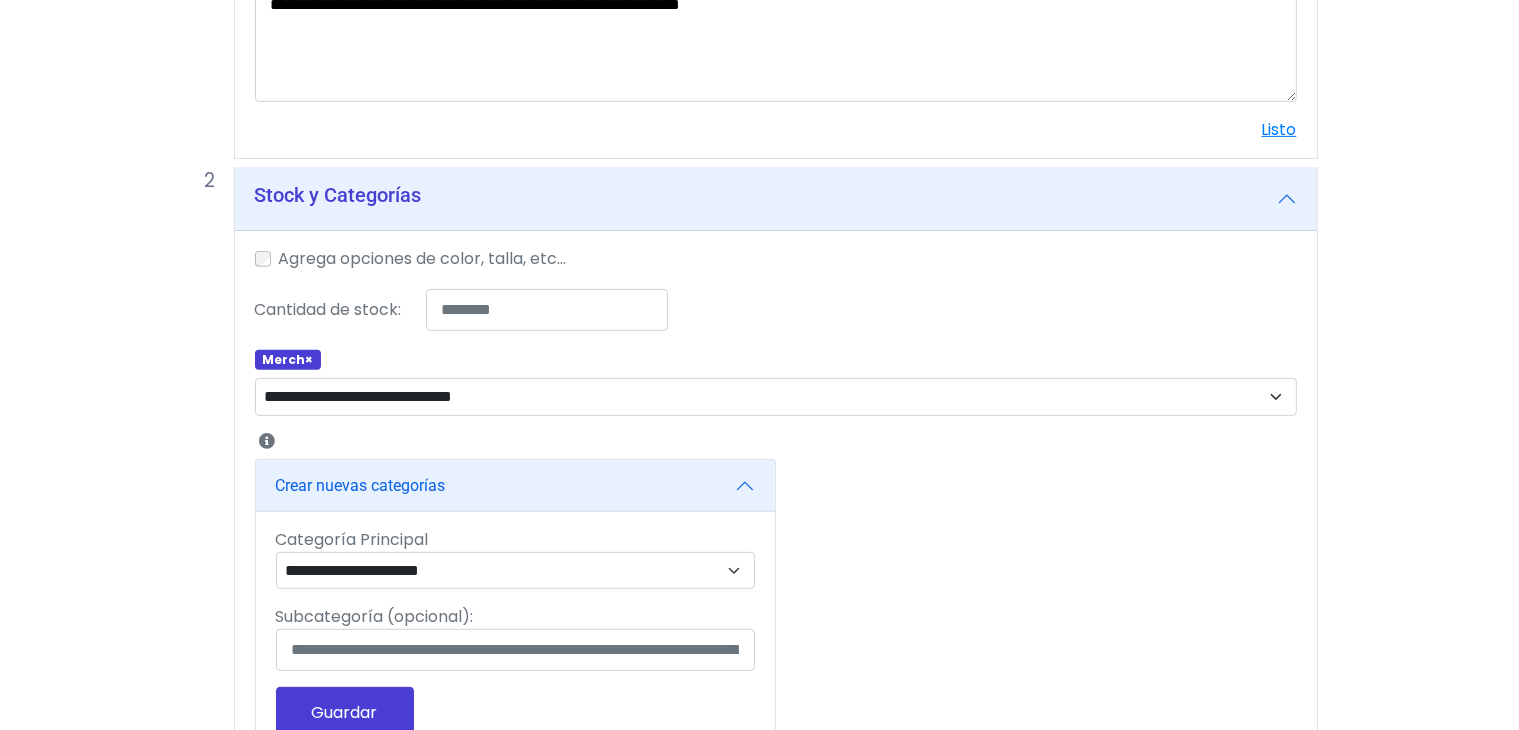click on "**********" at bounding box center [515, 633] 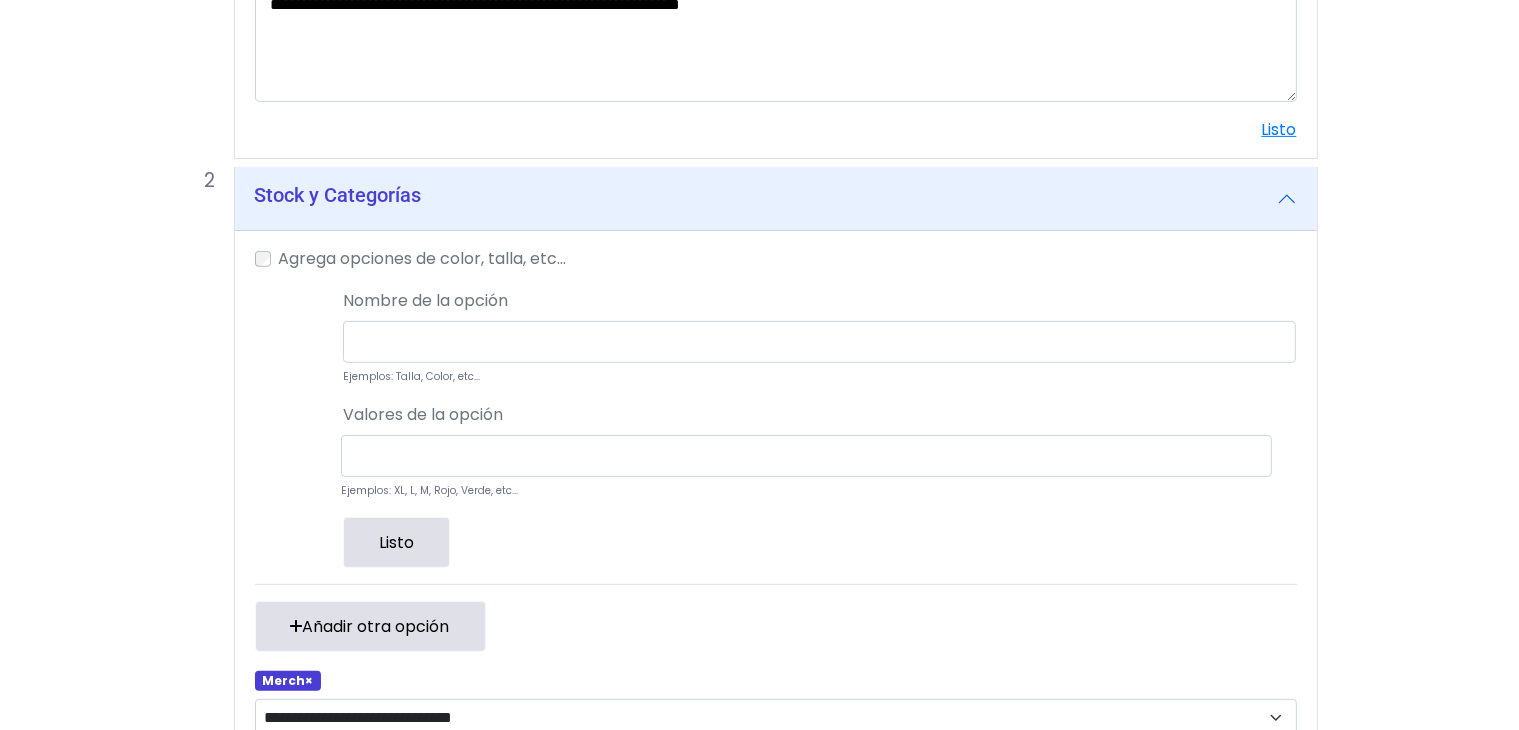 click on "Nombre de la opción" at bounding box center (425, 301) 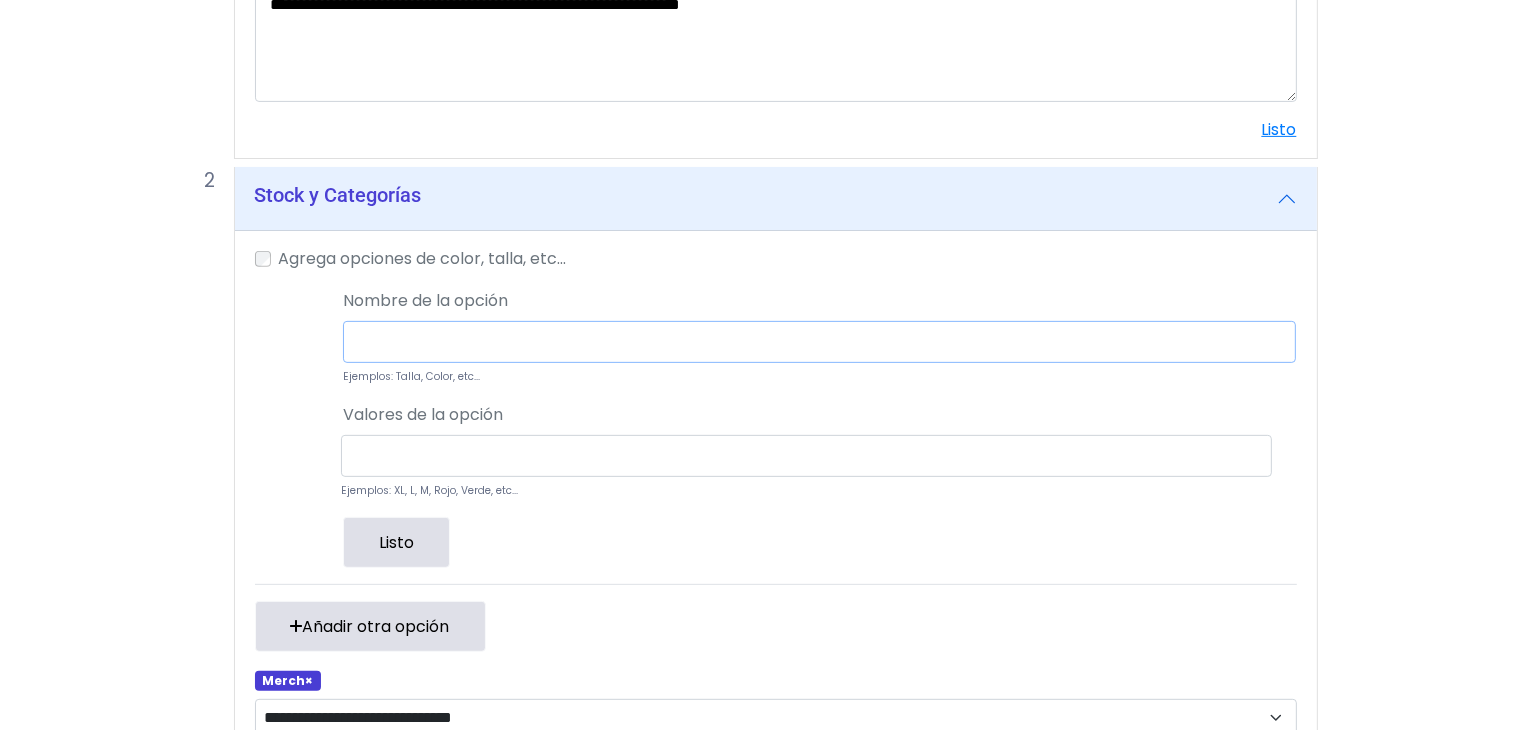click at bounding box center [819, 342] 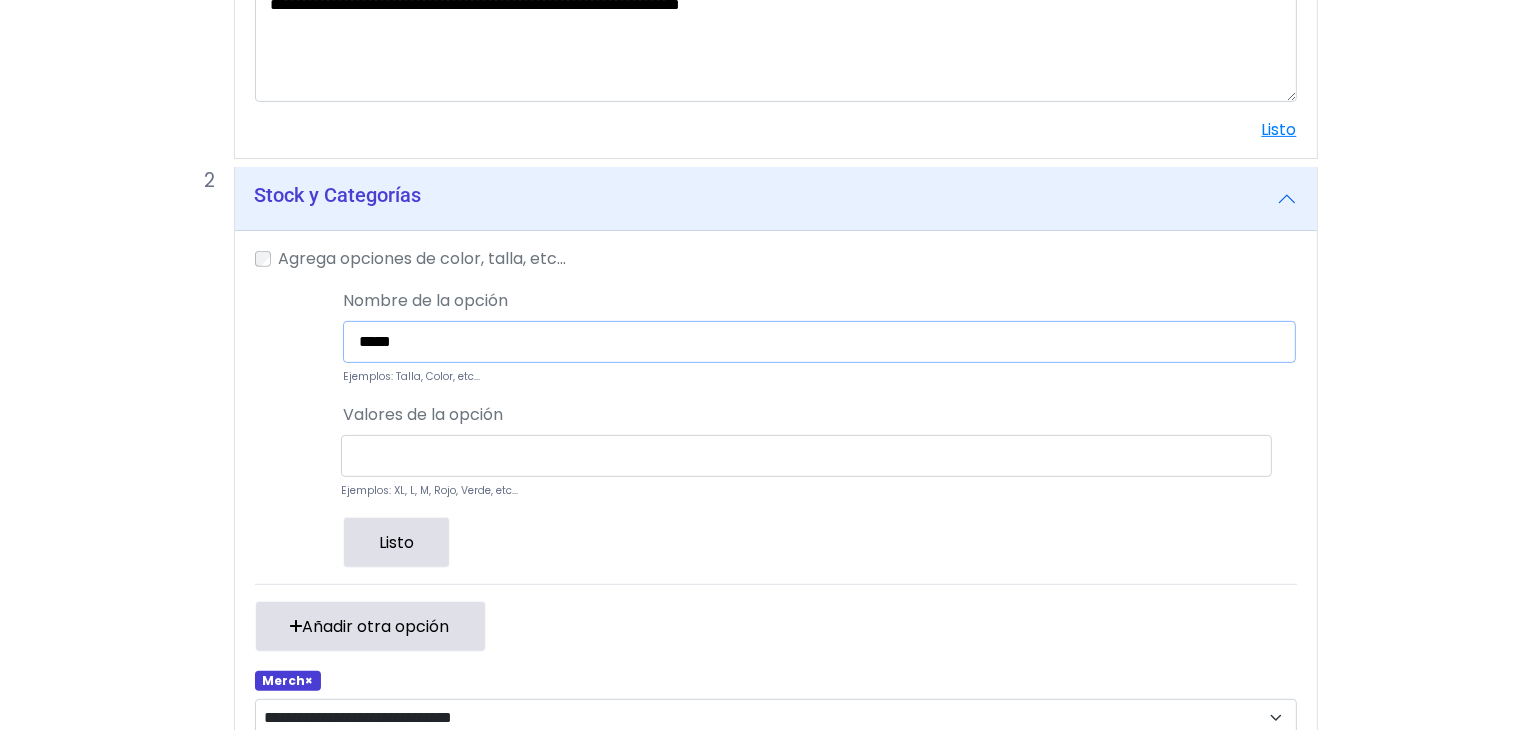 type on "*****" 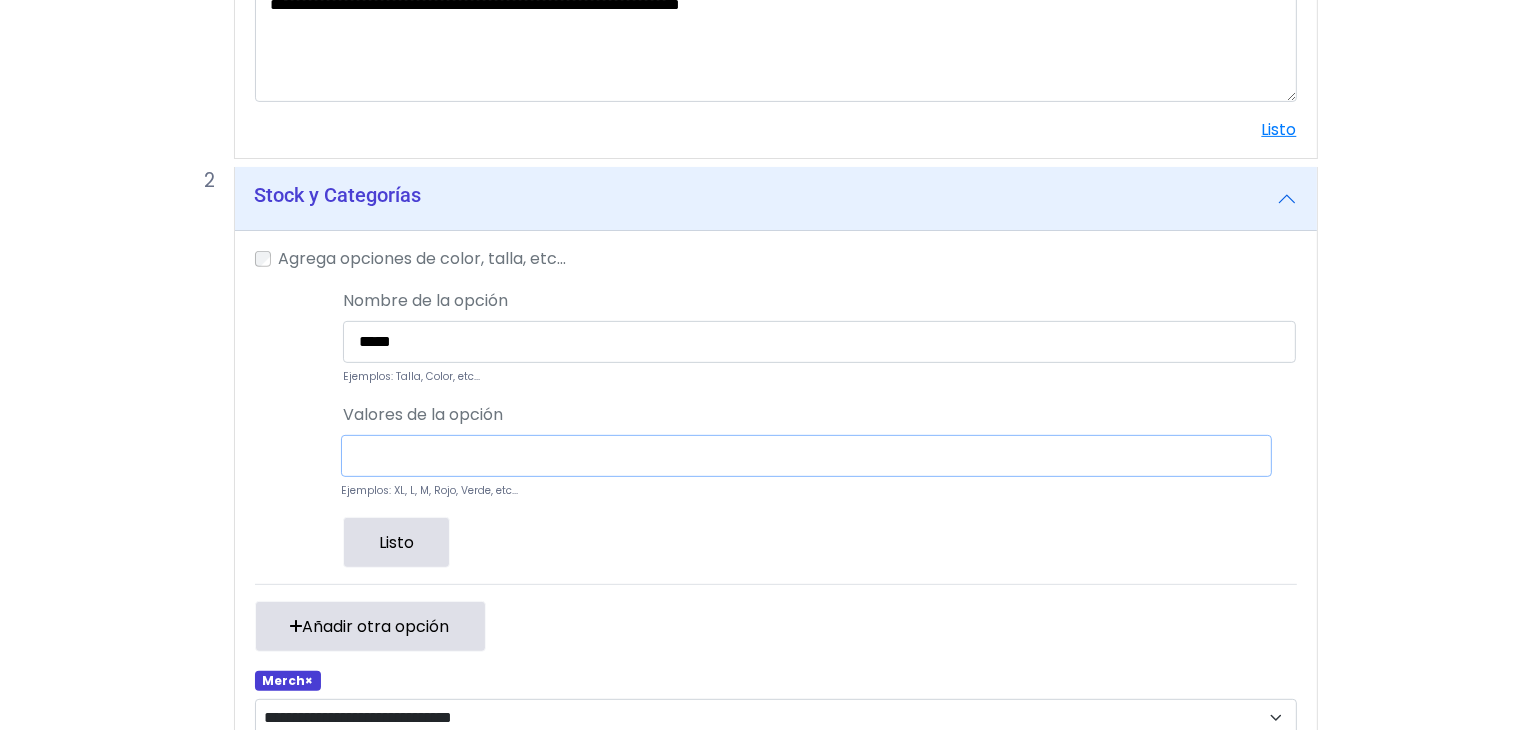 click at bounding box center [806, 456] 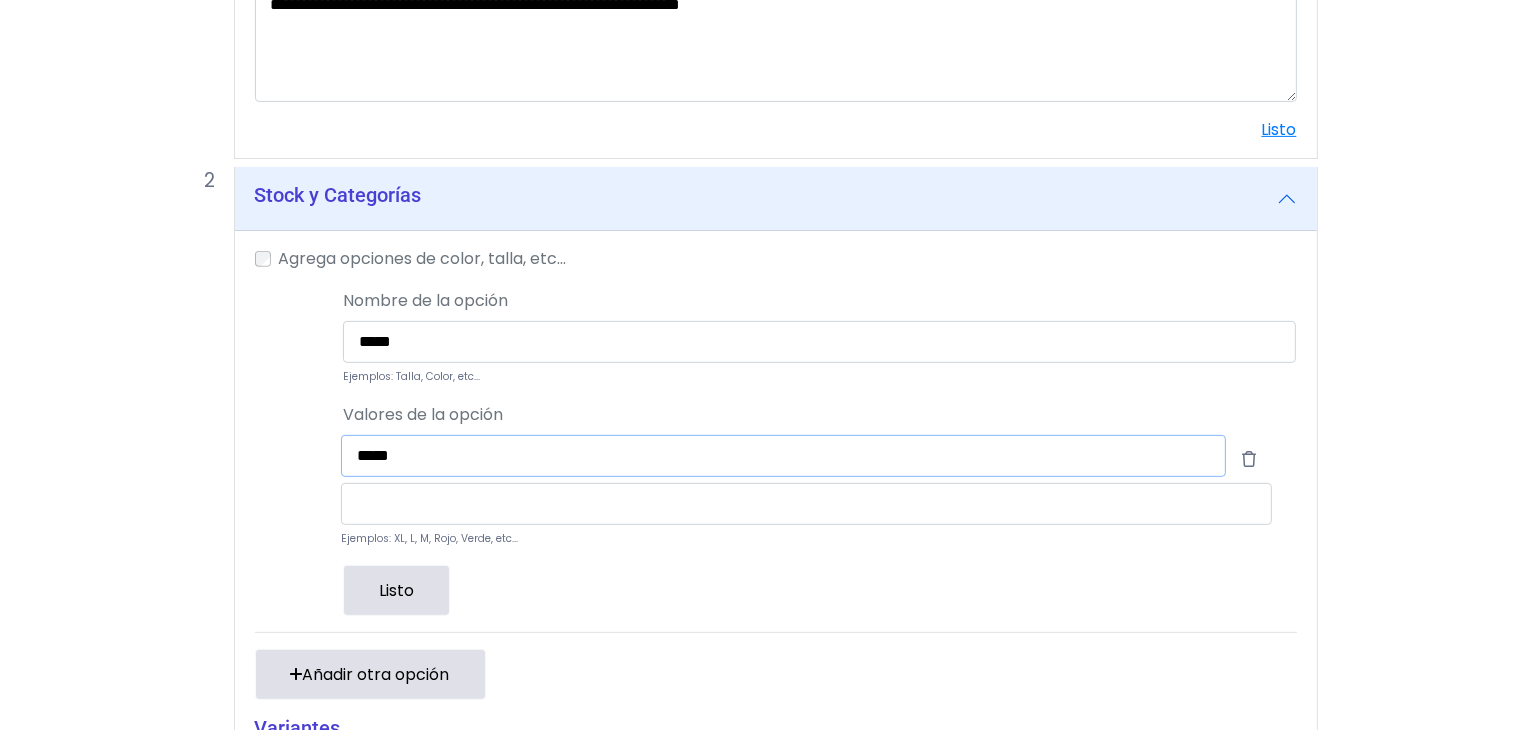 type on "*****" 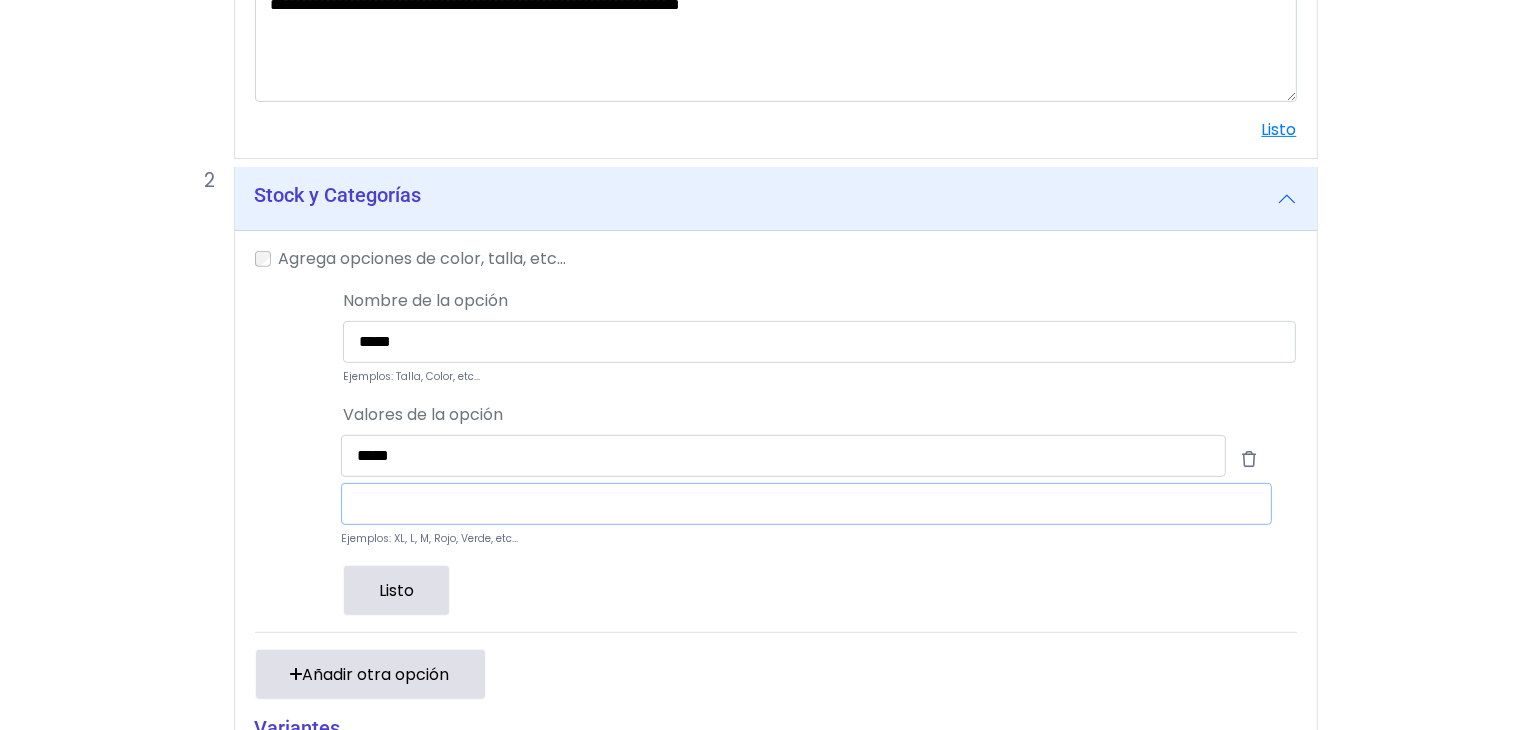 click at bounding box center [806, 504] 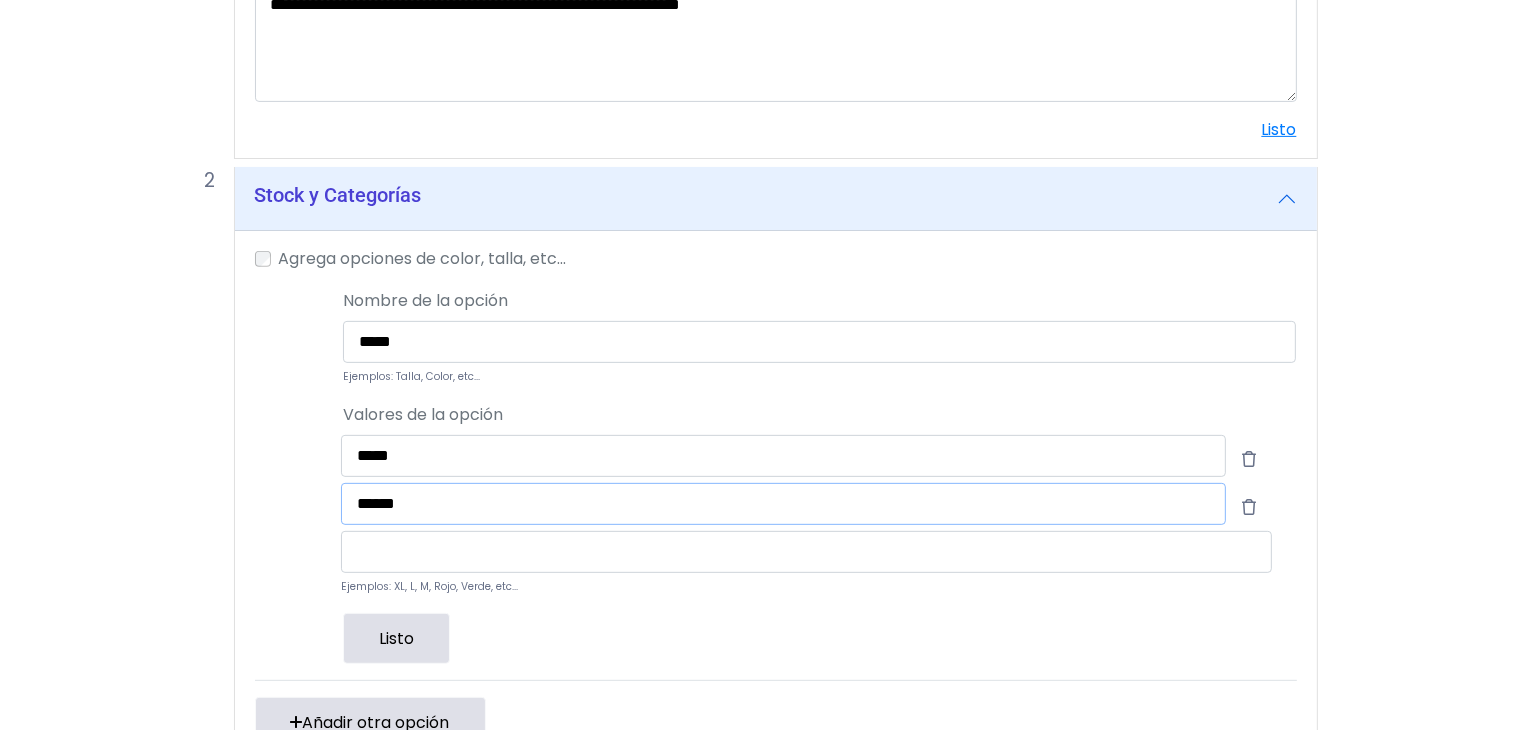 type on "******" 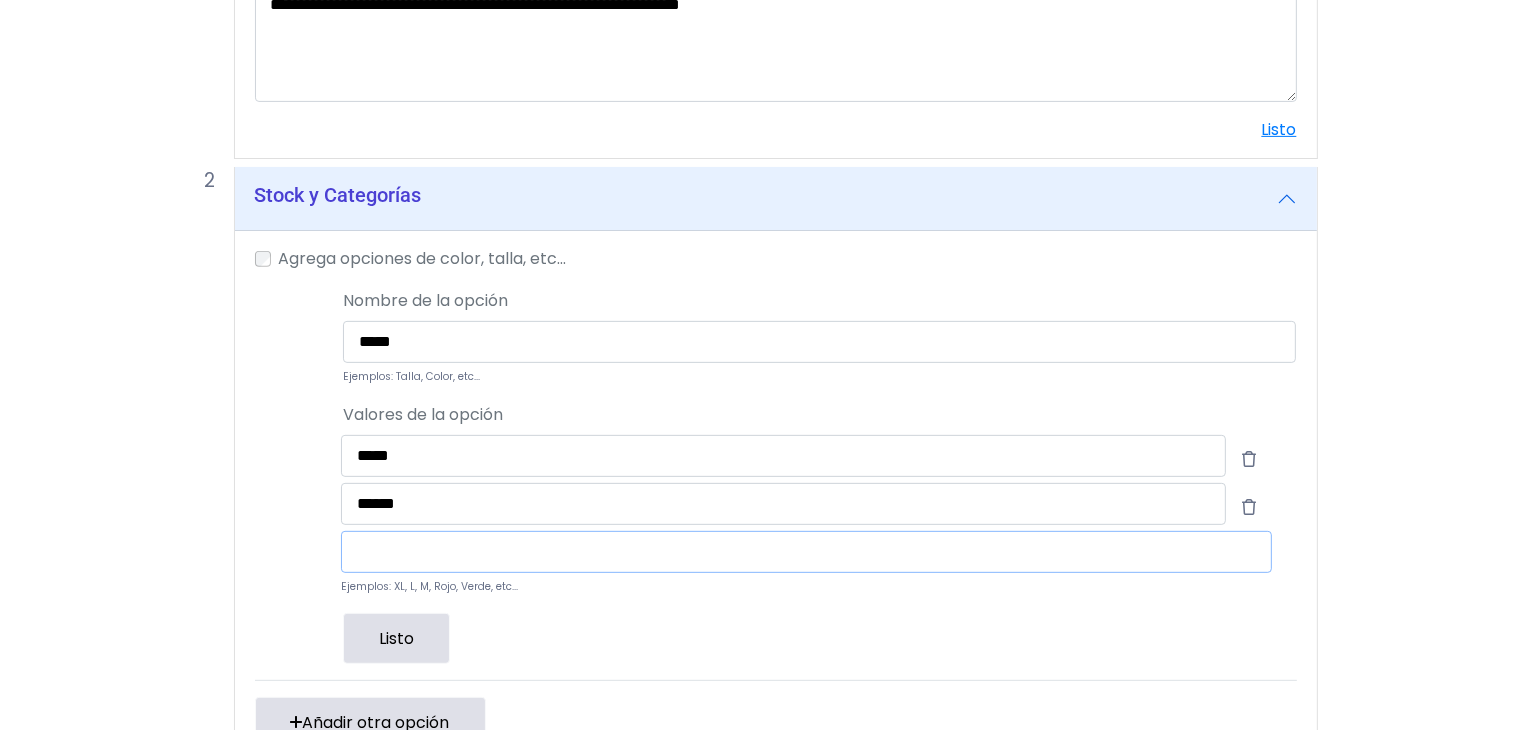 click at bounding box center [806, 552] 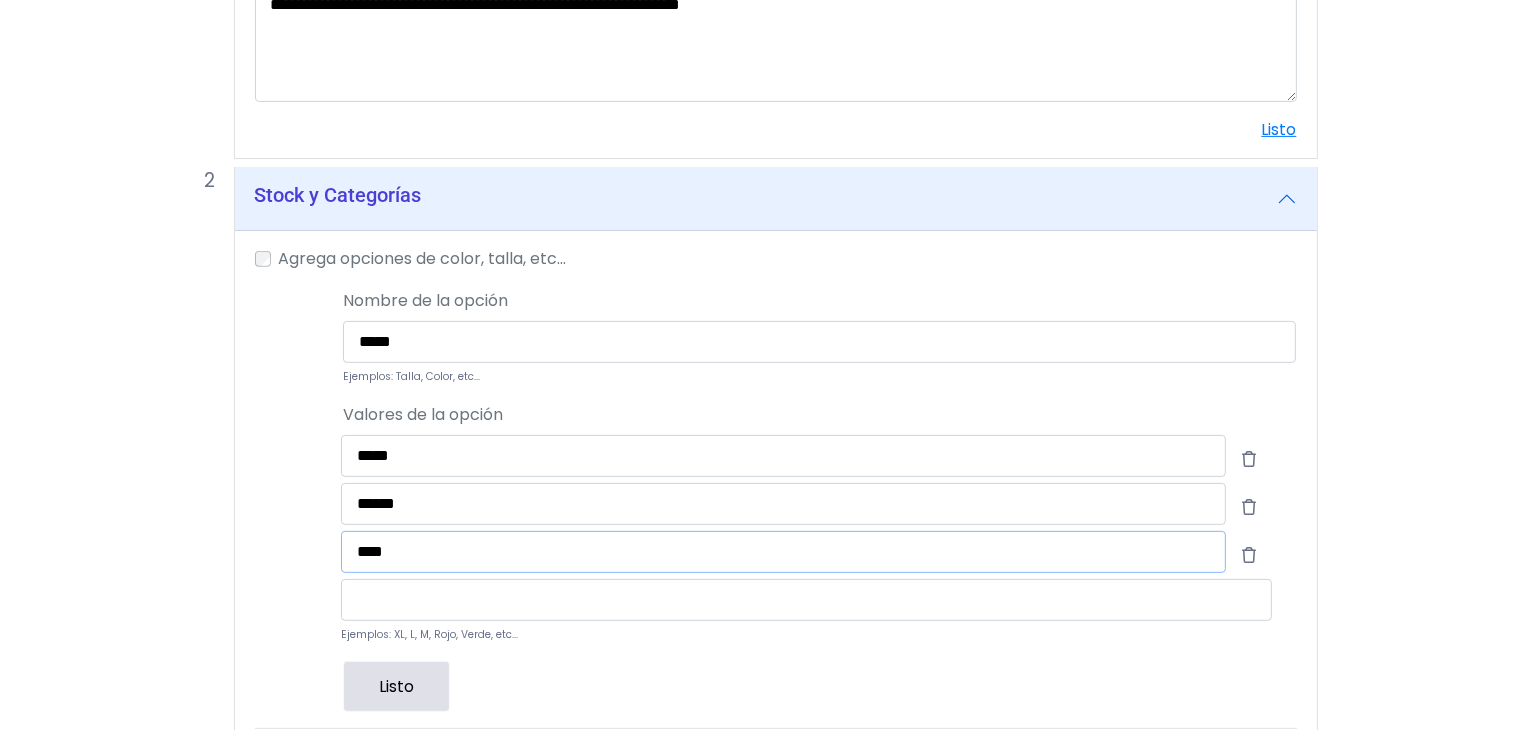 type on "****" 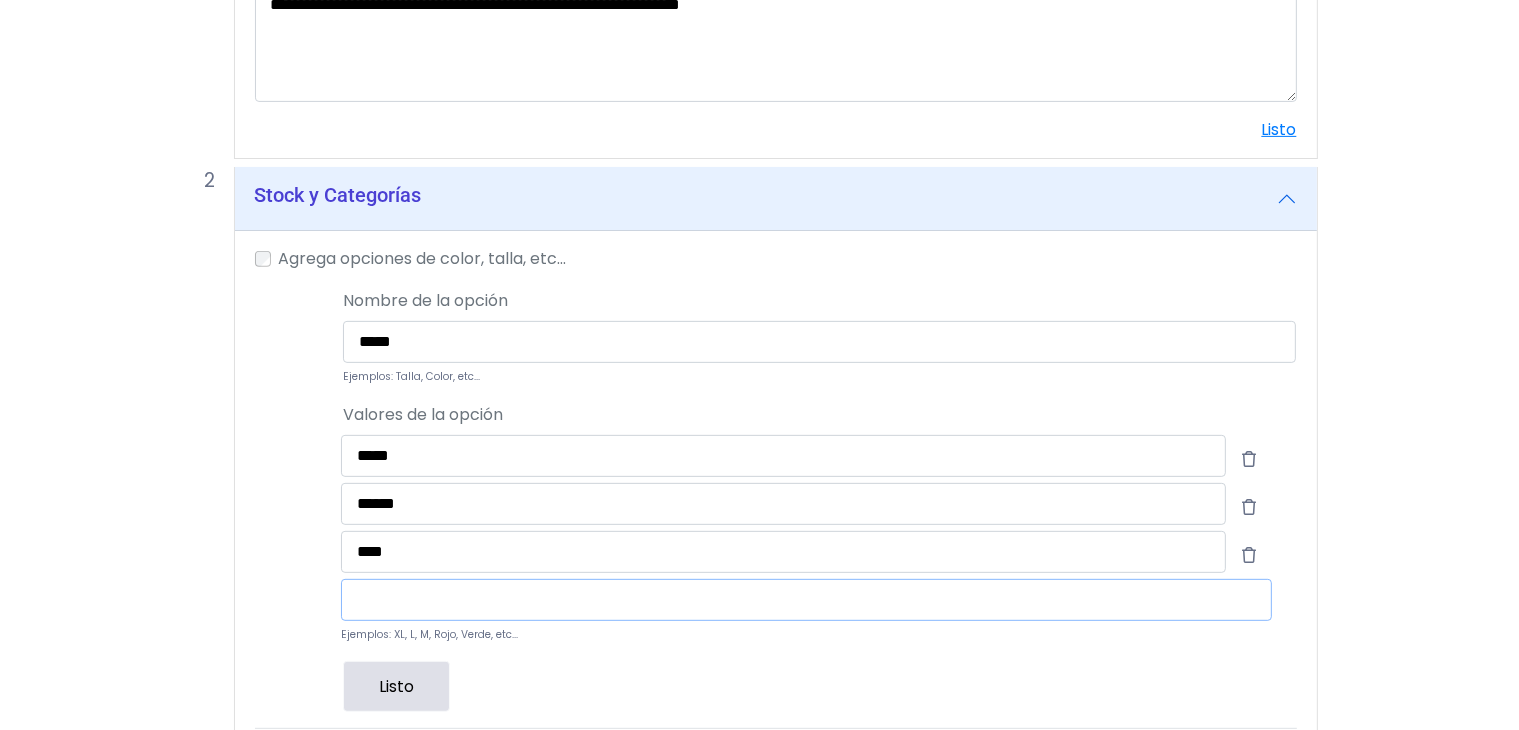 click at bounding box center (806, 600) 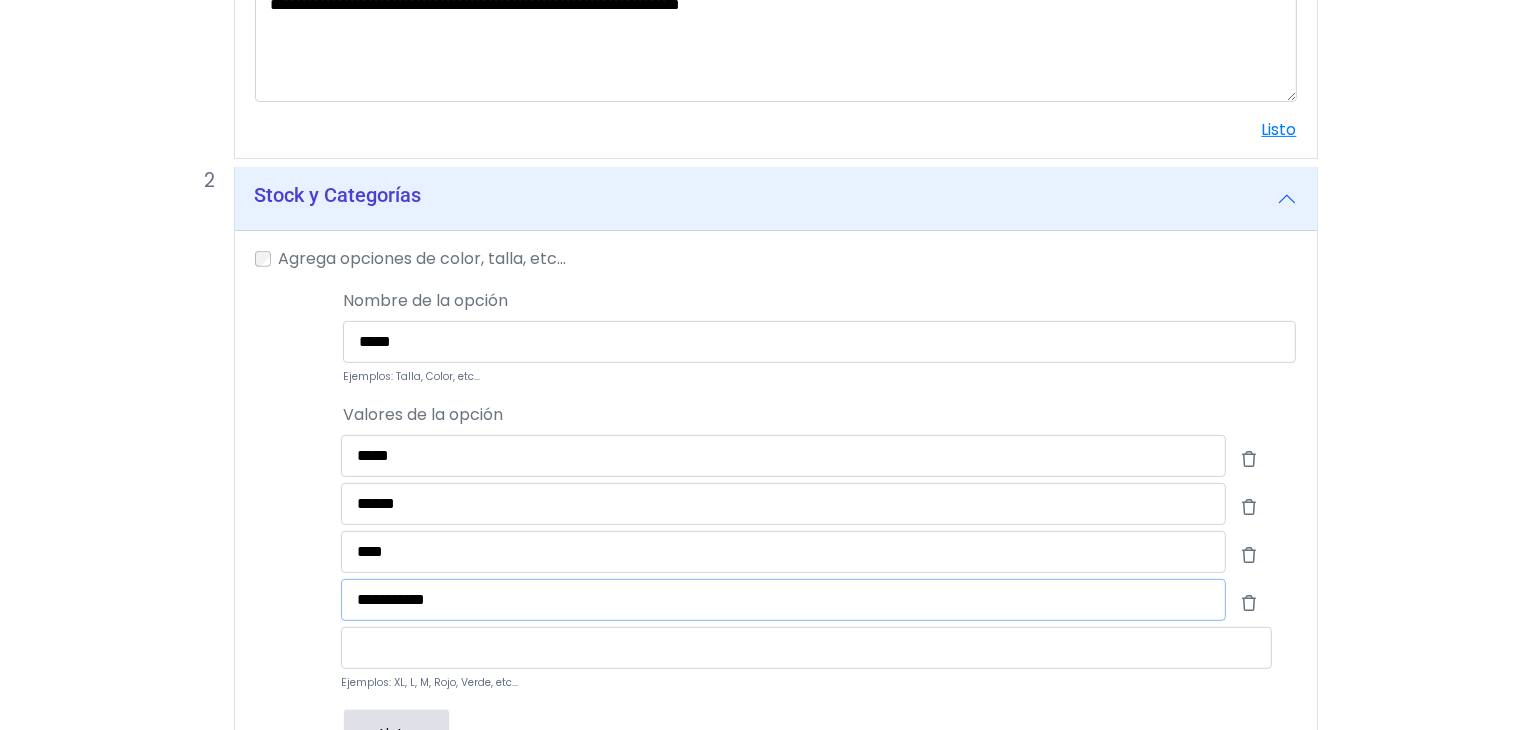 scroll, scrollTop: 895, scrollLeft: 0, axis: vertical 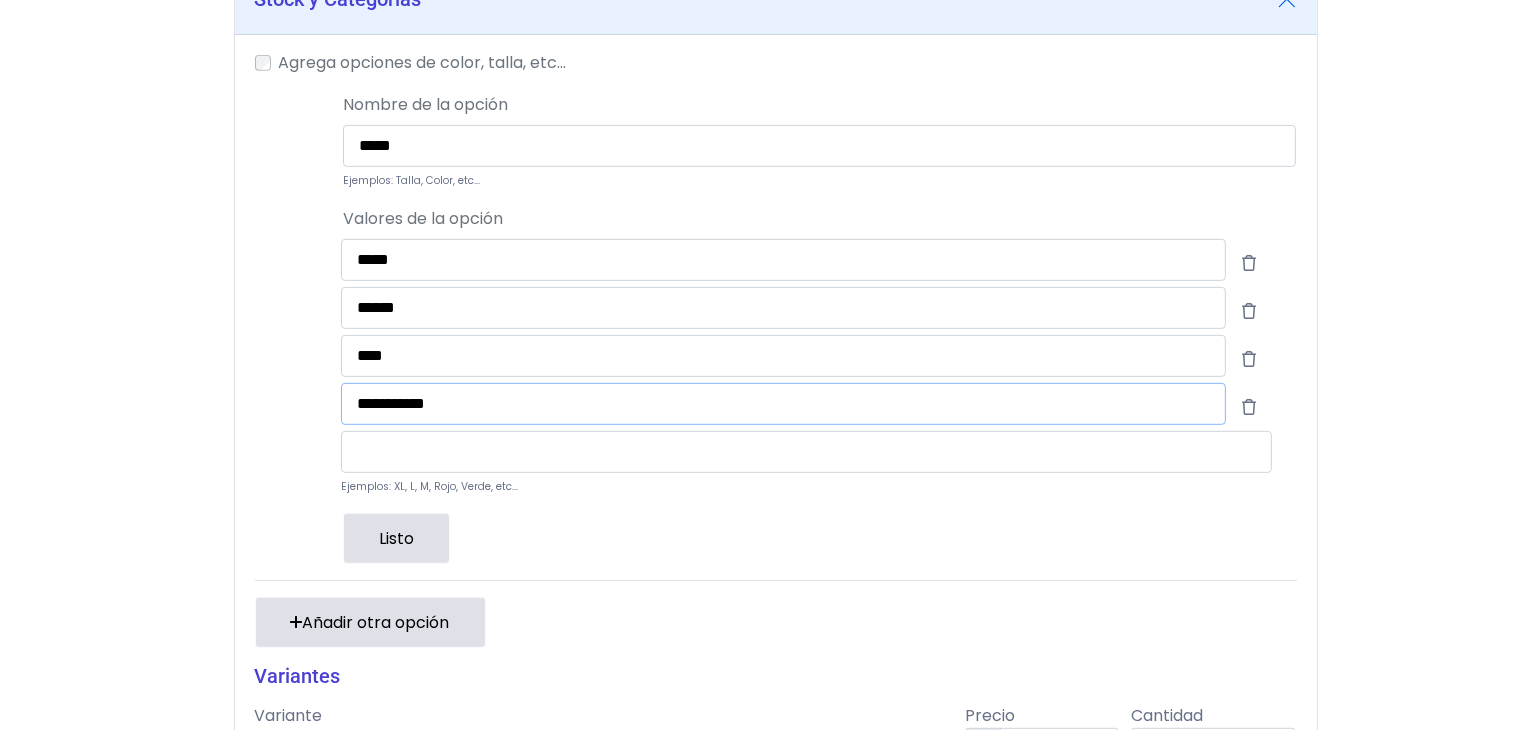 type on "**********" 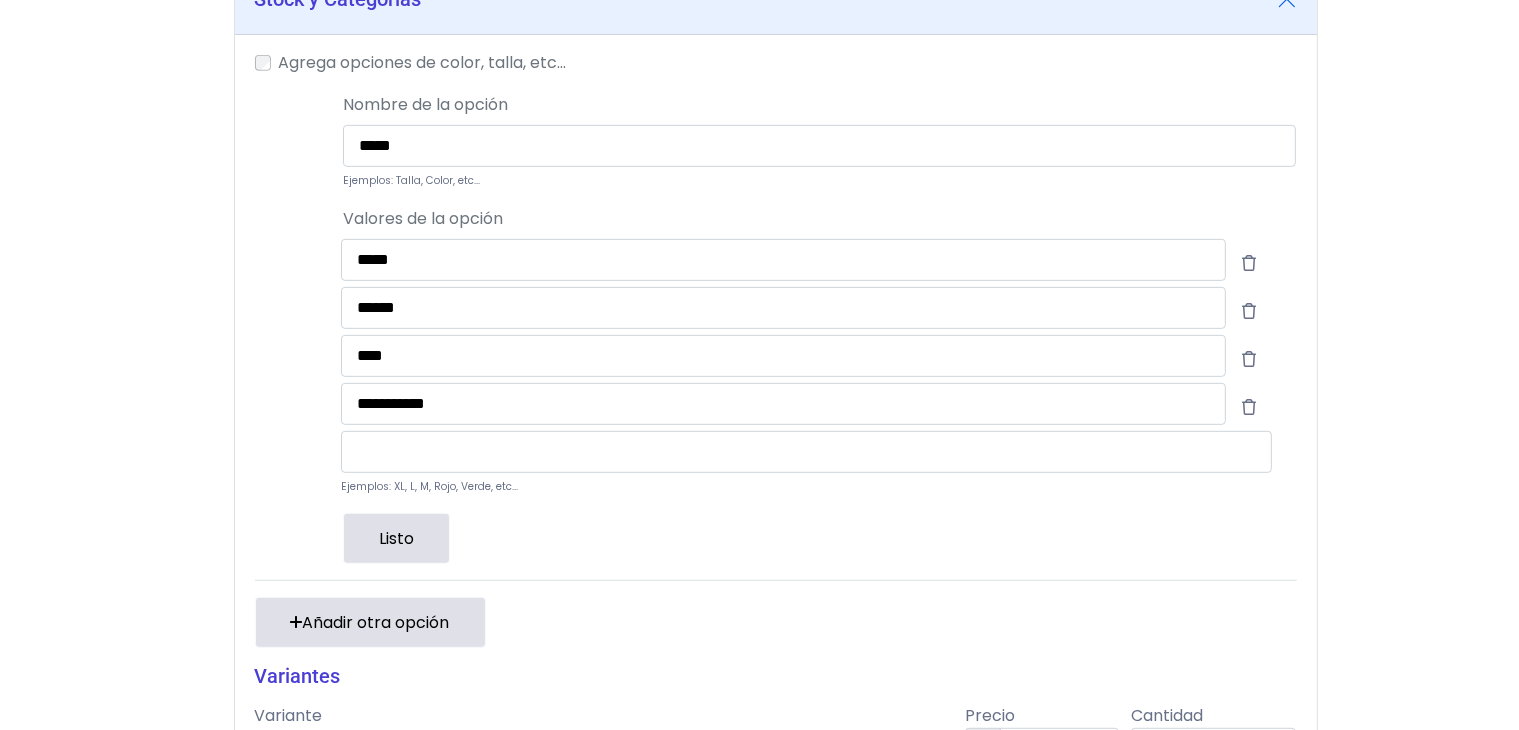 click on "Listo" at bounding box center [396, 538] 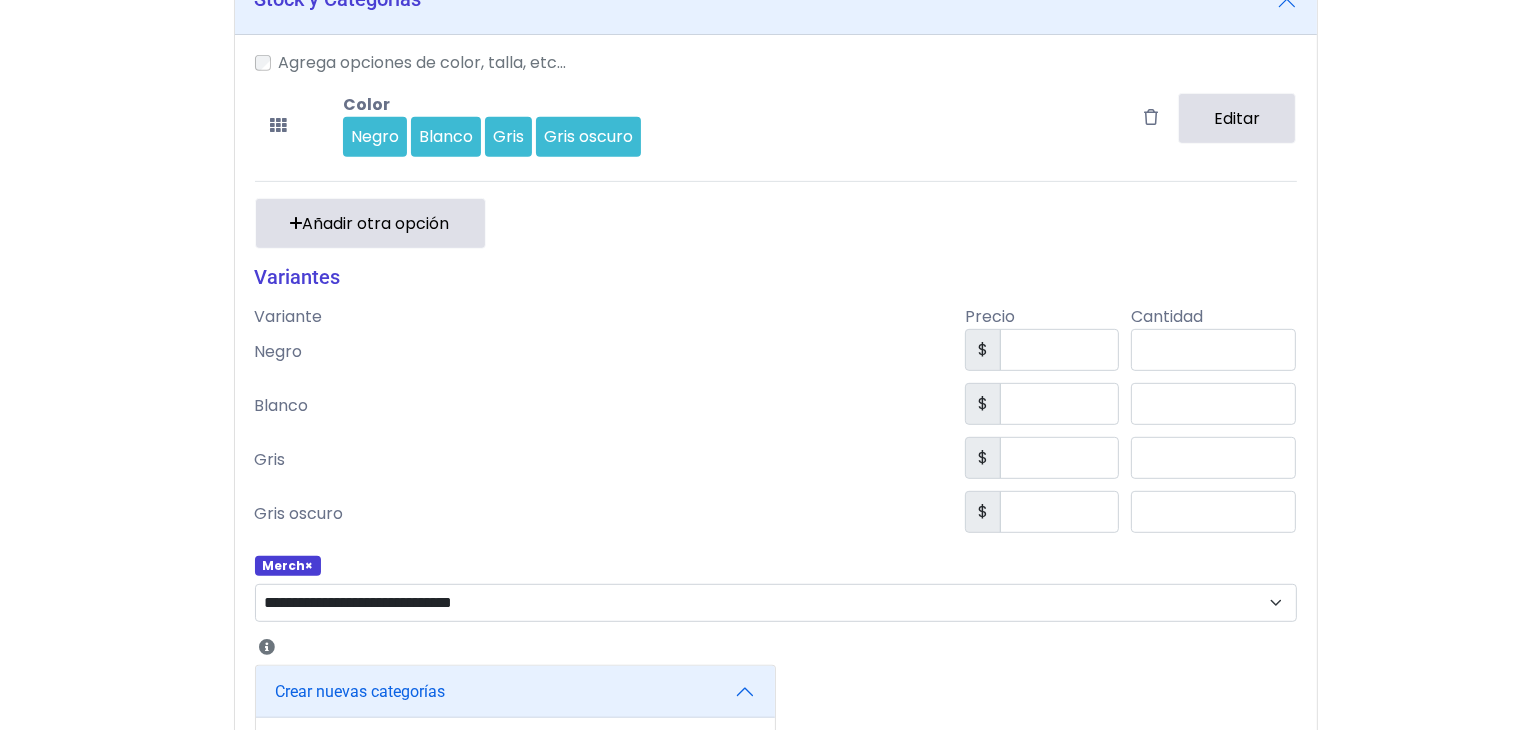 click on "Añadir otra opción" at bounding box center (370, 223) 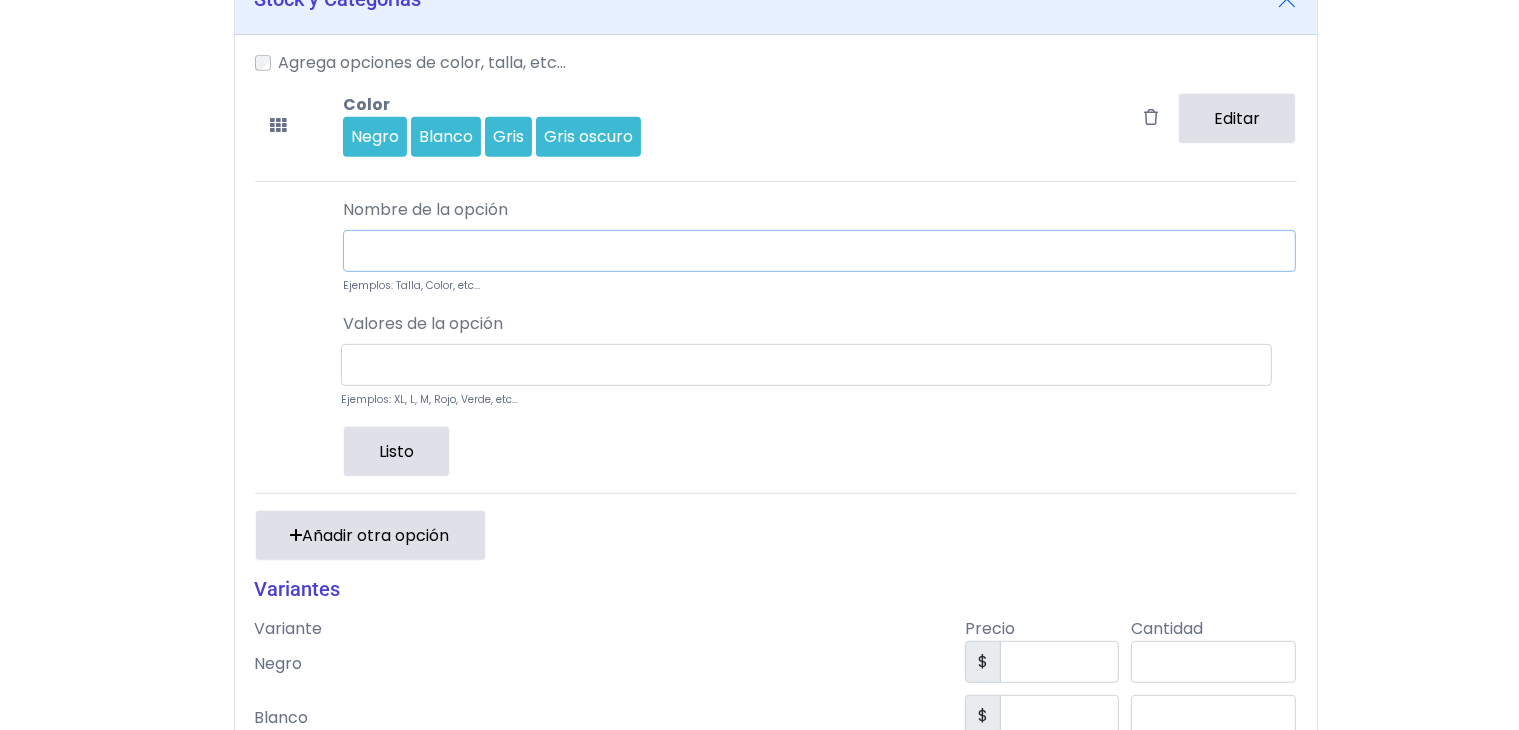 click at bounding box center [819, 251] 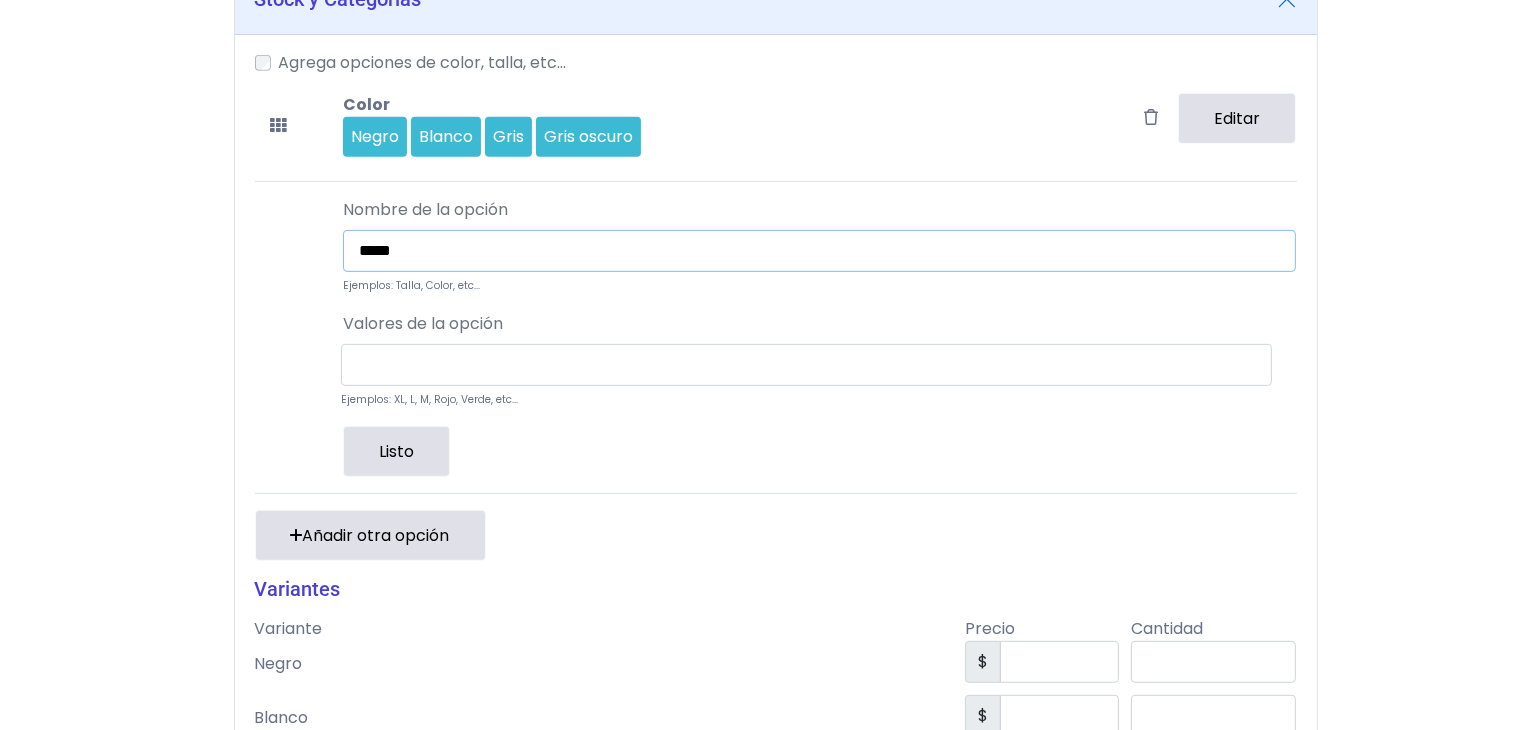 type on "*****" 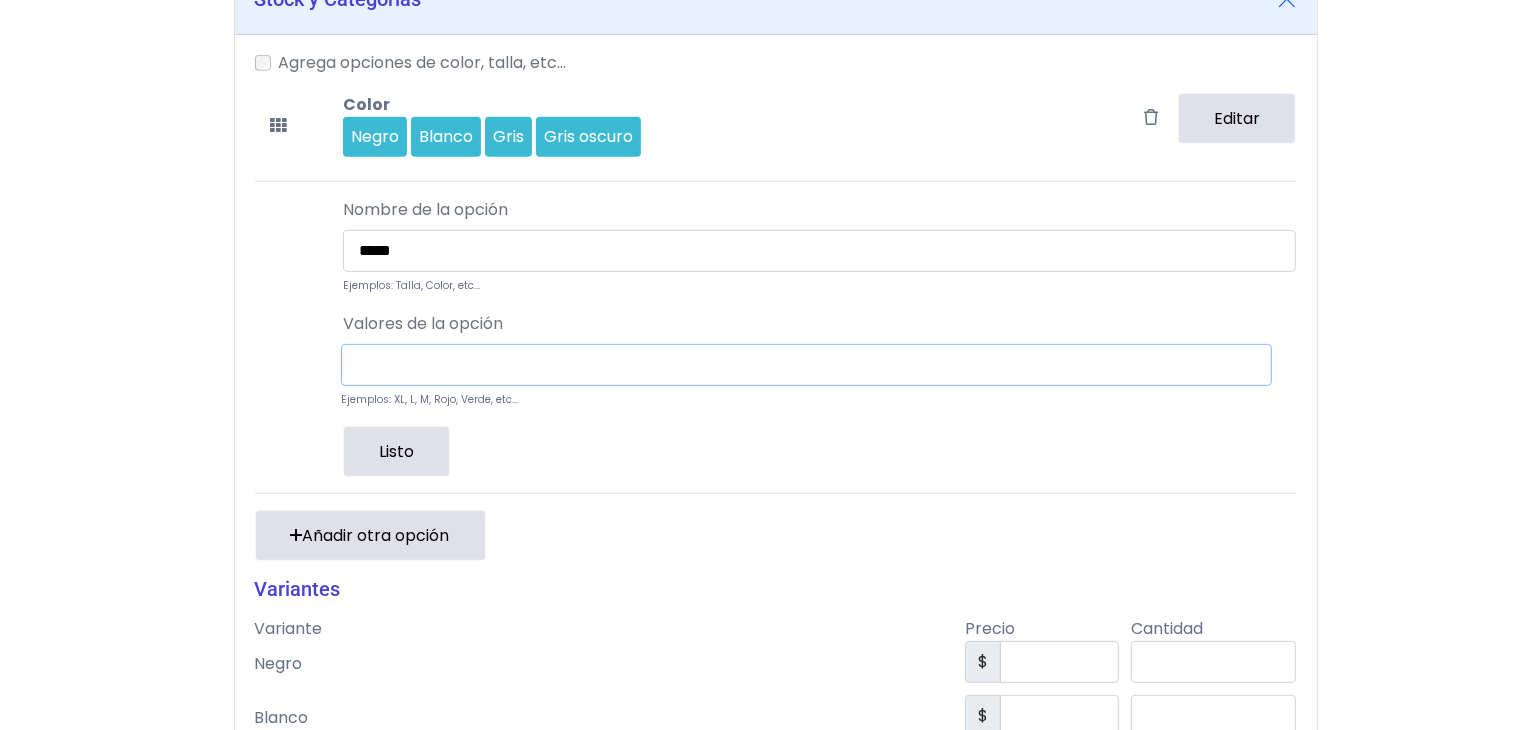 click at bounding box center [806, 365] 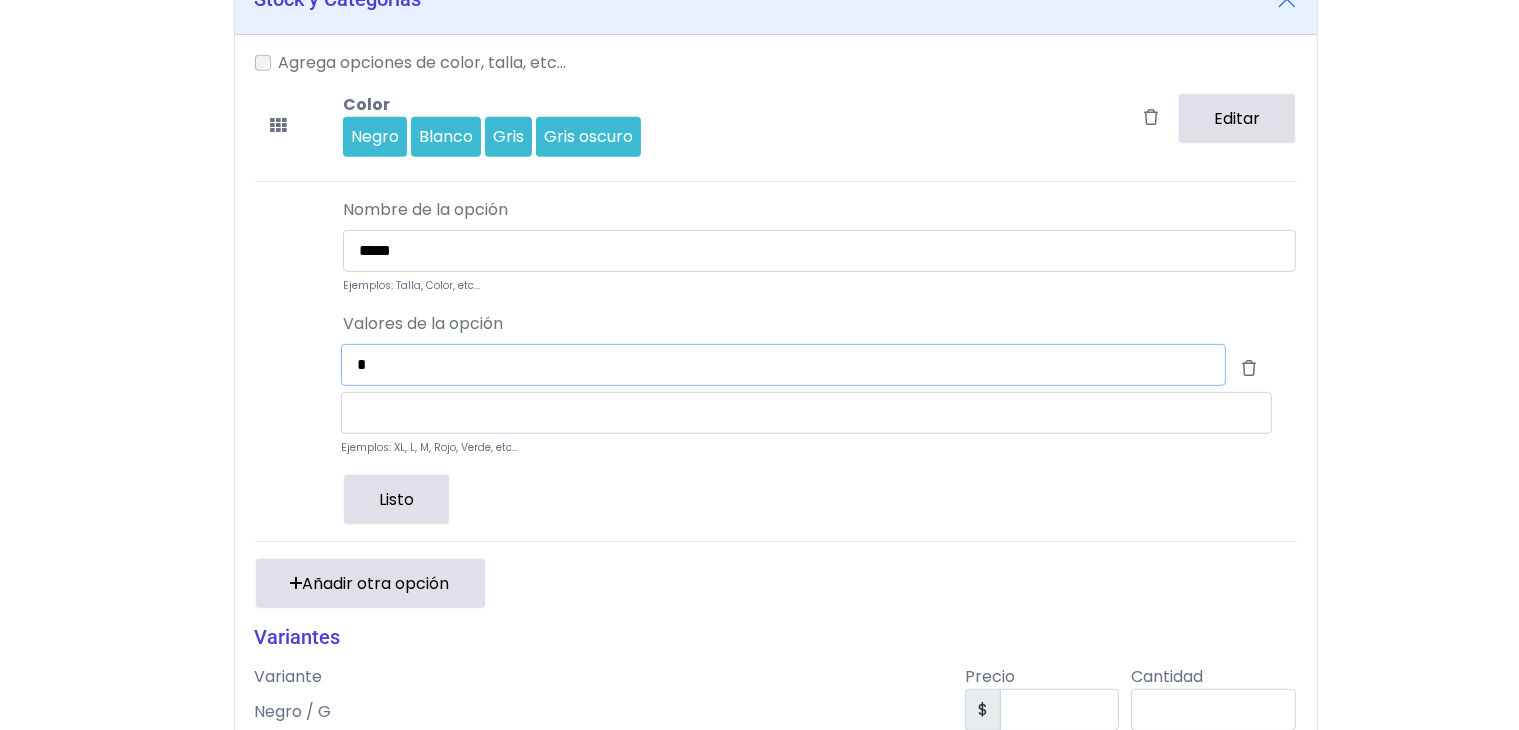 type on "*" 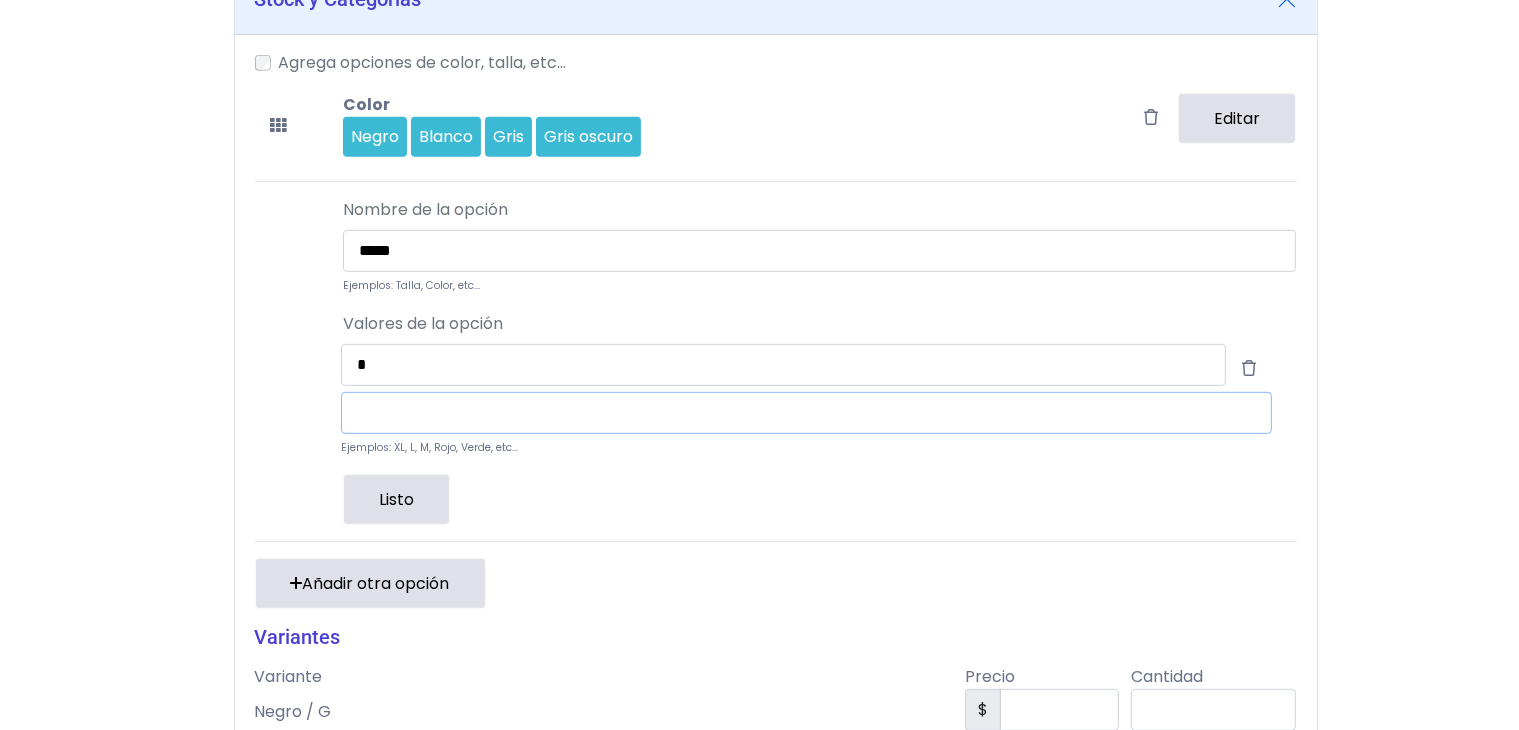 click at bounding box center [806, 413] 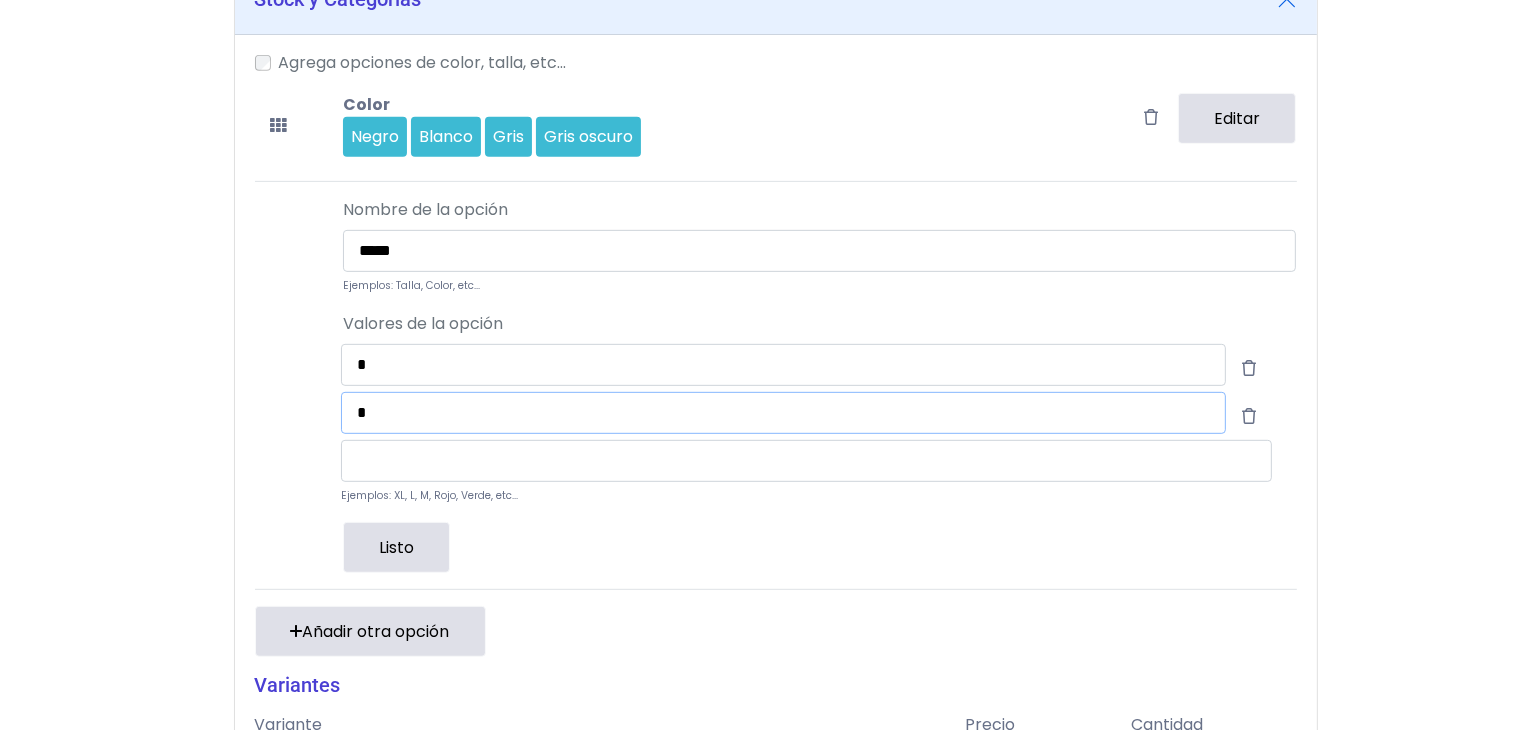 type on "*" 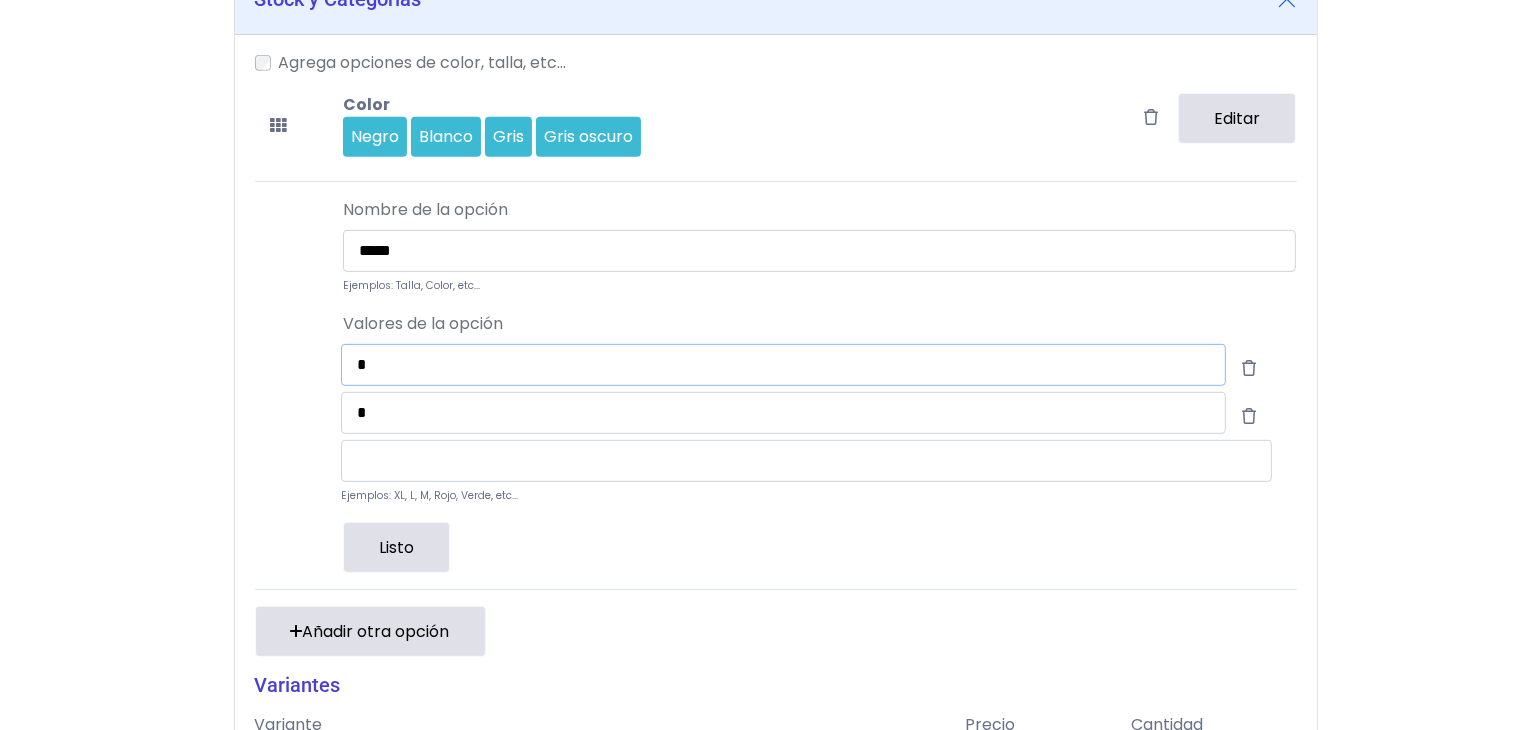 click on "*" at bounding box center (783, 365) 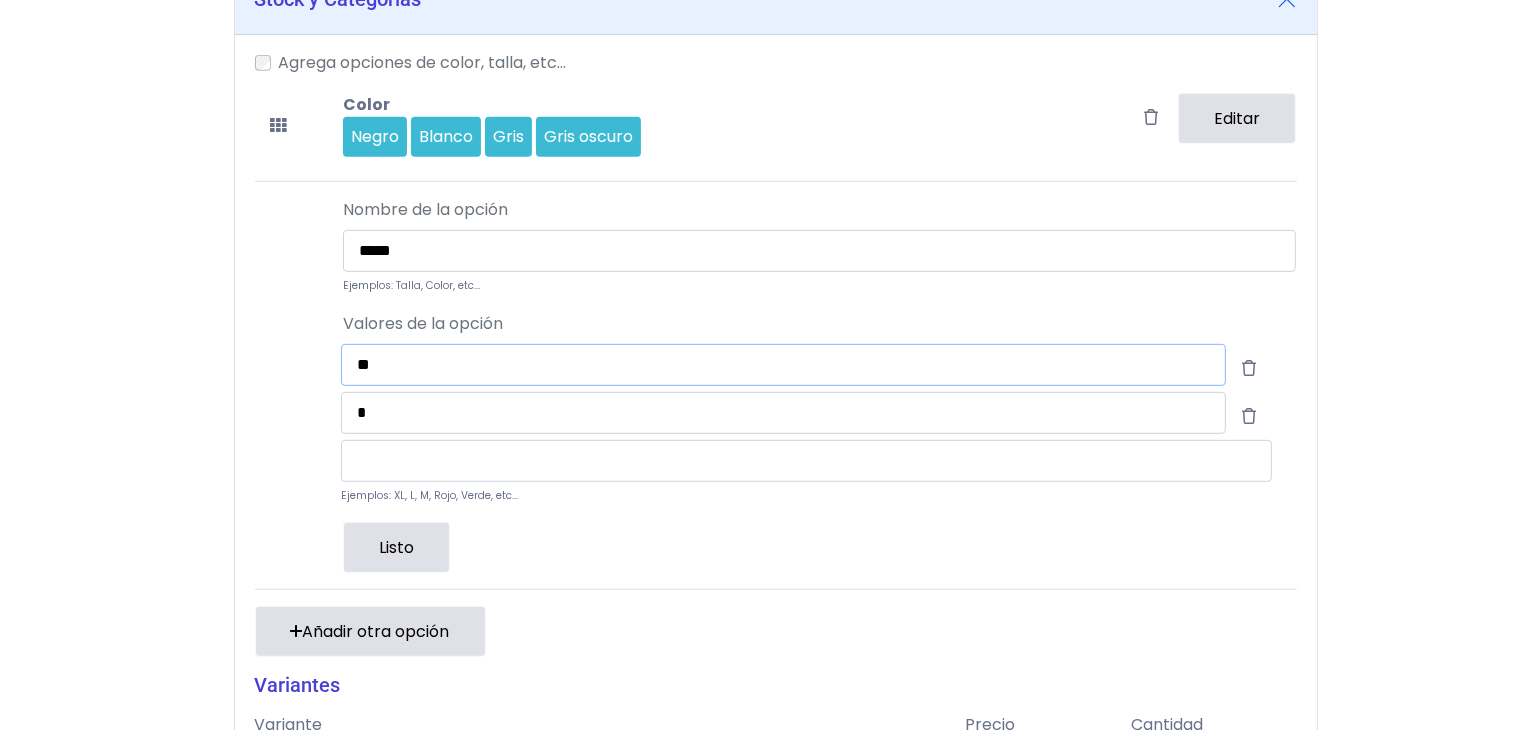 type on "**" 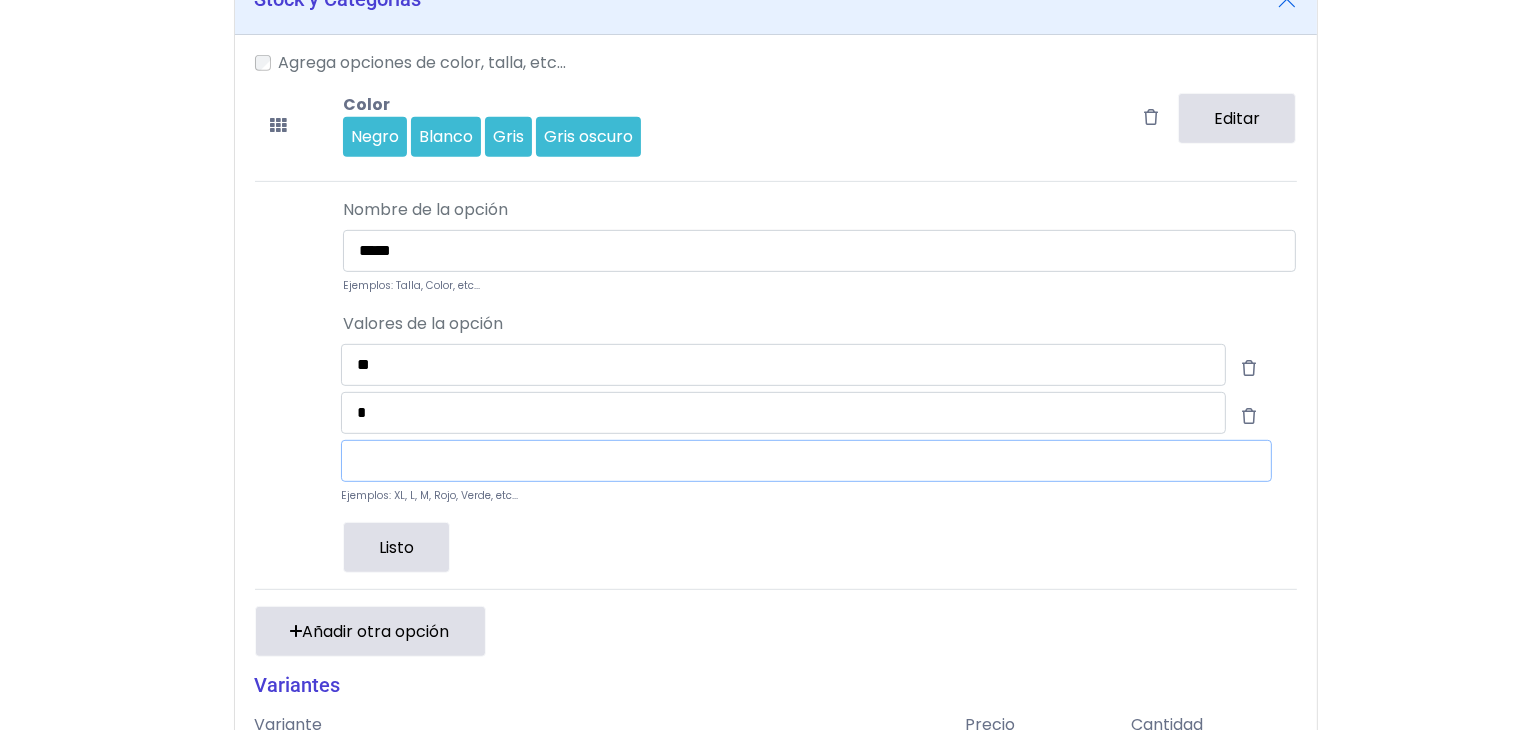 click at bounding box center [806, 461] 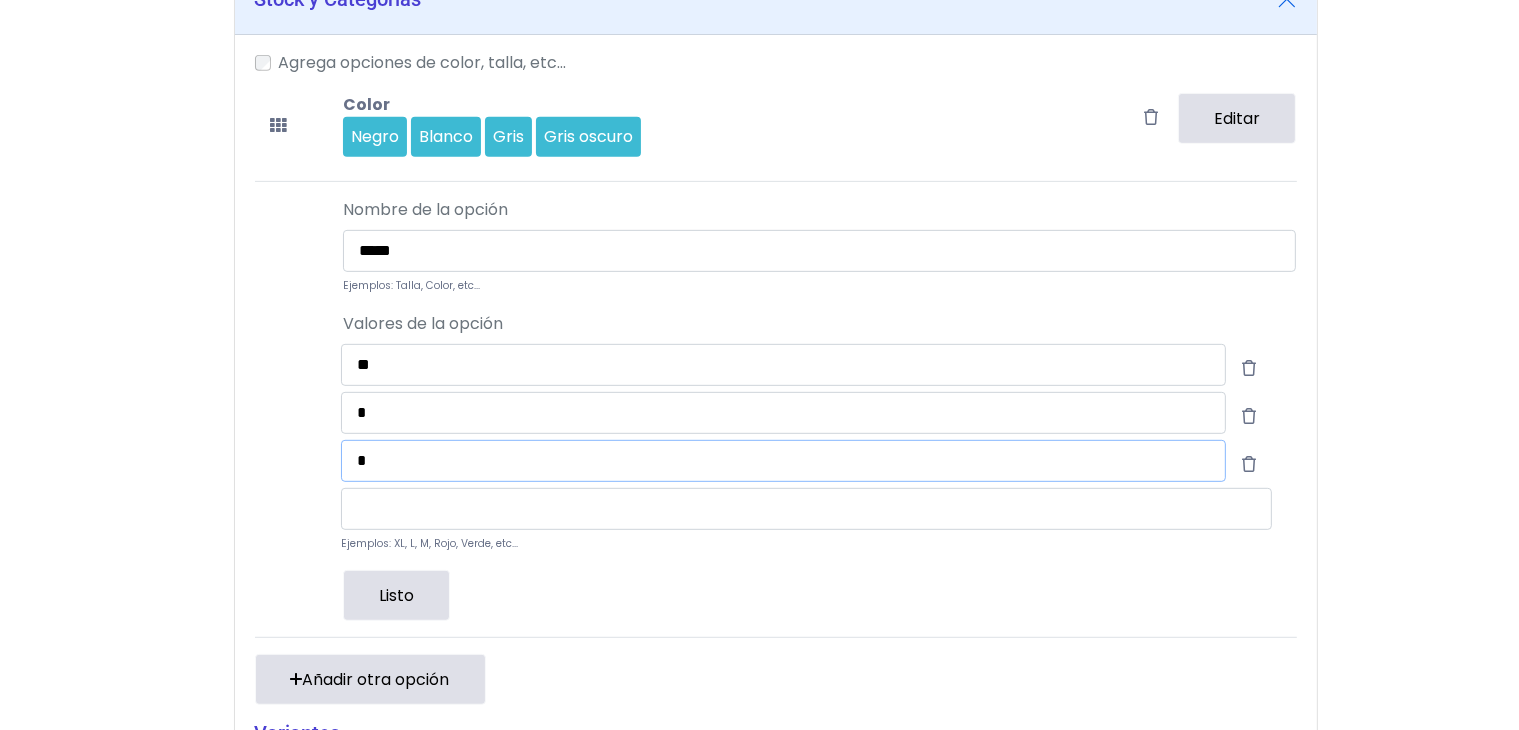 type on "*" 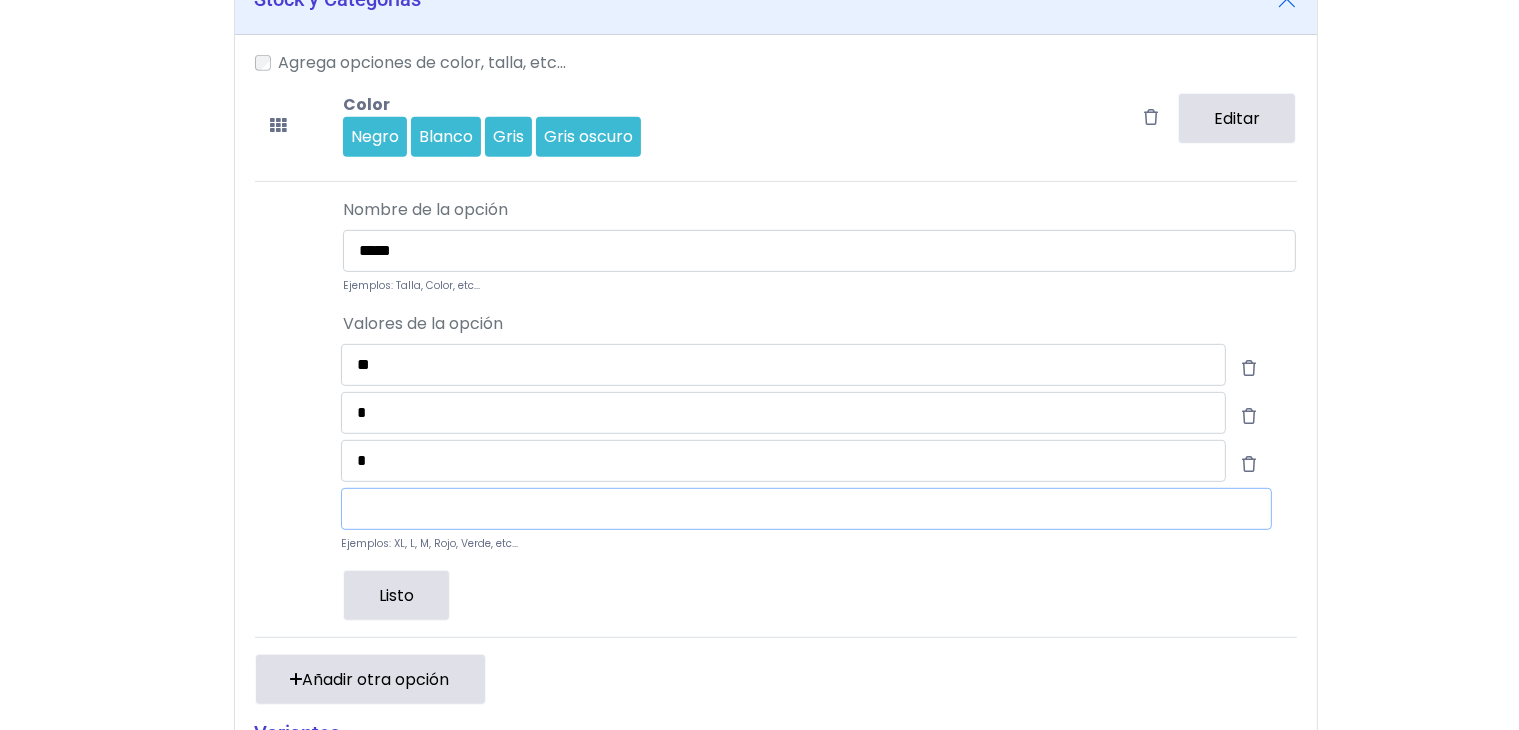 click at bounding box center [806, 509] 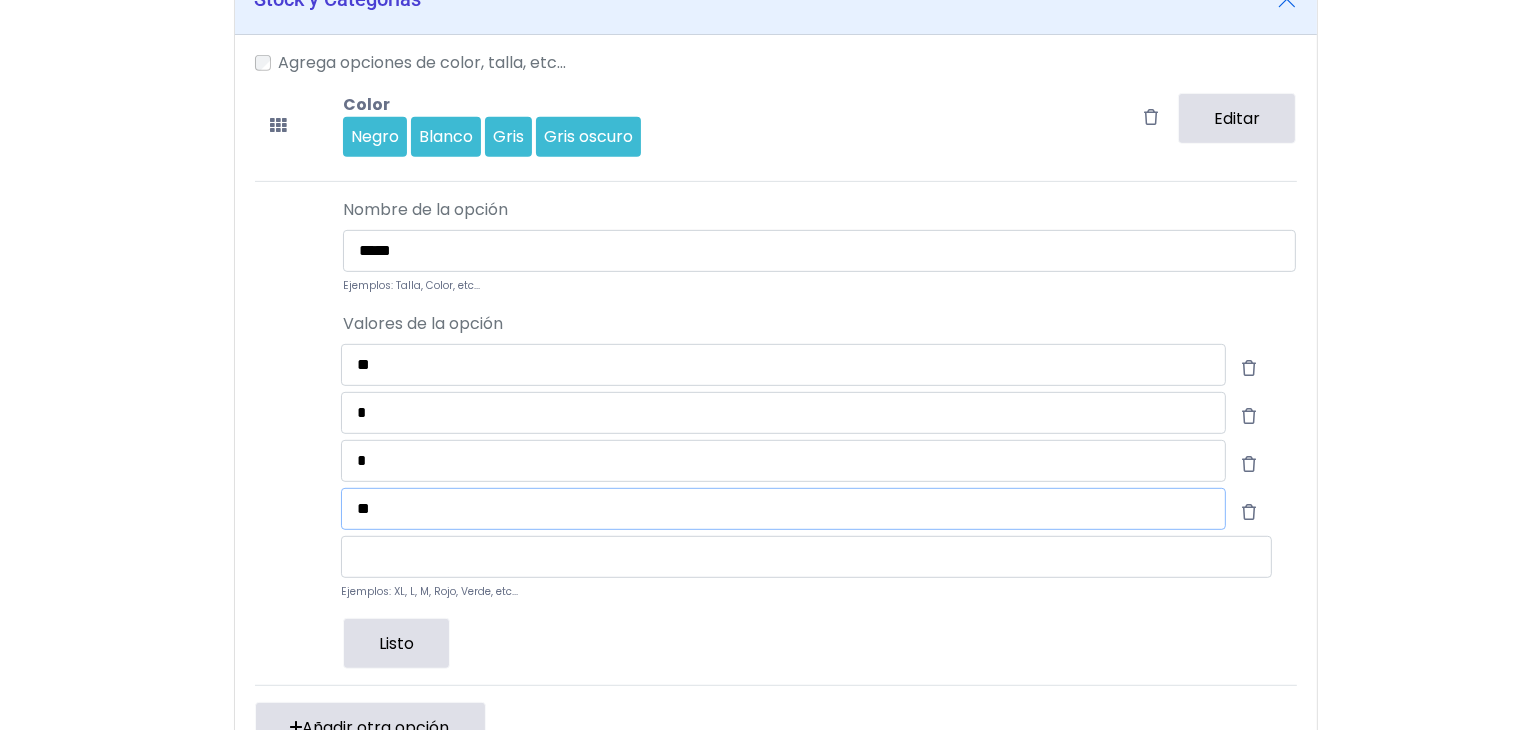 type on "**" 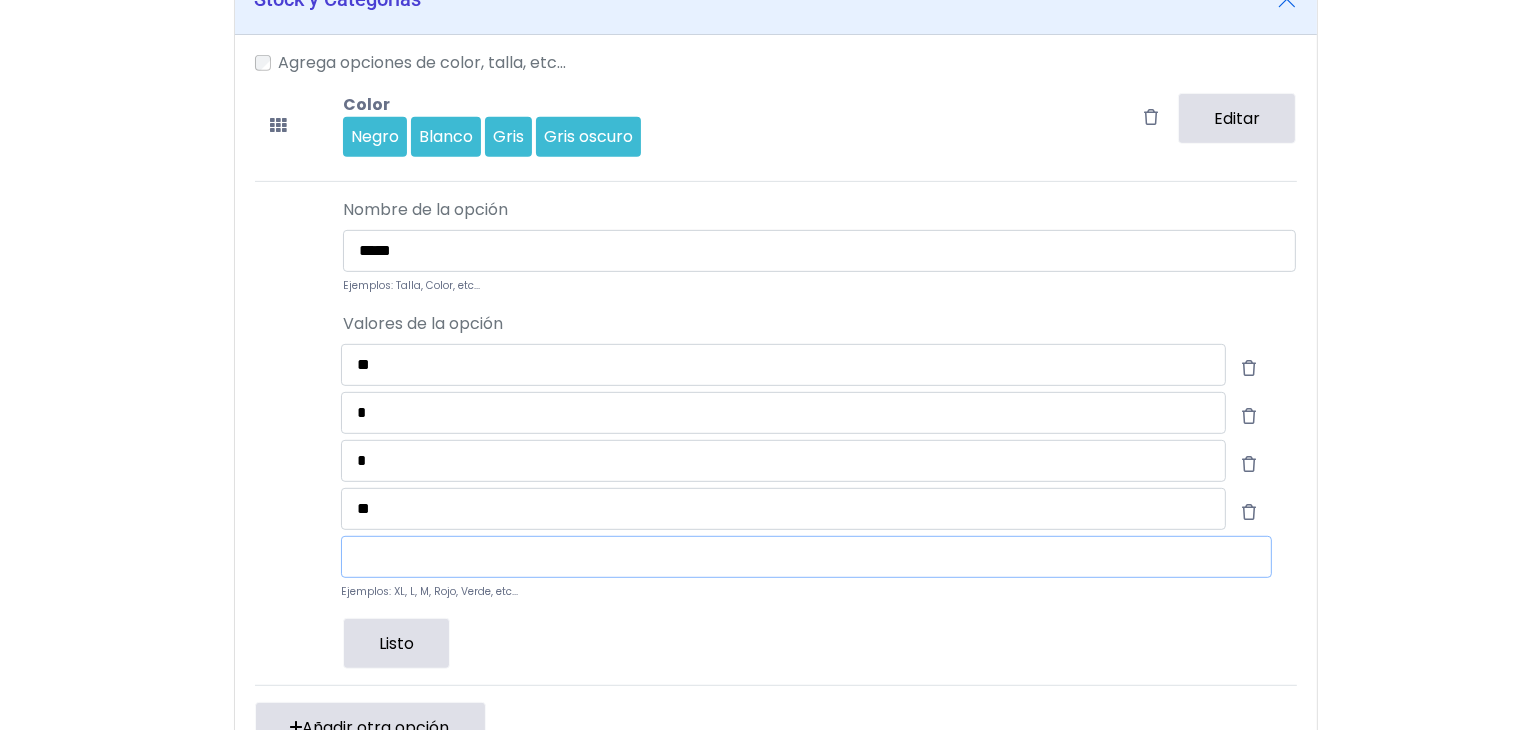 click at bounding box center (806, 557) 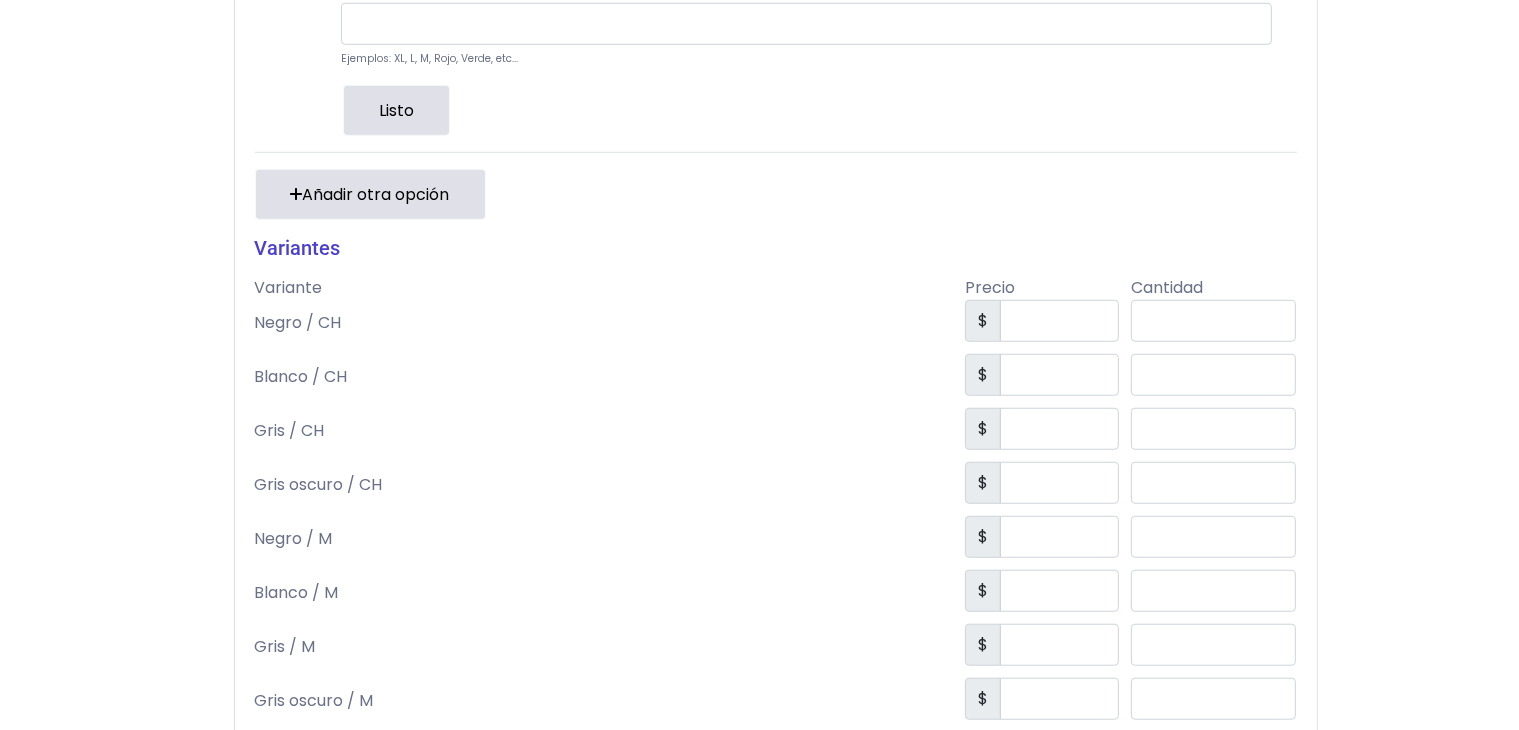 scroll, scrollTop: 1475, scrollLeft: 0, axis: vertical 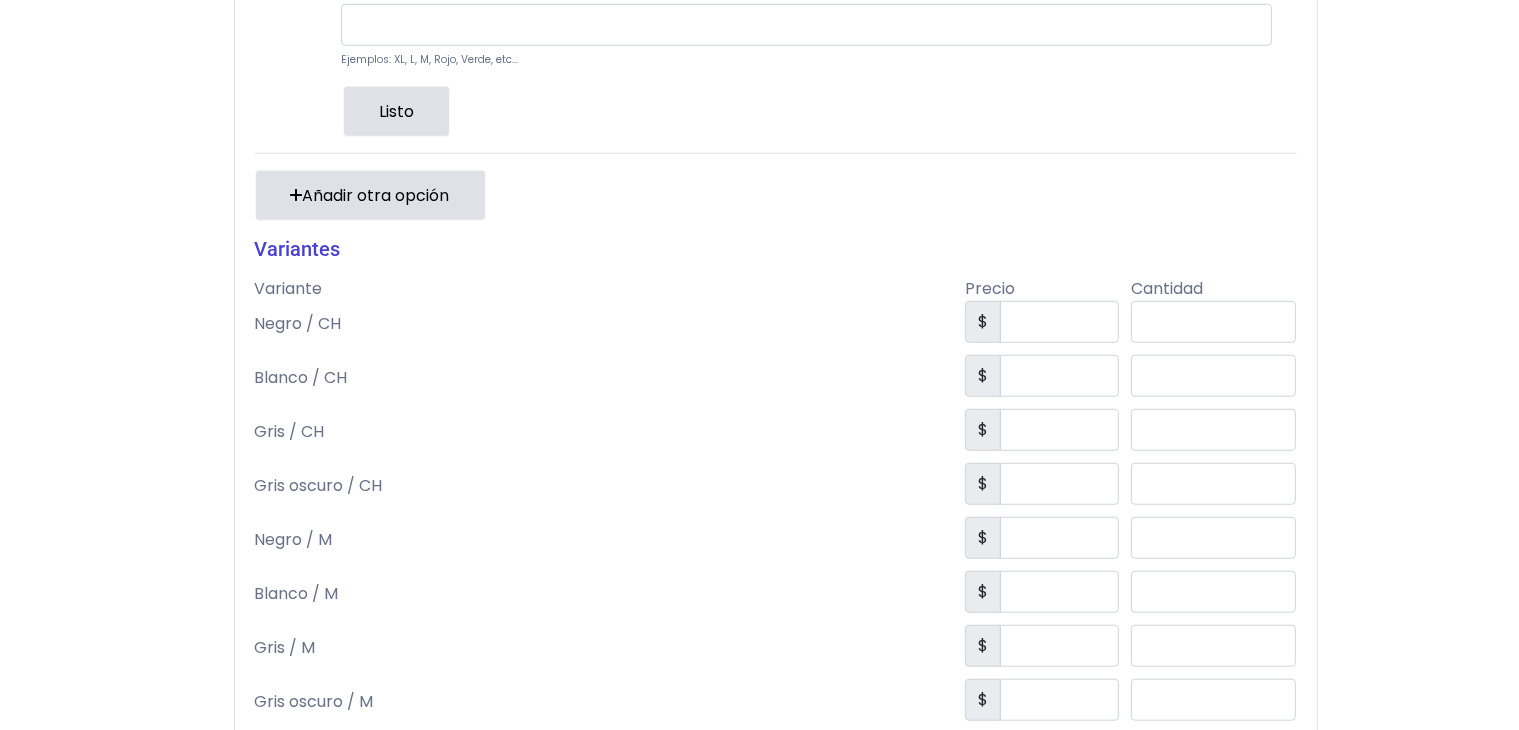 type on "***" 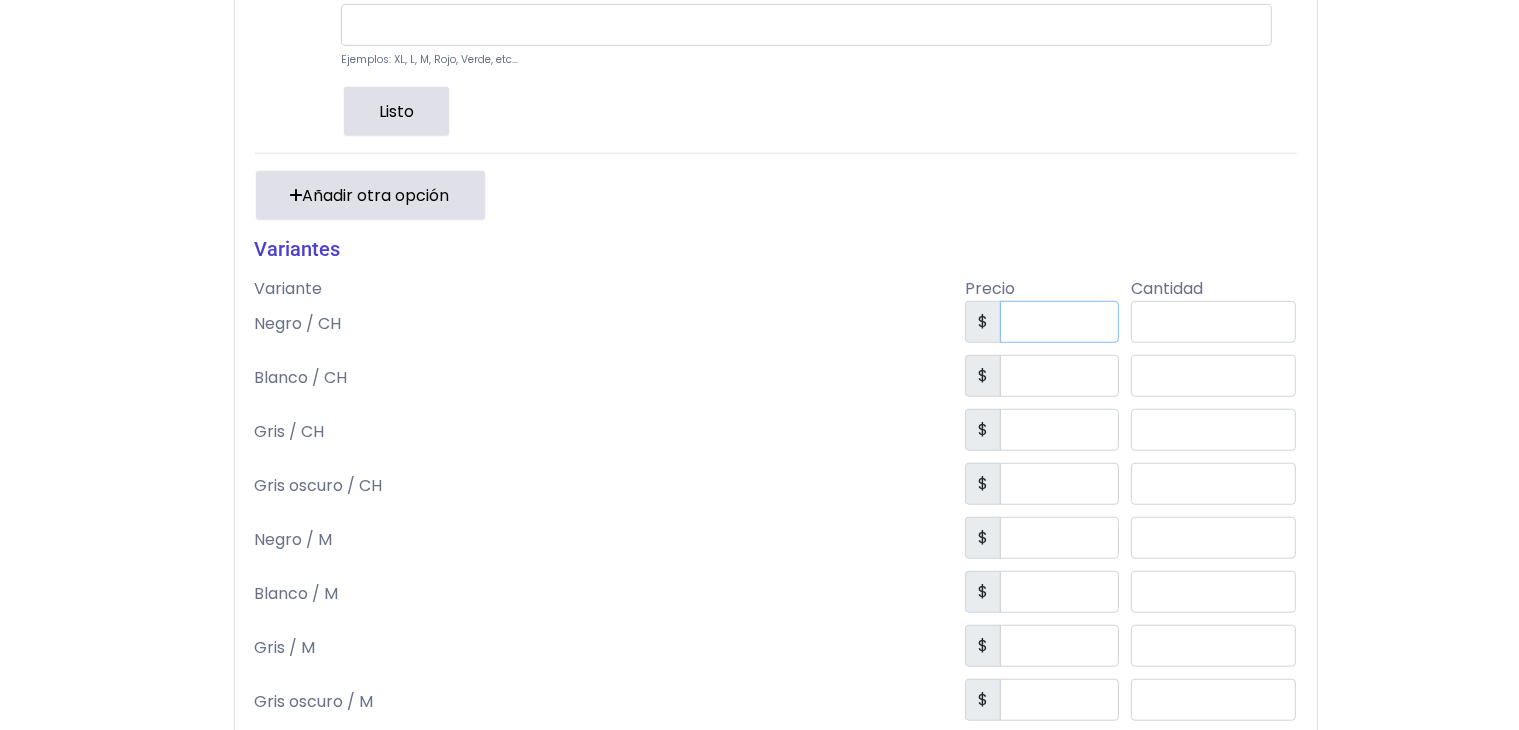 click at bounding box center [1059, 322] 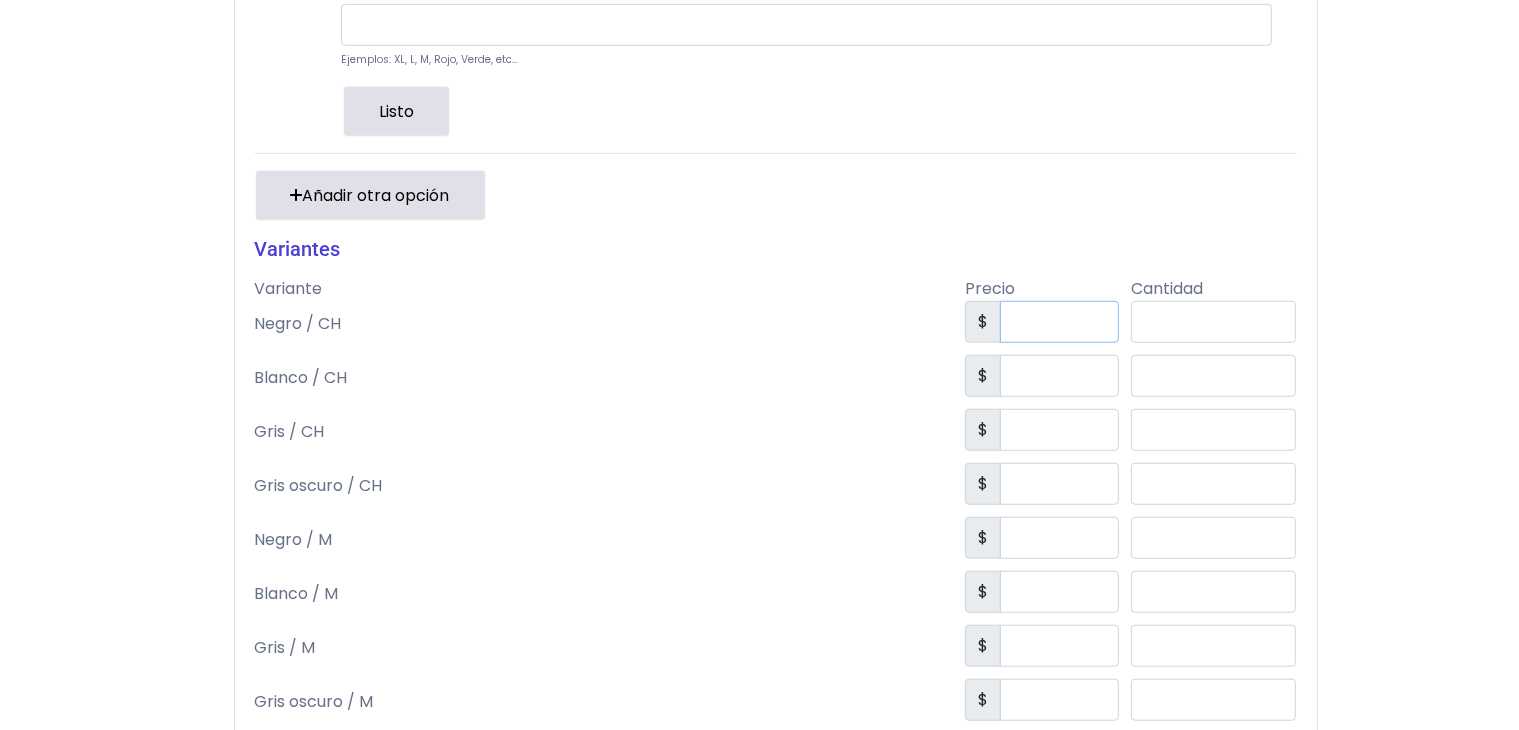 click on "***" at bounding box center [1059, 322] 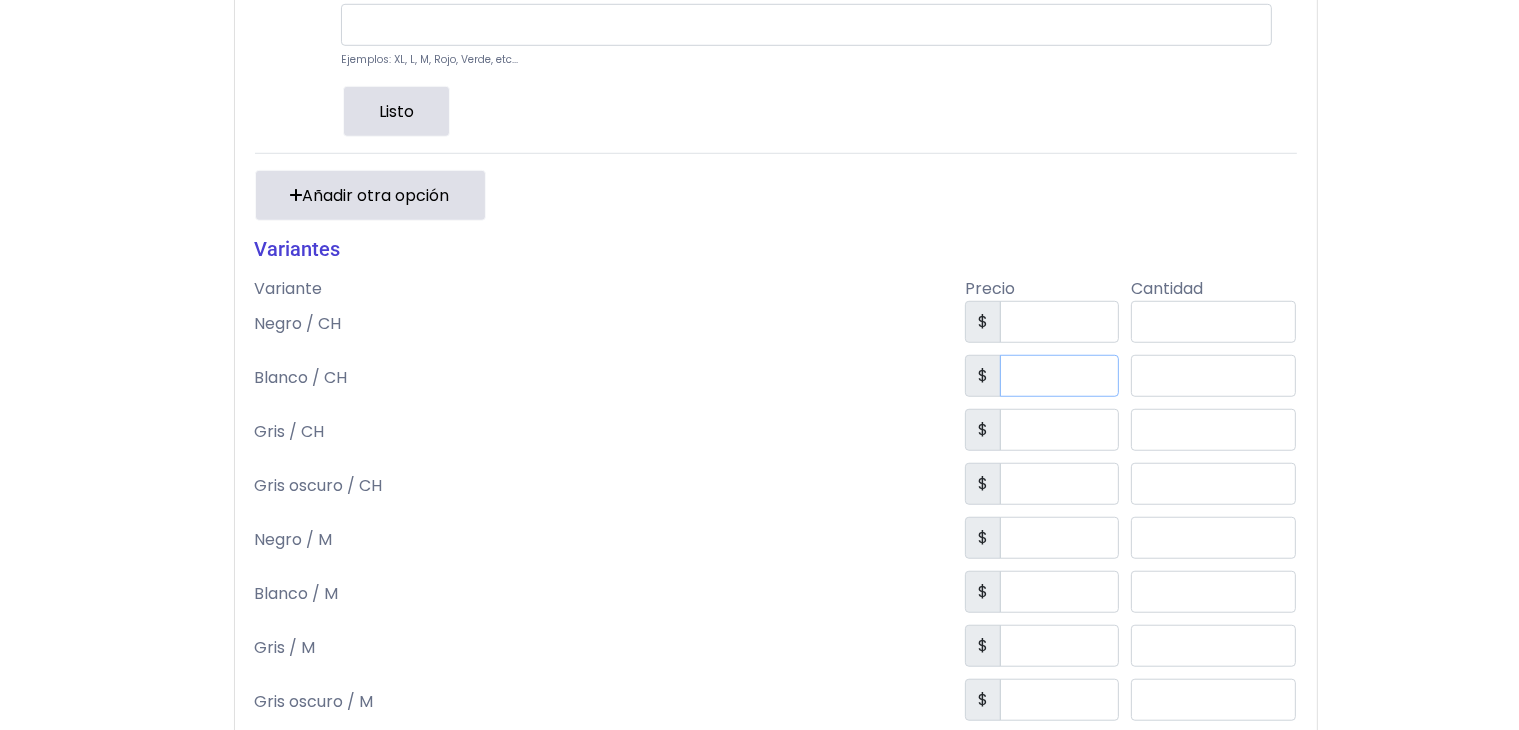 click at bounding box center [1059, 376] 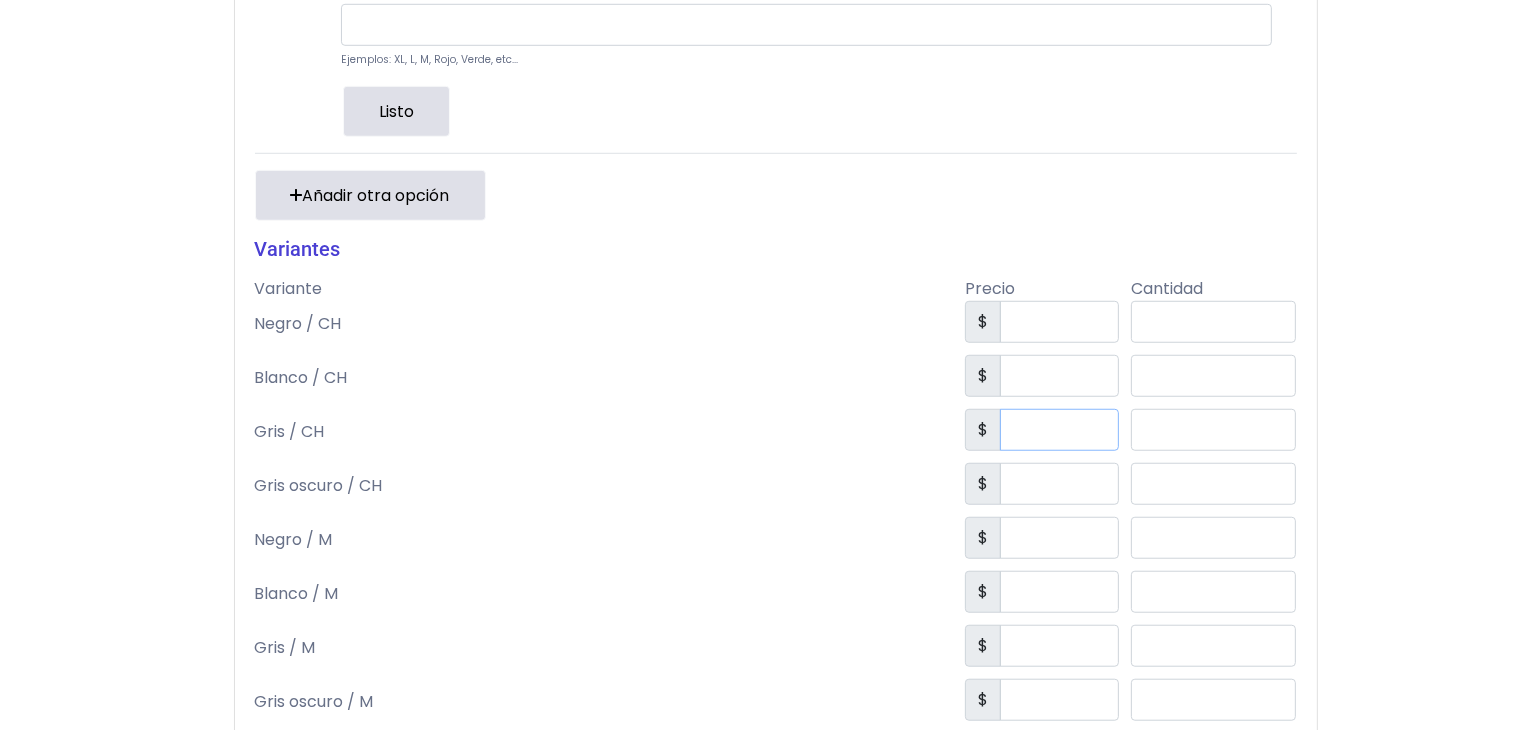 click at bounding box center (1059, 430) 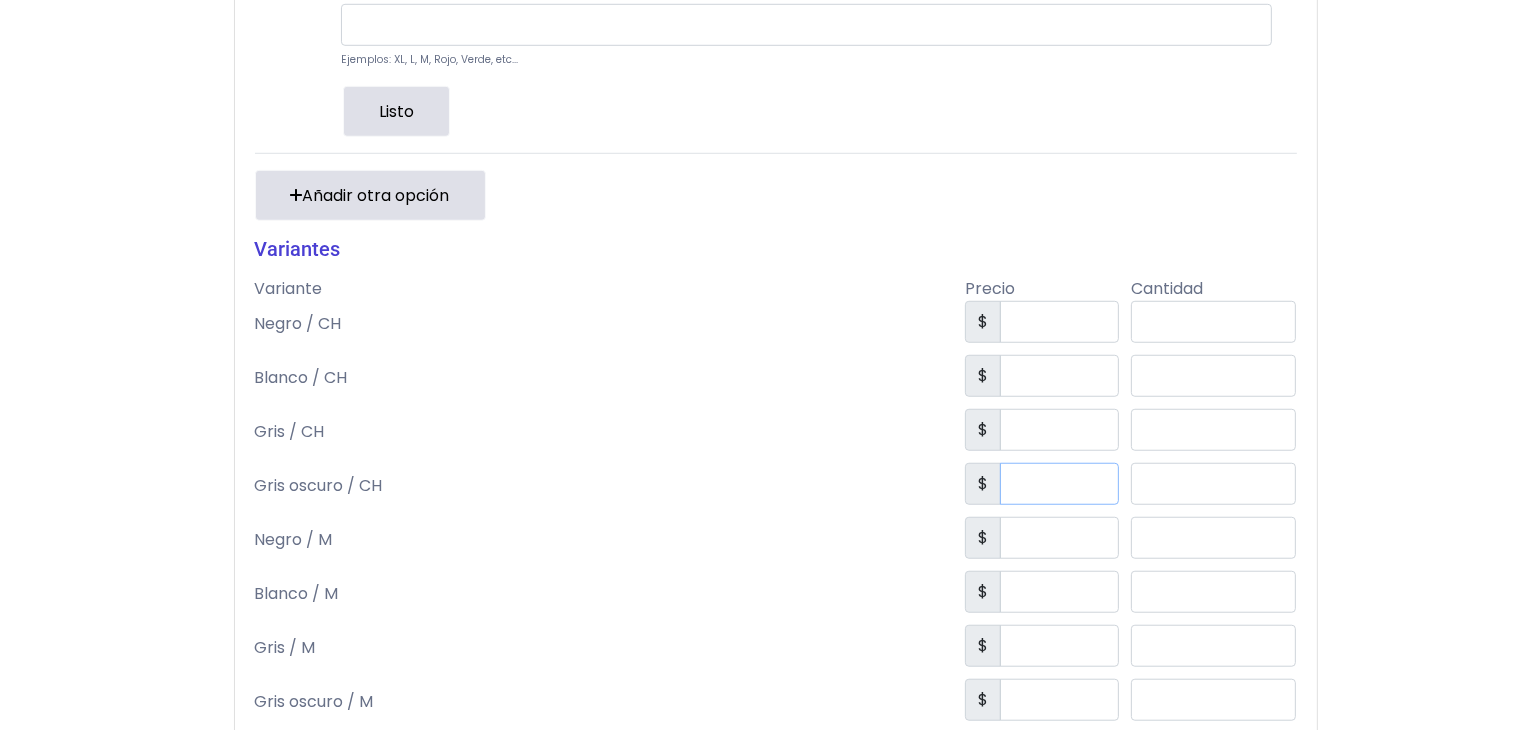 click at bounding box center (1059, 484) 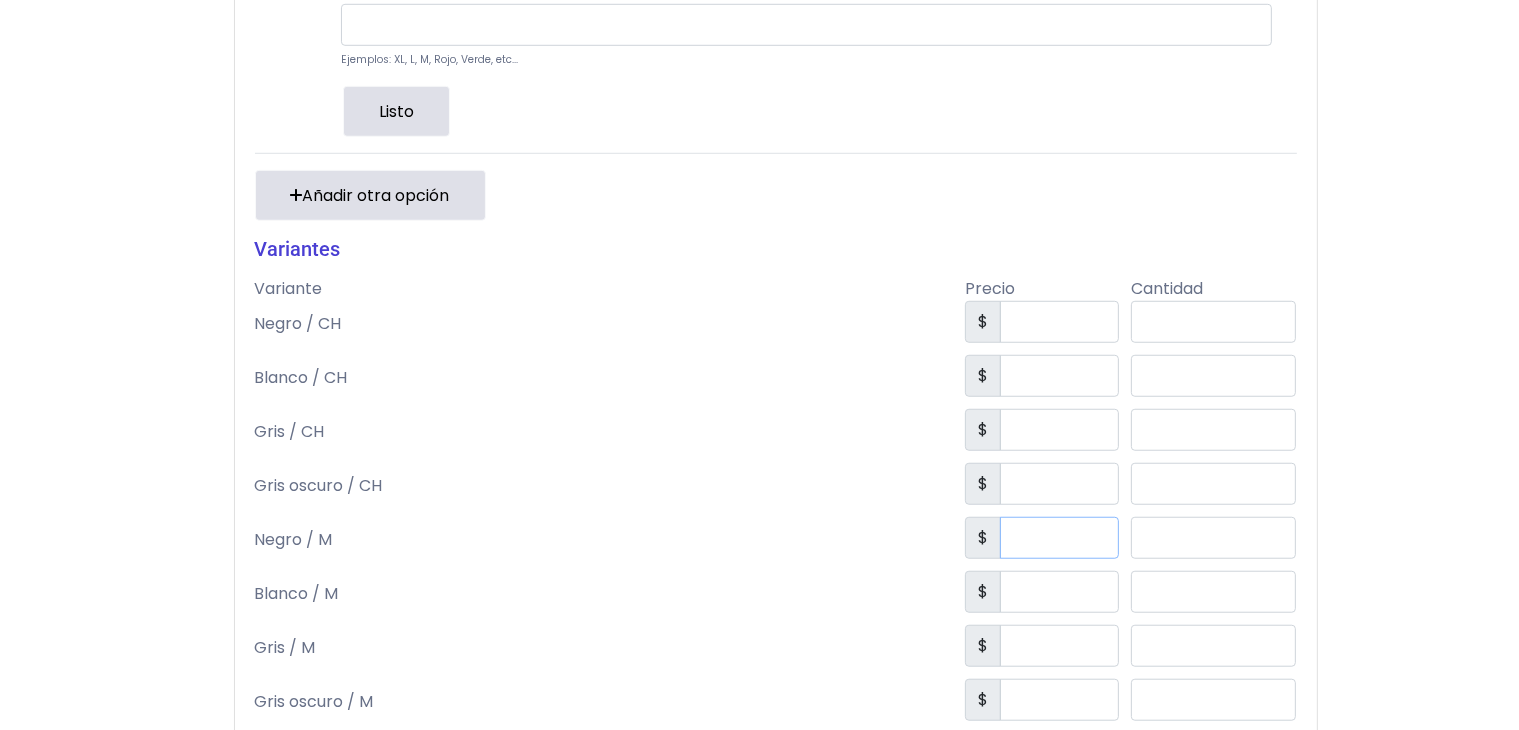 click at bounding box center (1059, 538) 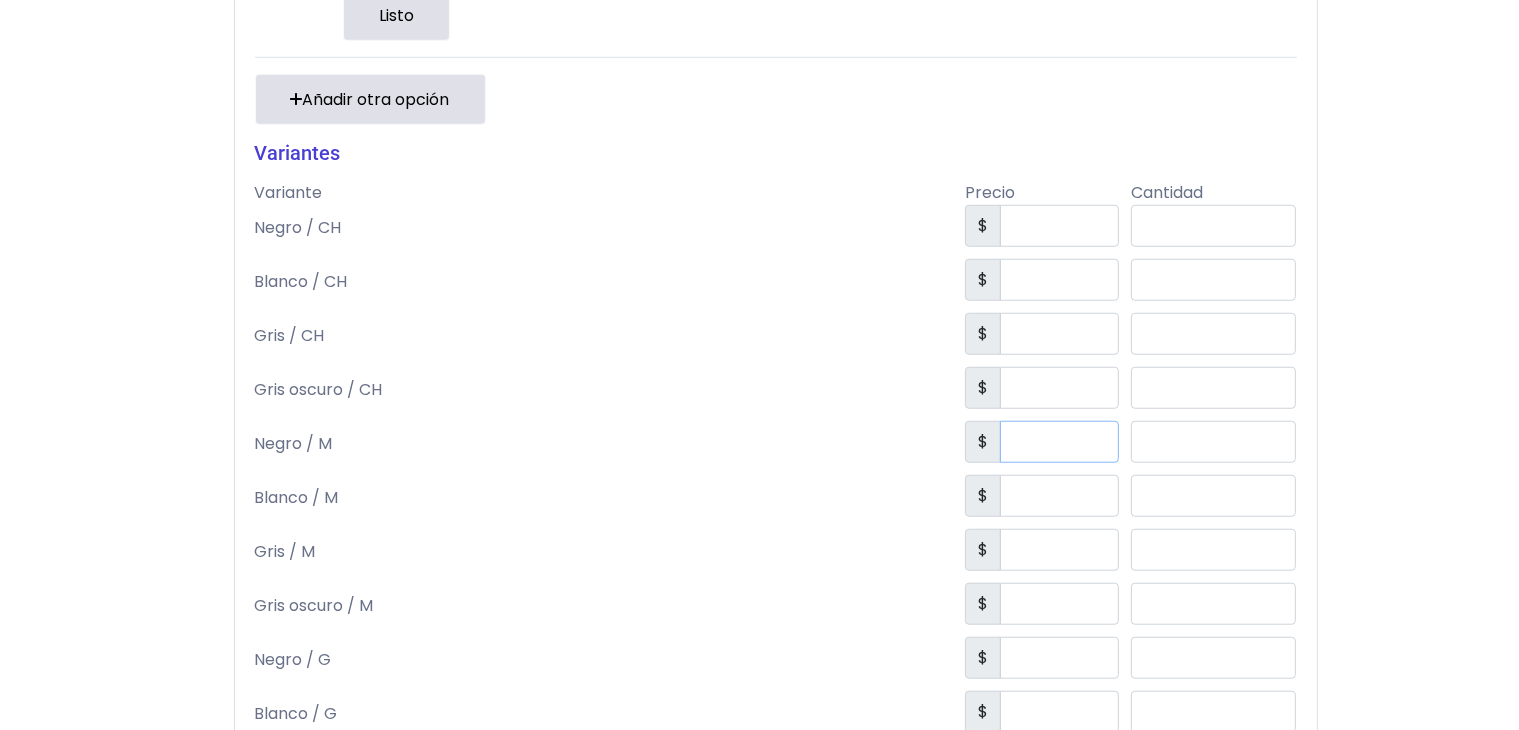 scroll, scrollTop: 1573, scrollLeft: 0, axis: vertical 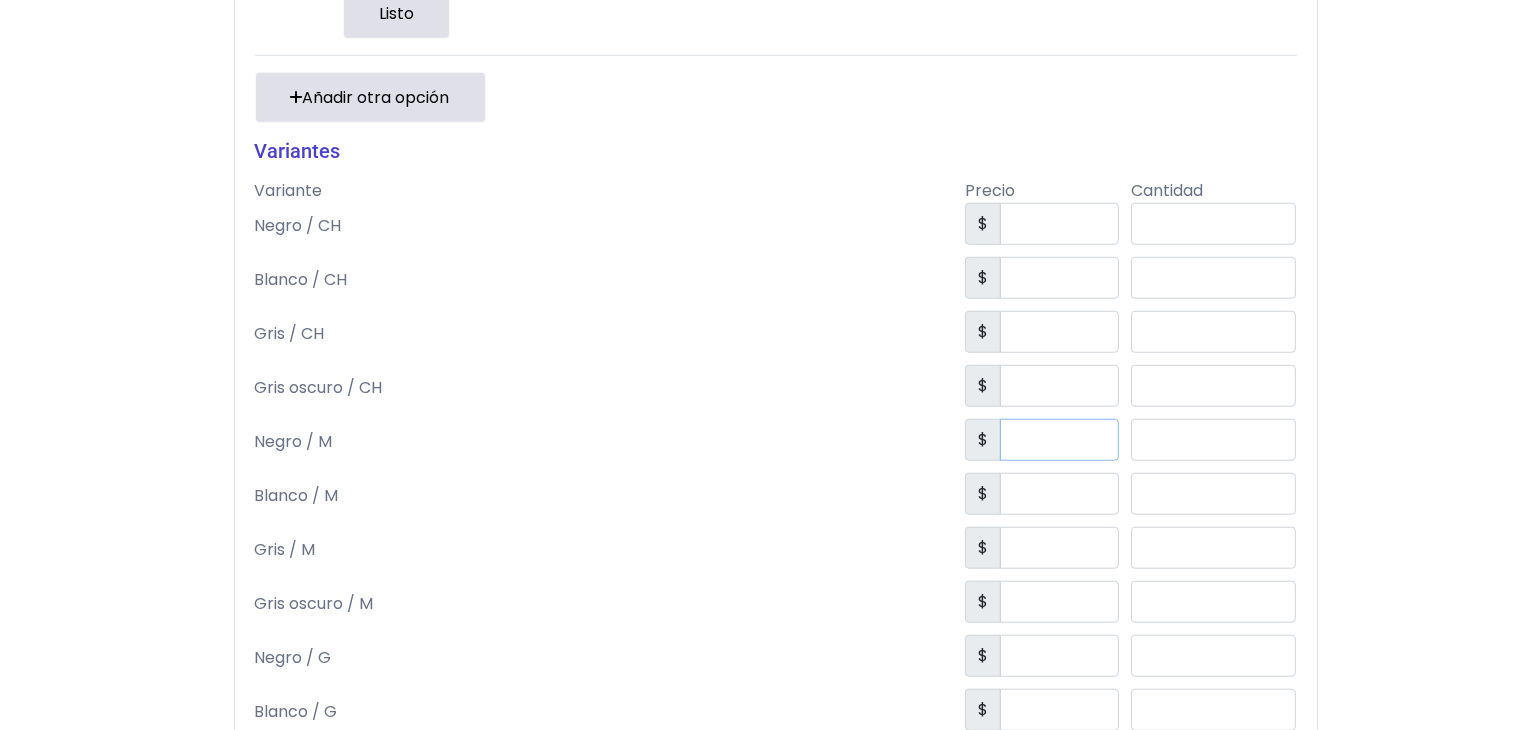type on "***" 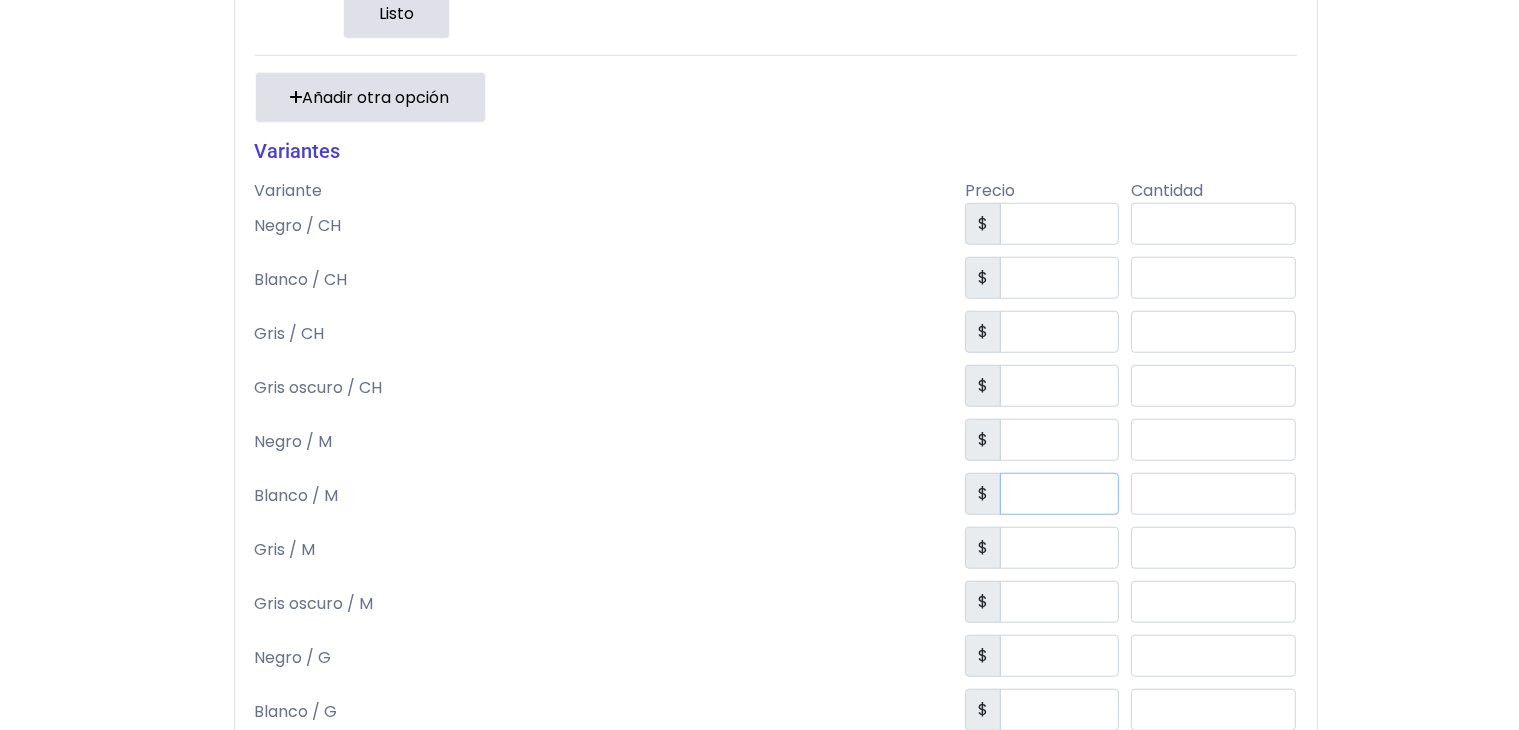 click at bounding box center [1059, 494] 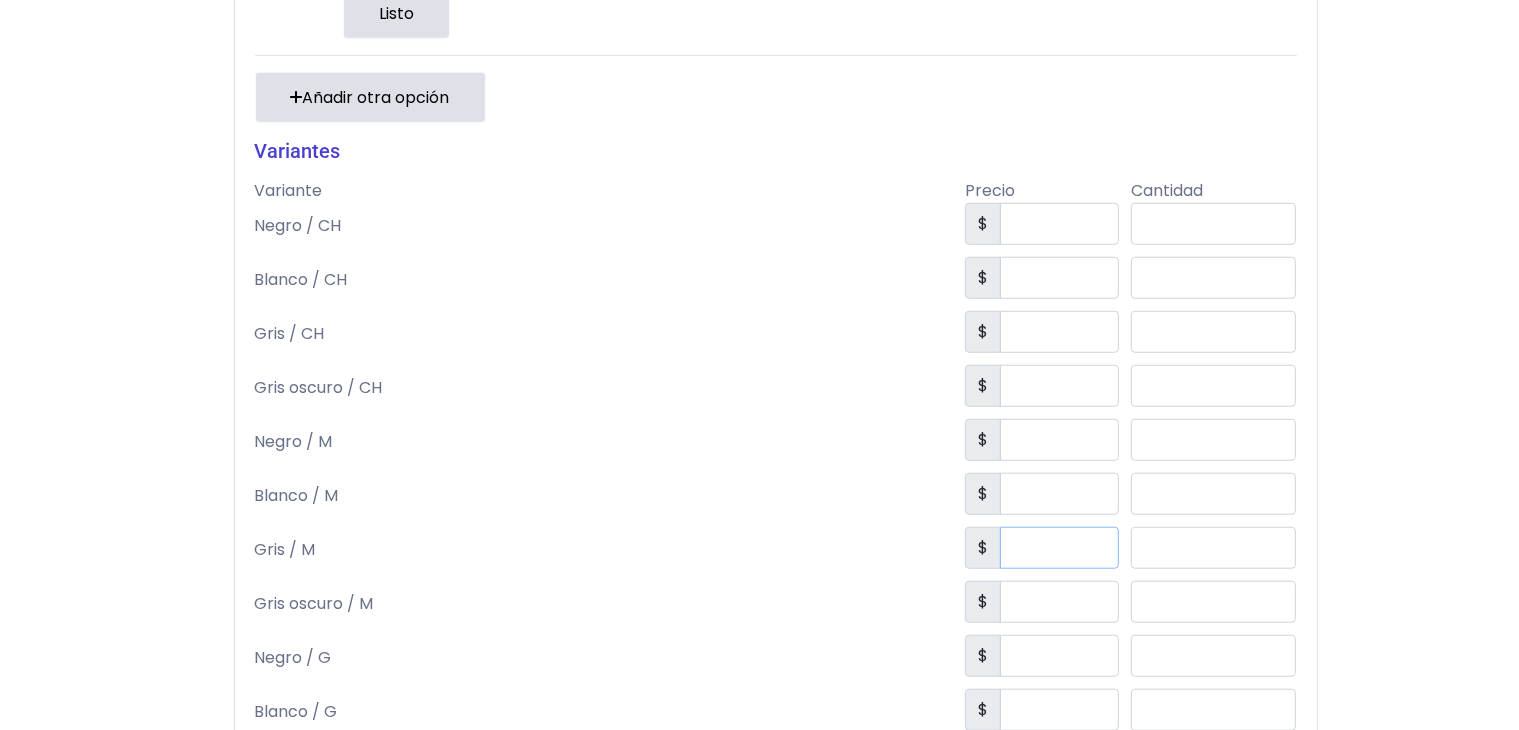 click at bounding box center [1059, 548] 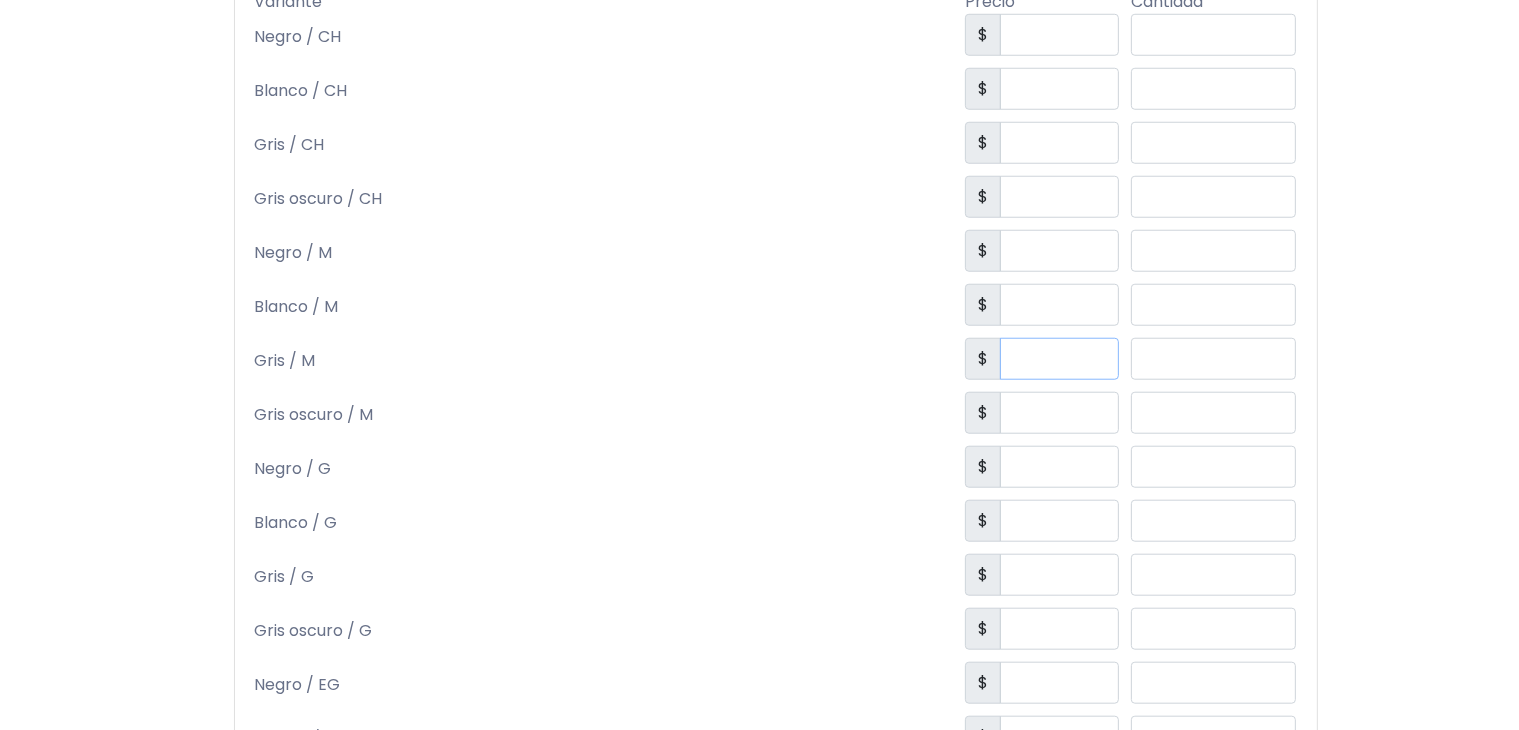 scroll, scrollTop: 1779, scrollLeft: 0, axis: vertical 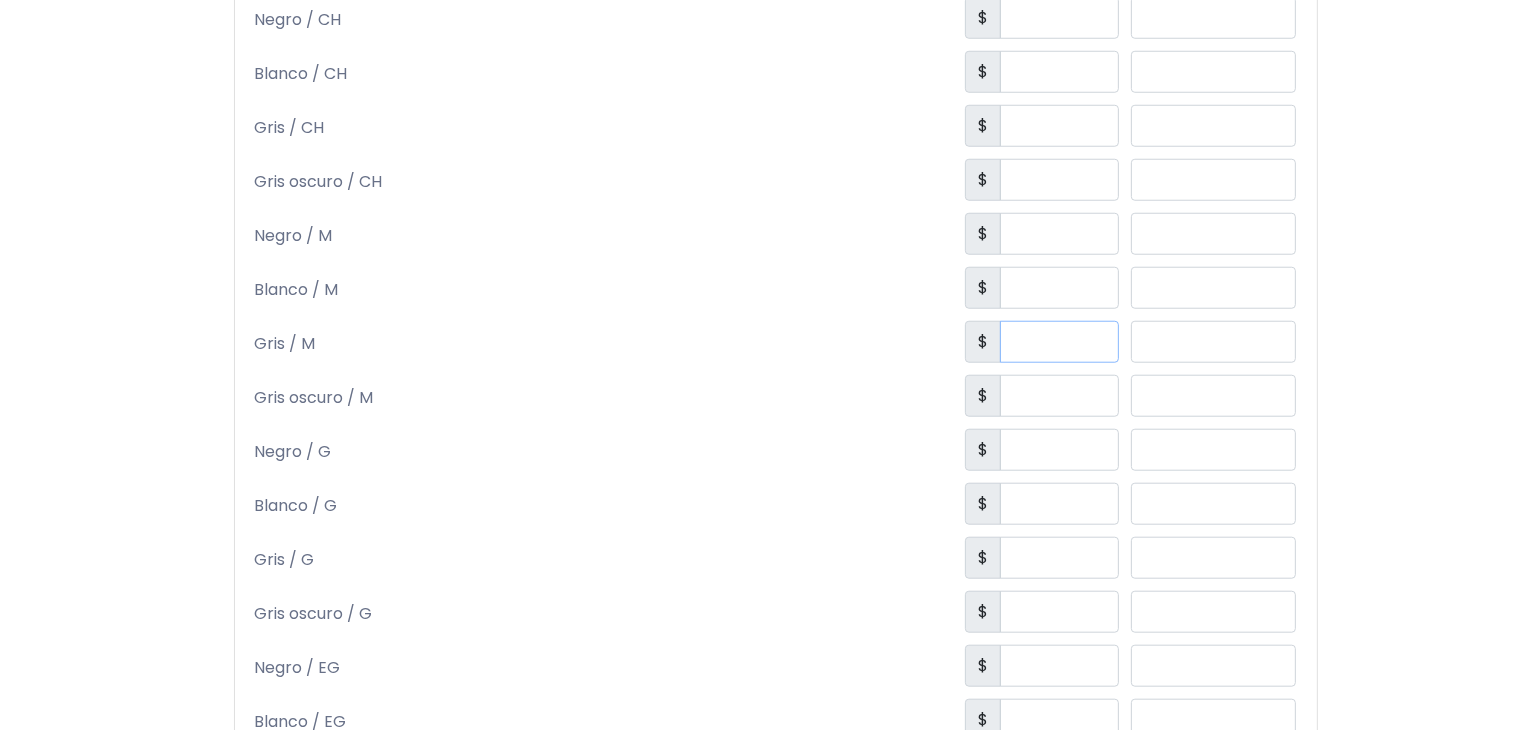 type on "***" 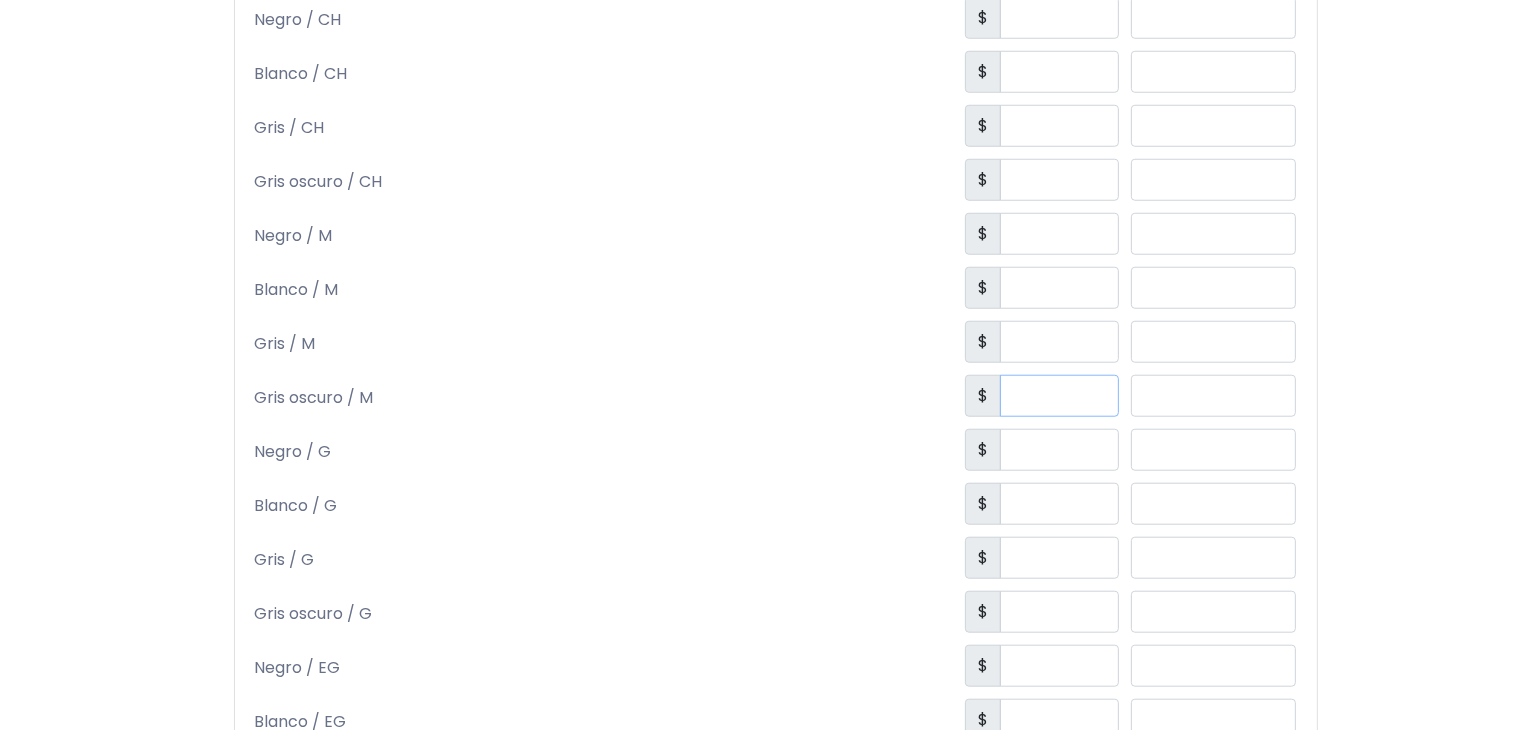 click at bounding box center [1059, 396] 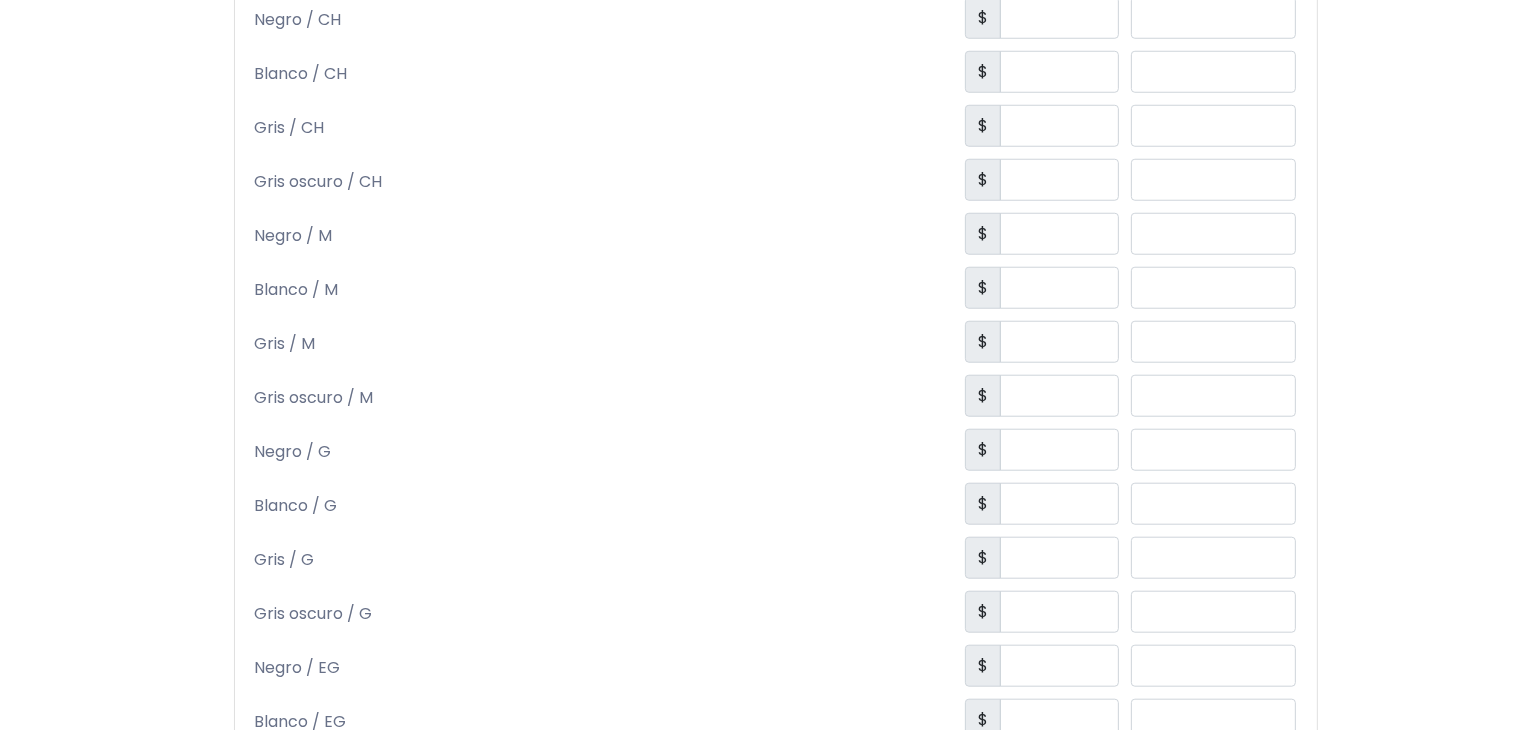 drag, startPoint x: 1055, startPoint y: 415, endPoint x: 1052, endPoint y: 433, distance: 18.248287 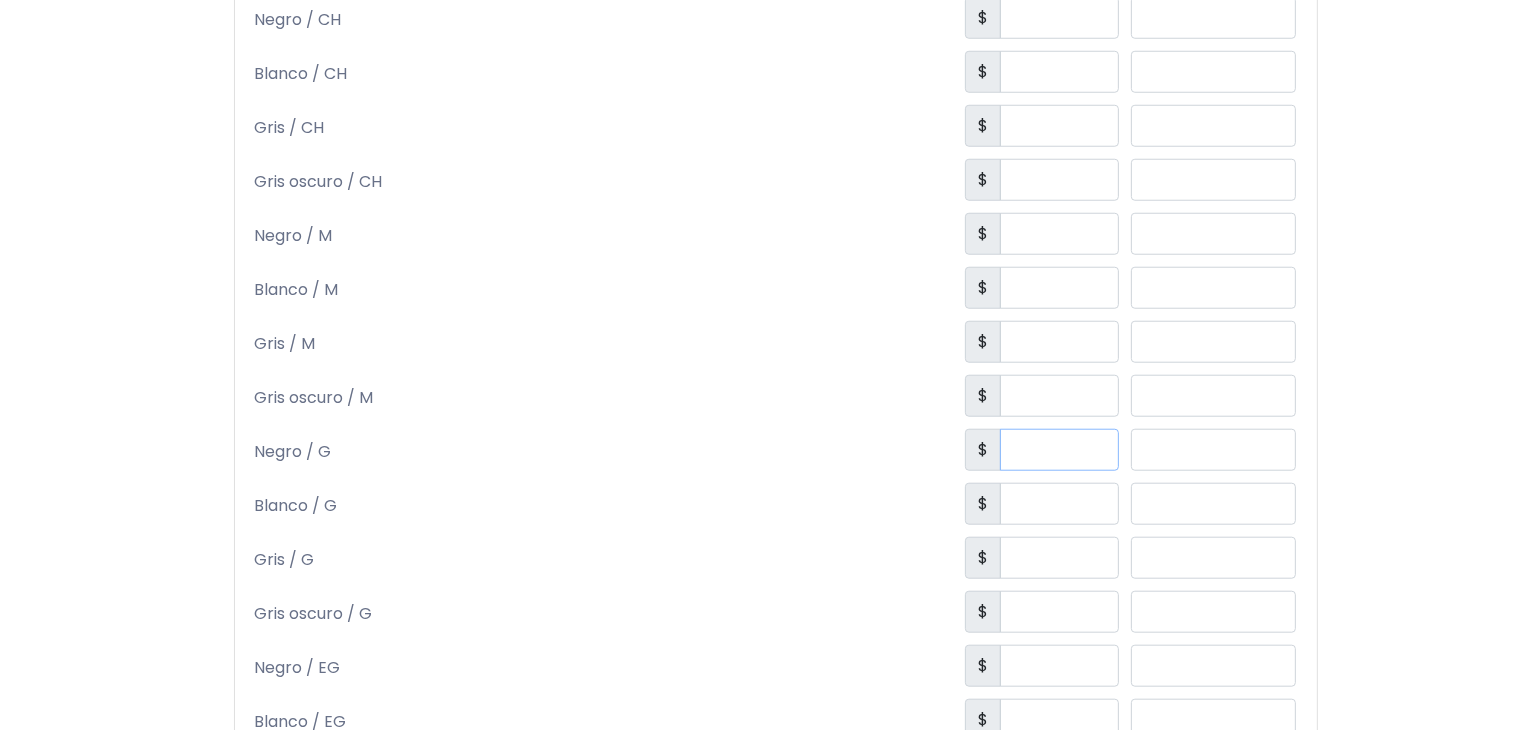 click at bounding box center (1059, 450) 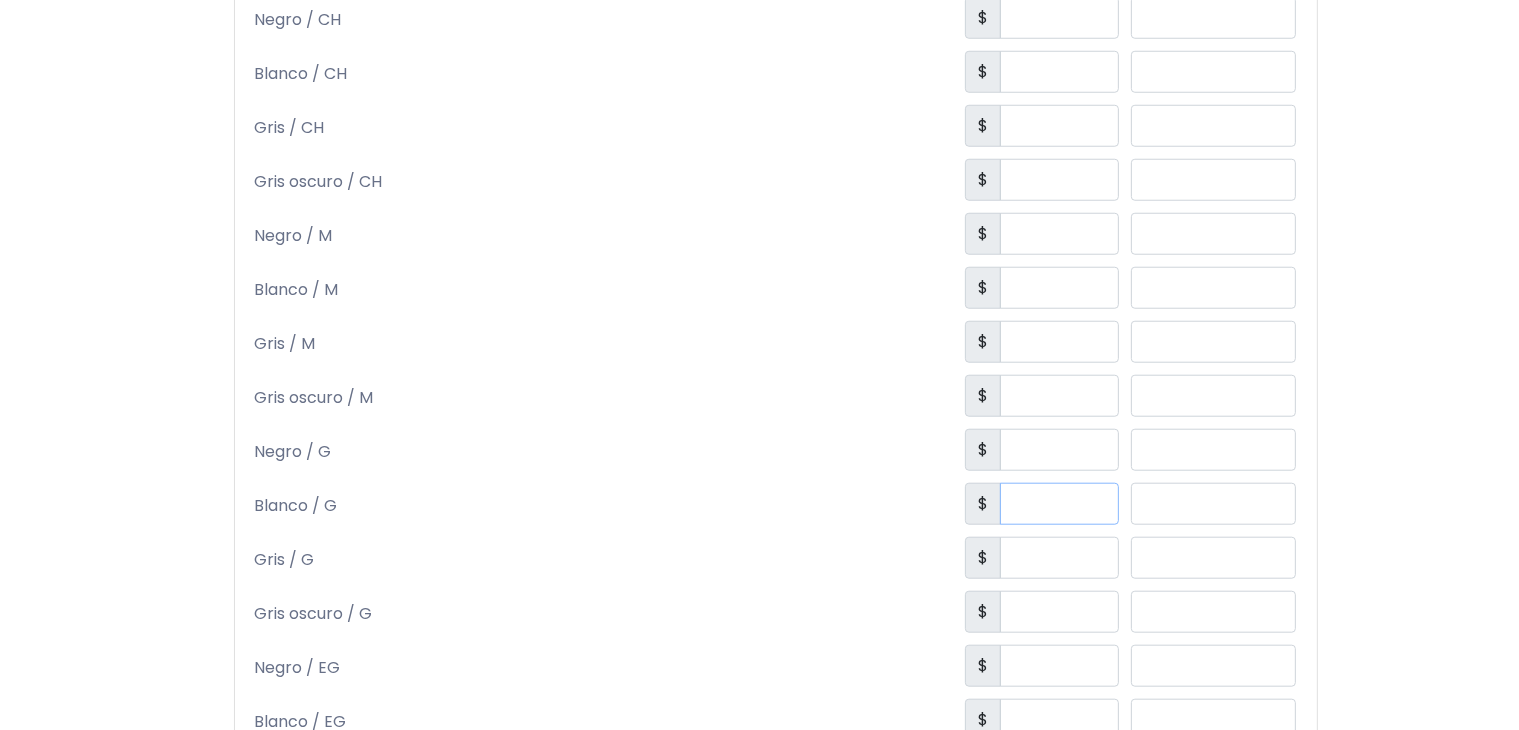 click at bounding box center [1059, 504] 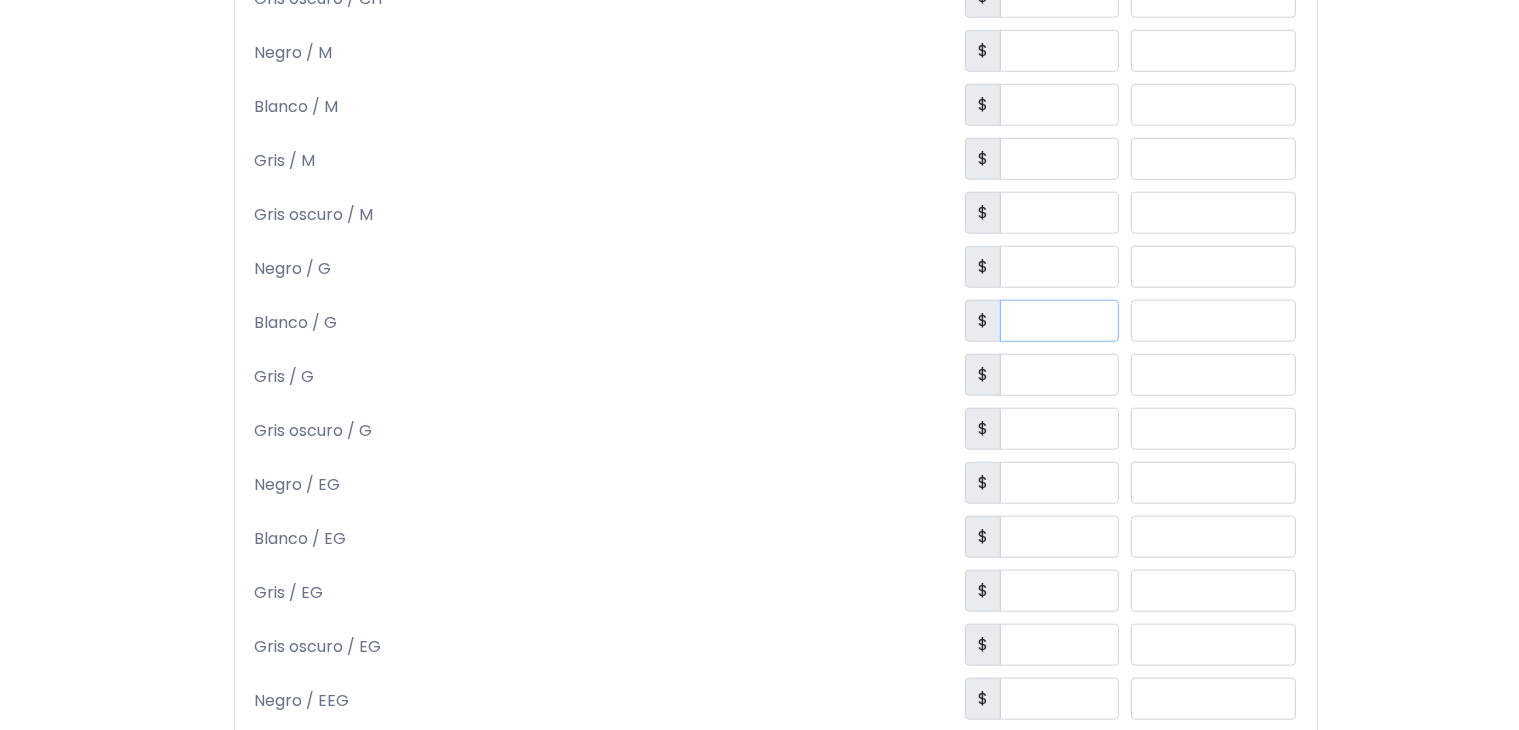 scroll, scrollTop: 1963, scrollLeft: 0, axis: vertical 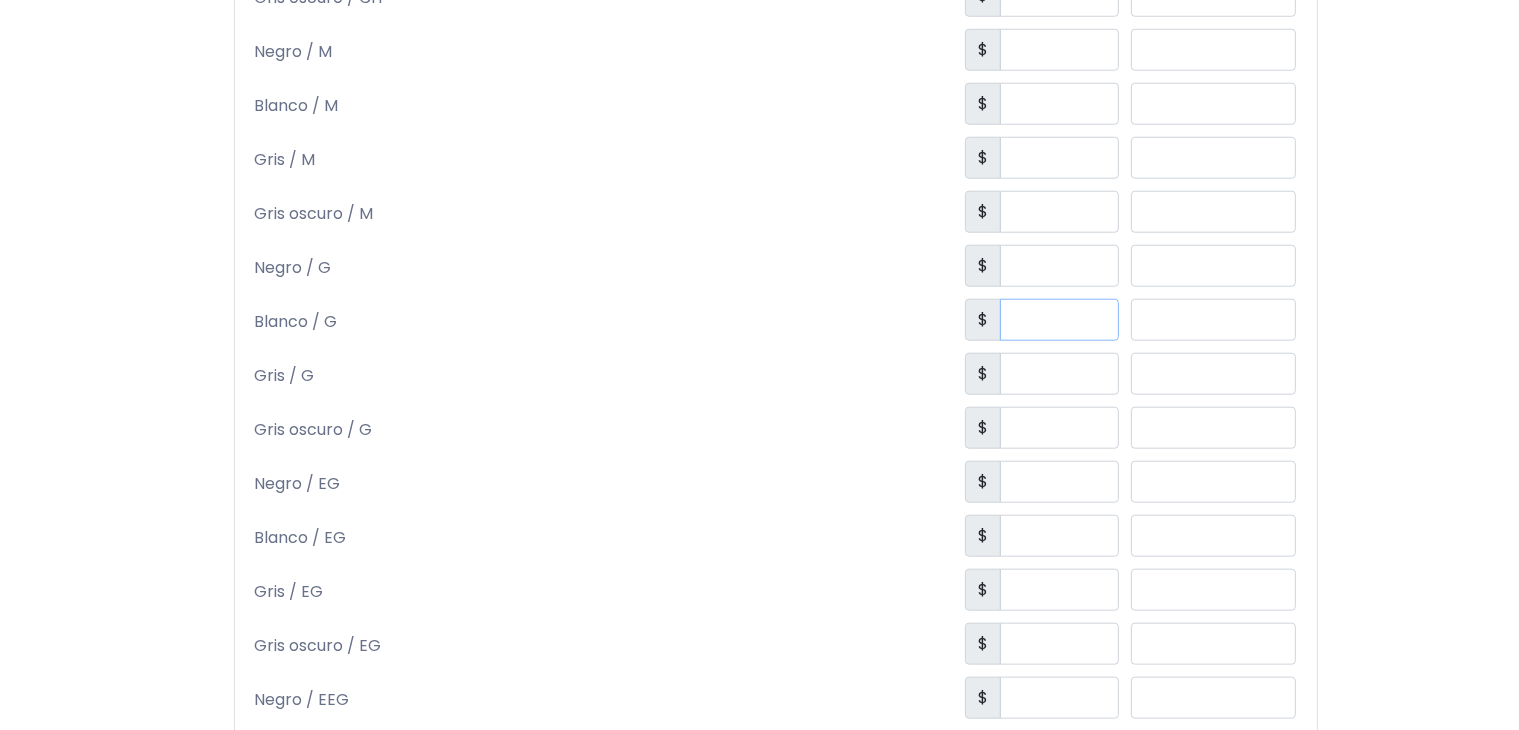type on "***" 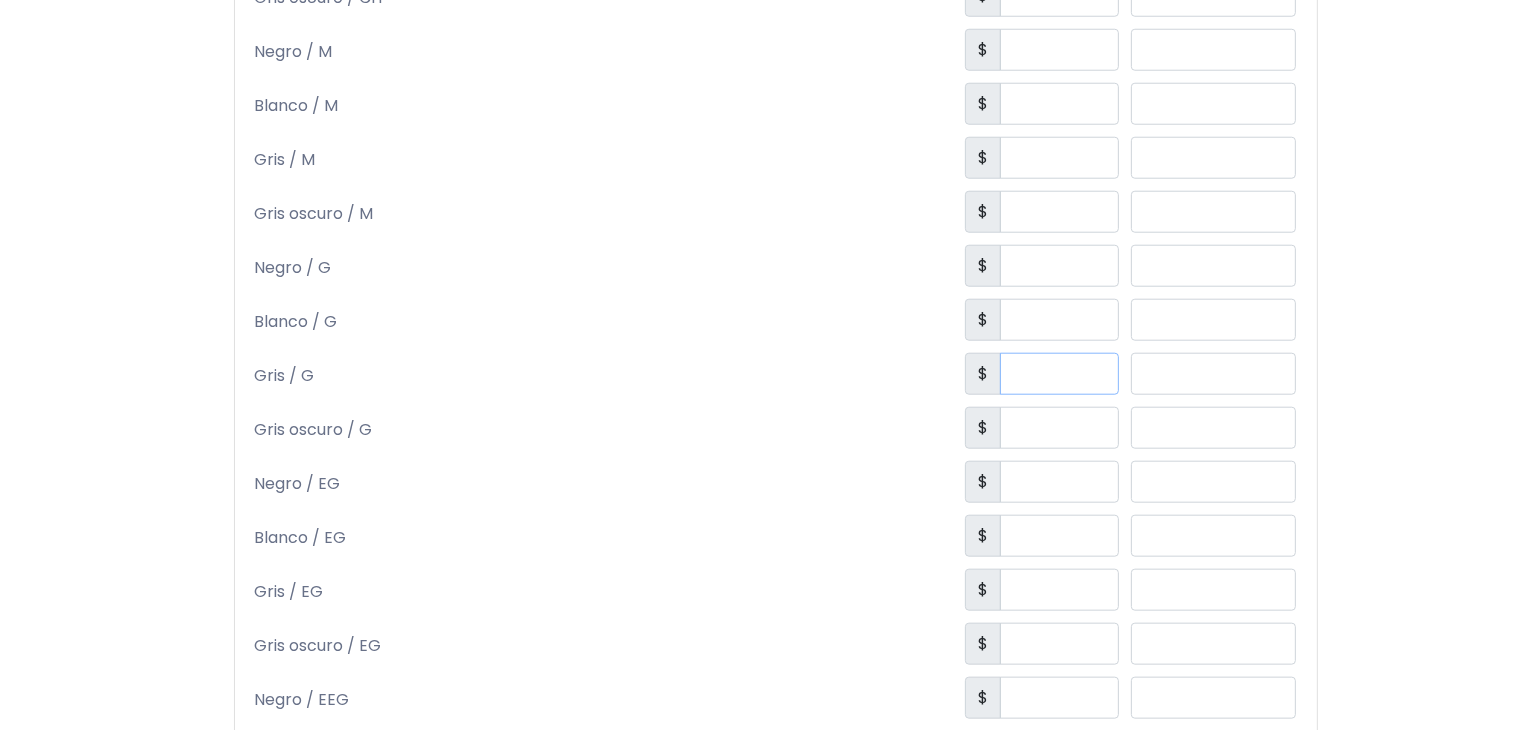 click at bounding box center [1059, 374] 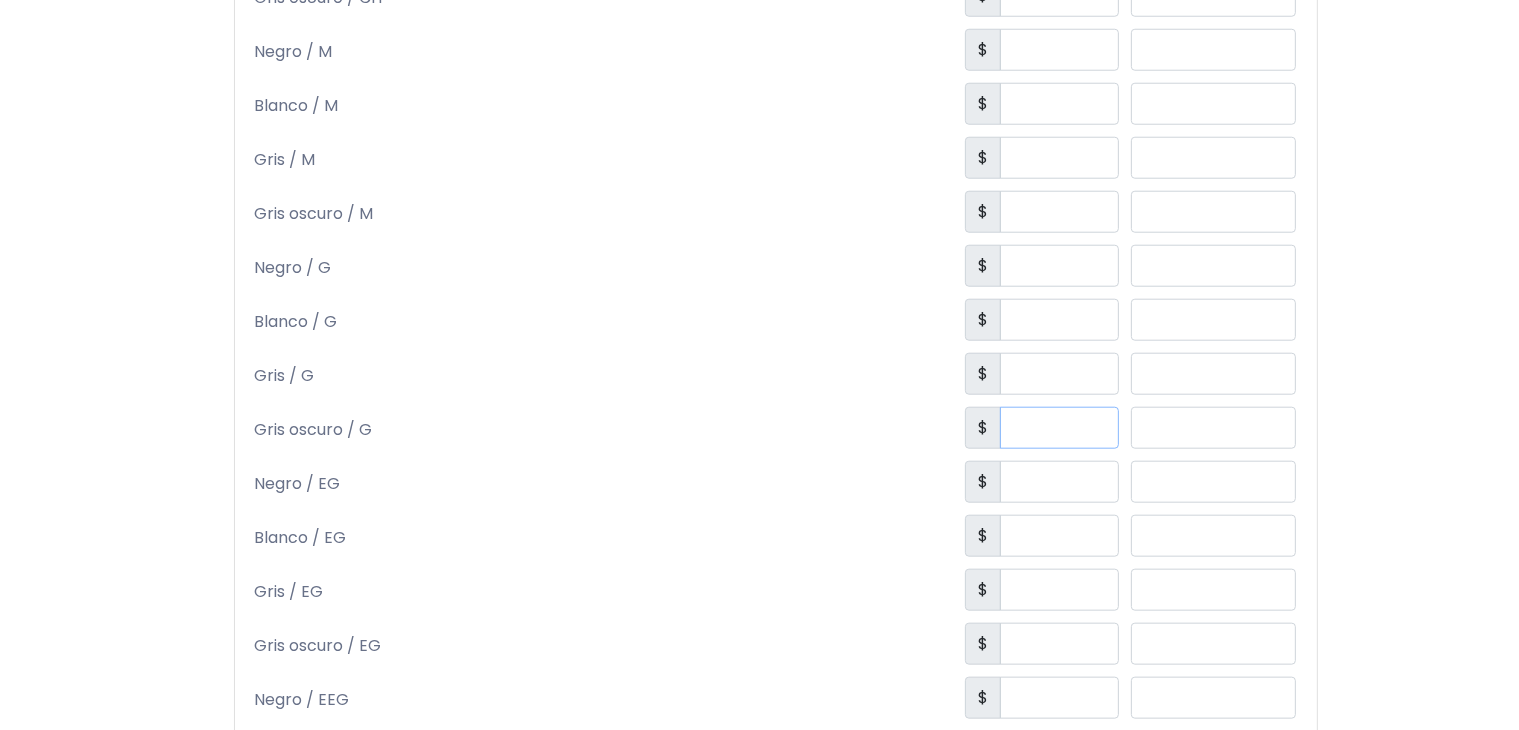 click at bounding box center [1059, 428] 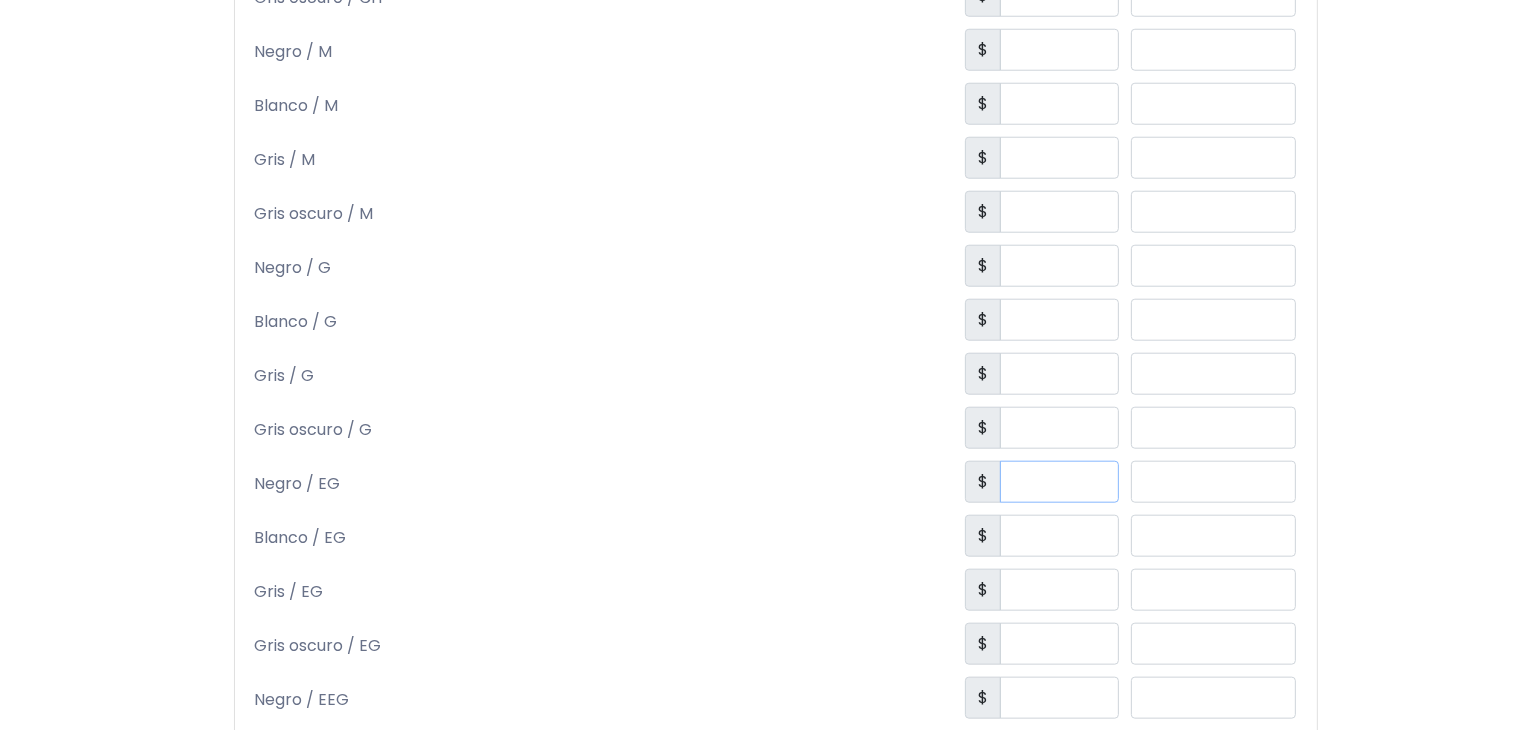 click at bounding box center (1059, 482) 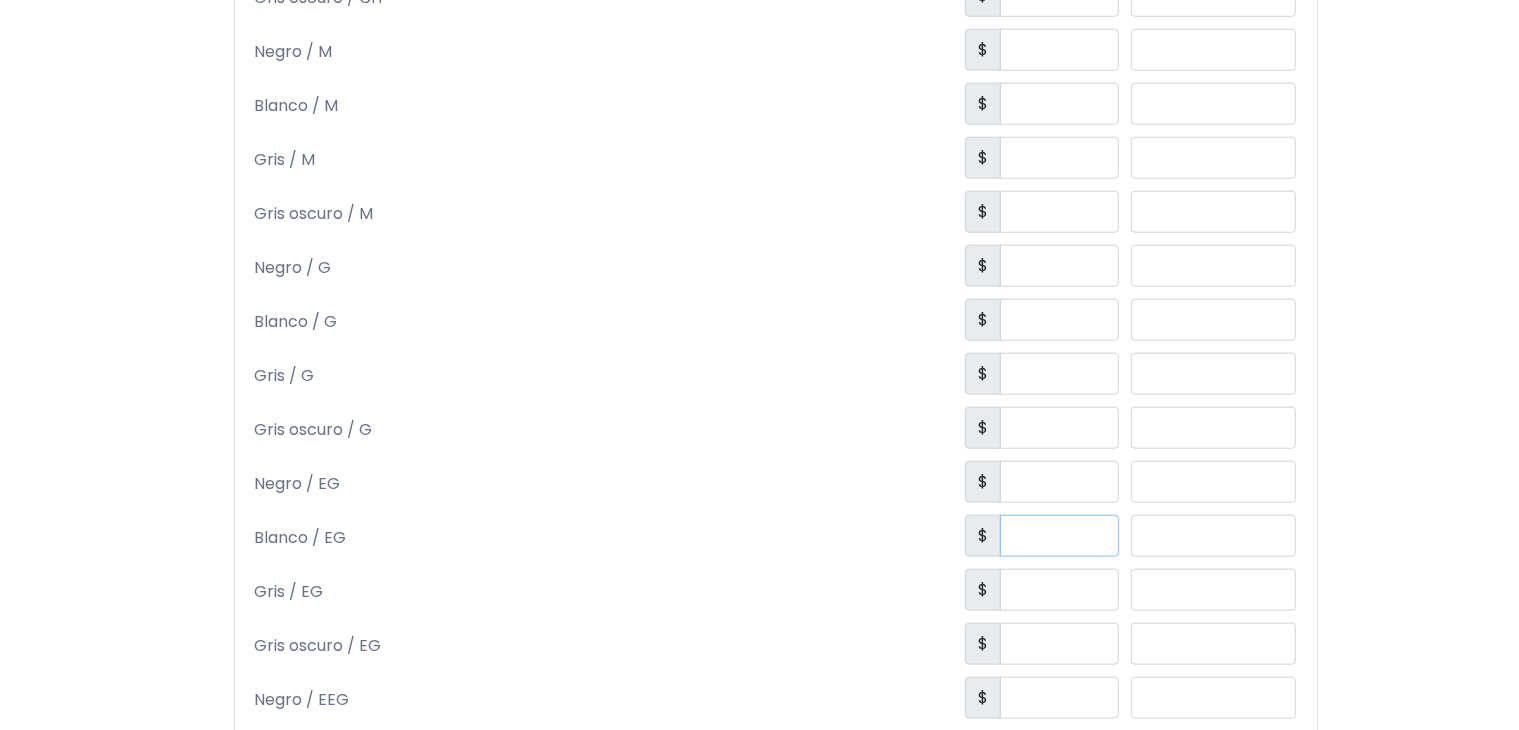 click at bounding box center [1059, 536] 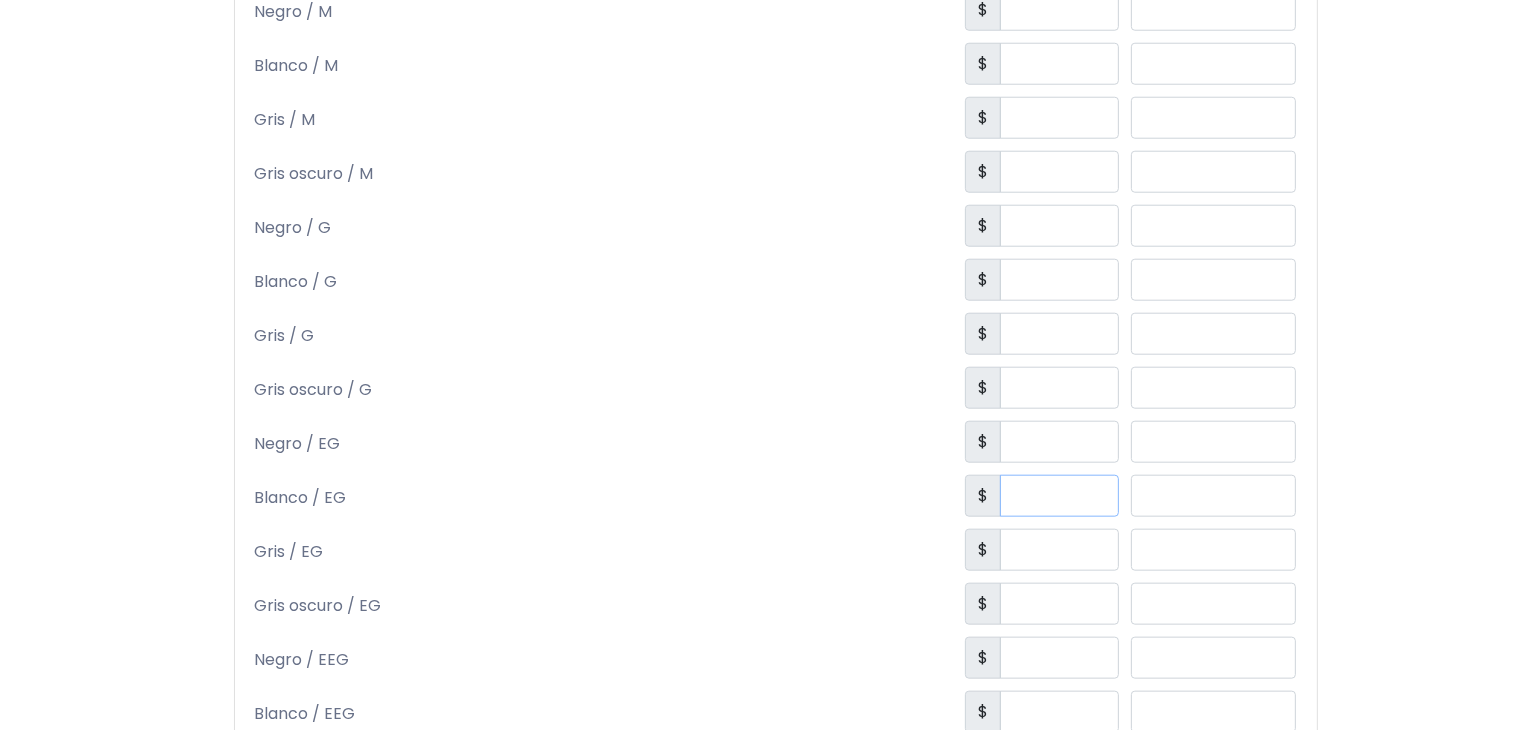 scroll, scrollTop: 2004, scrollLeft: 0, axis: vertical 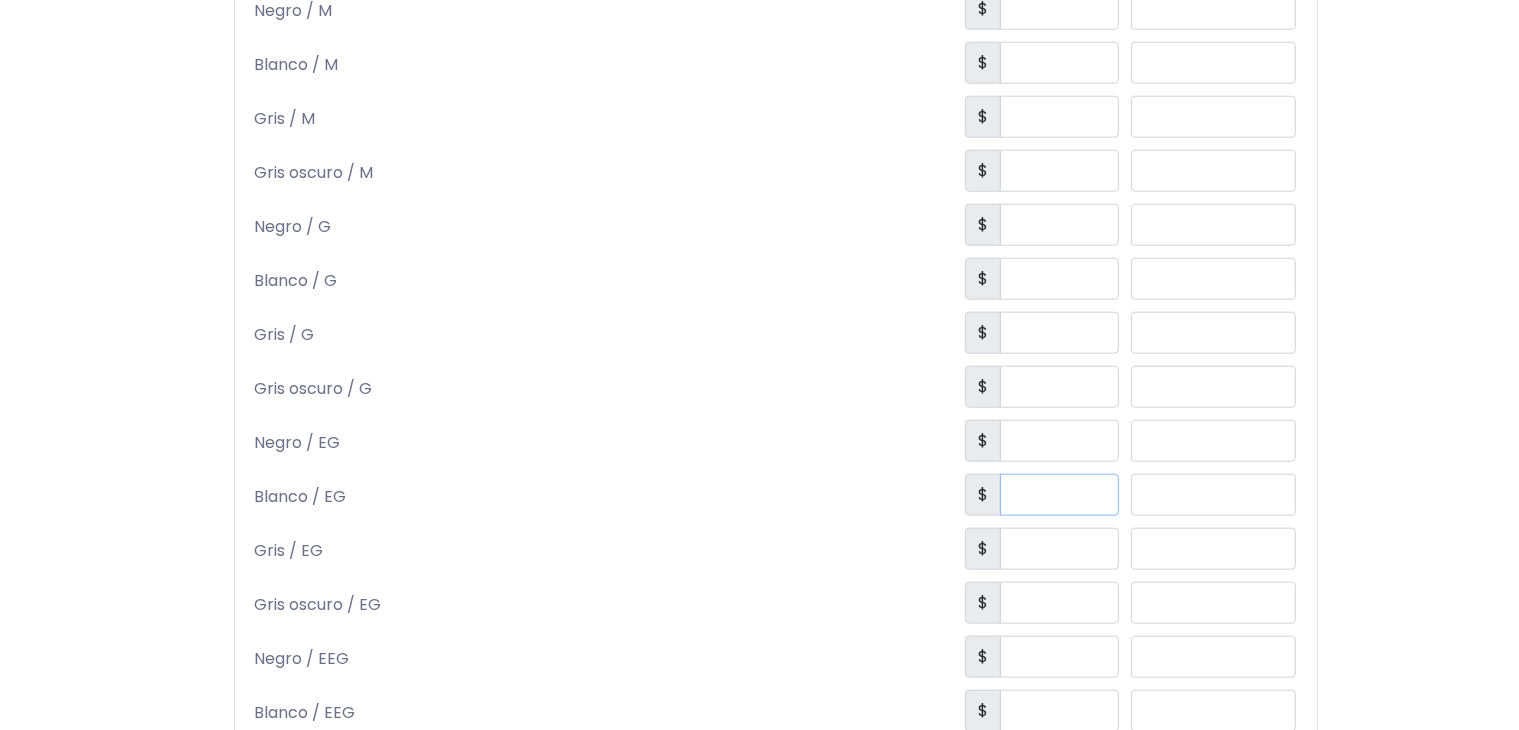 type on "***" 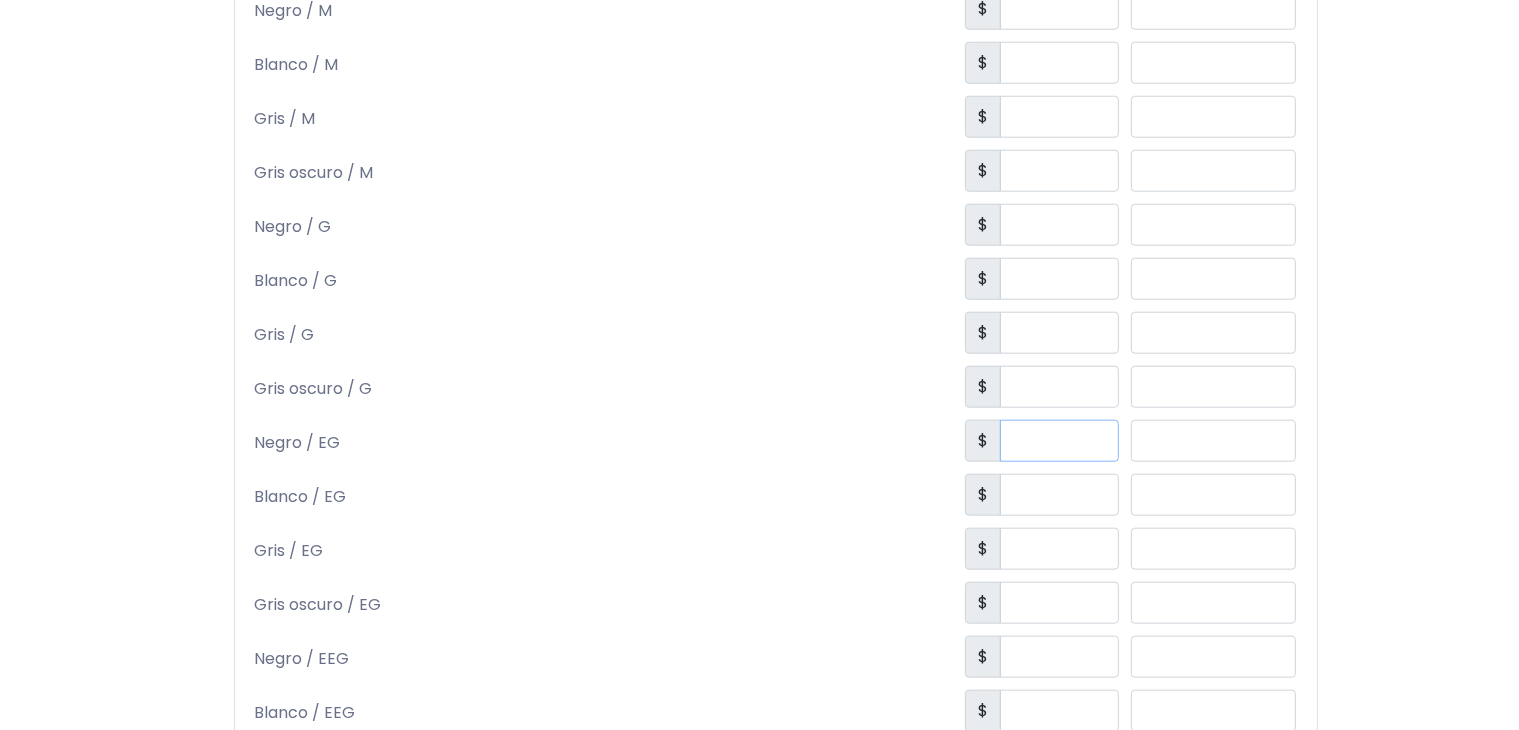 click on "***" at bounding box center (1059, 441) 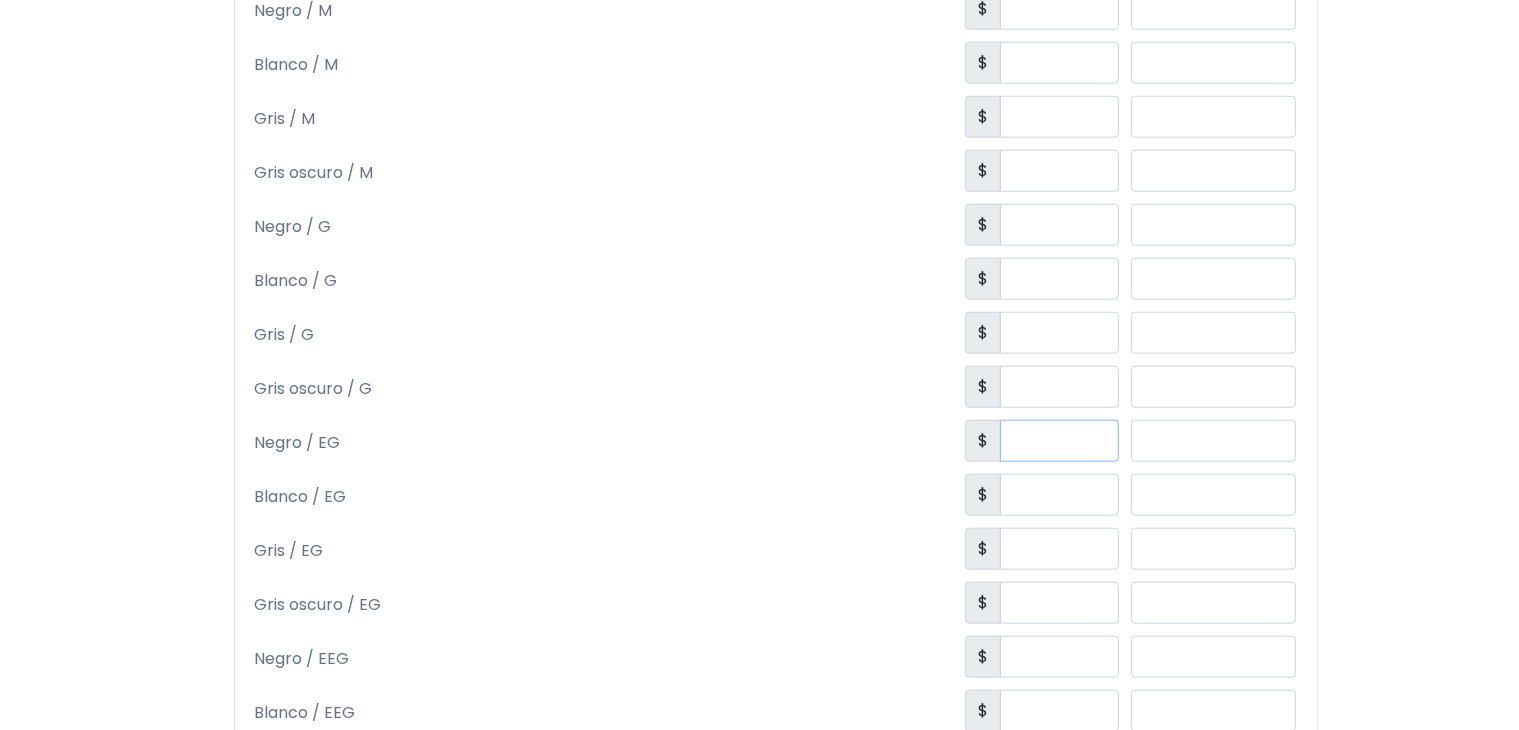 drag, startPoint x: 1025, startPoint y: 430, endPoint x: 1056, endPoint y: 441, distance: 32.89377 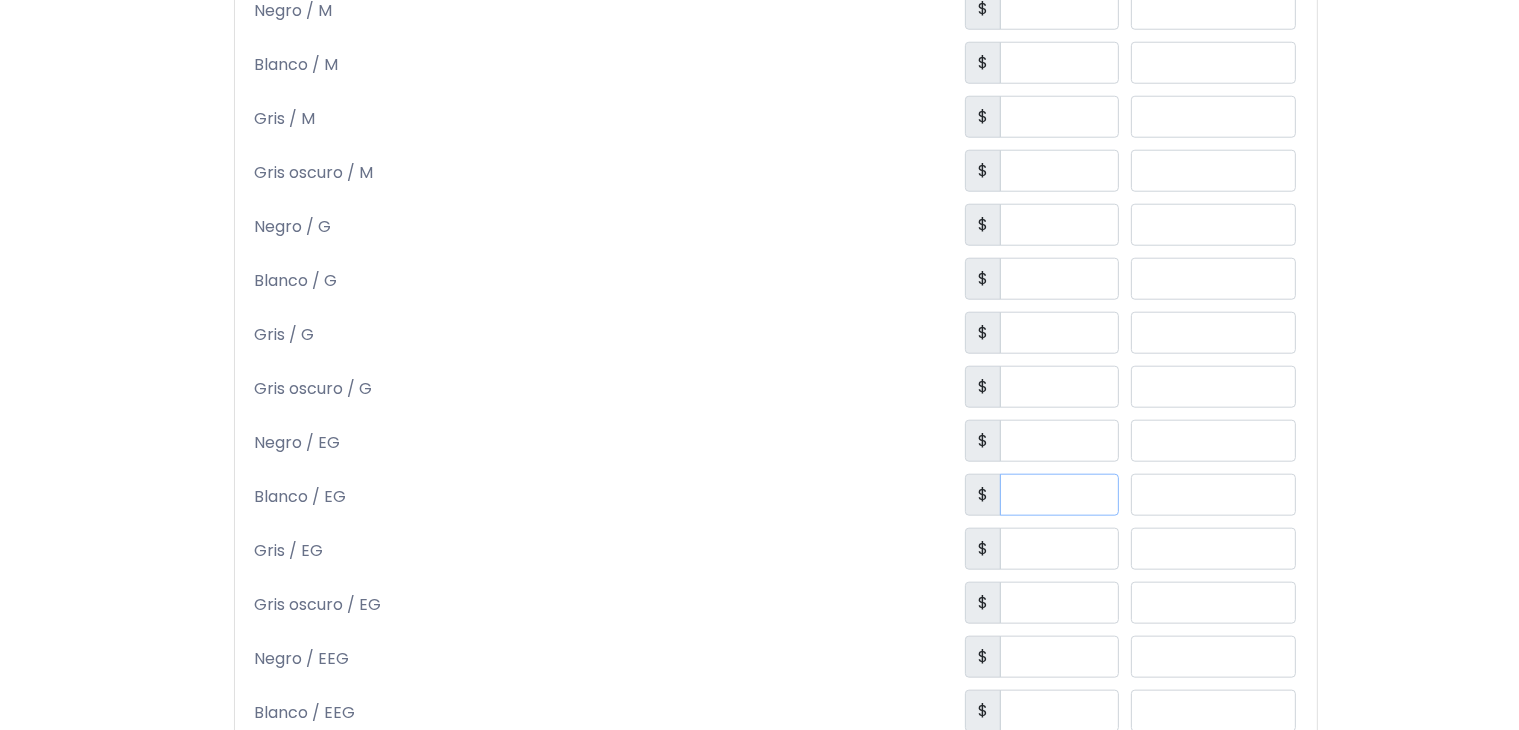 drag, startPoint x: 1028, startPoint y: 483, endPoint x: 1048, endPoint y: 485, distance: 20.09975 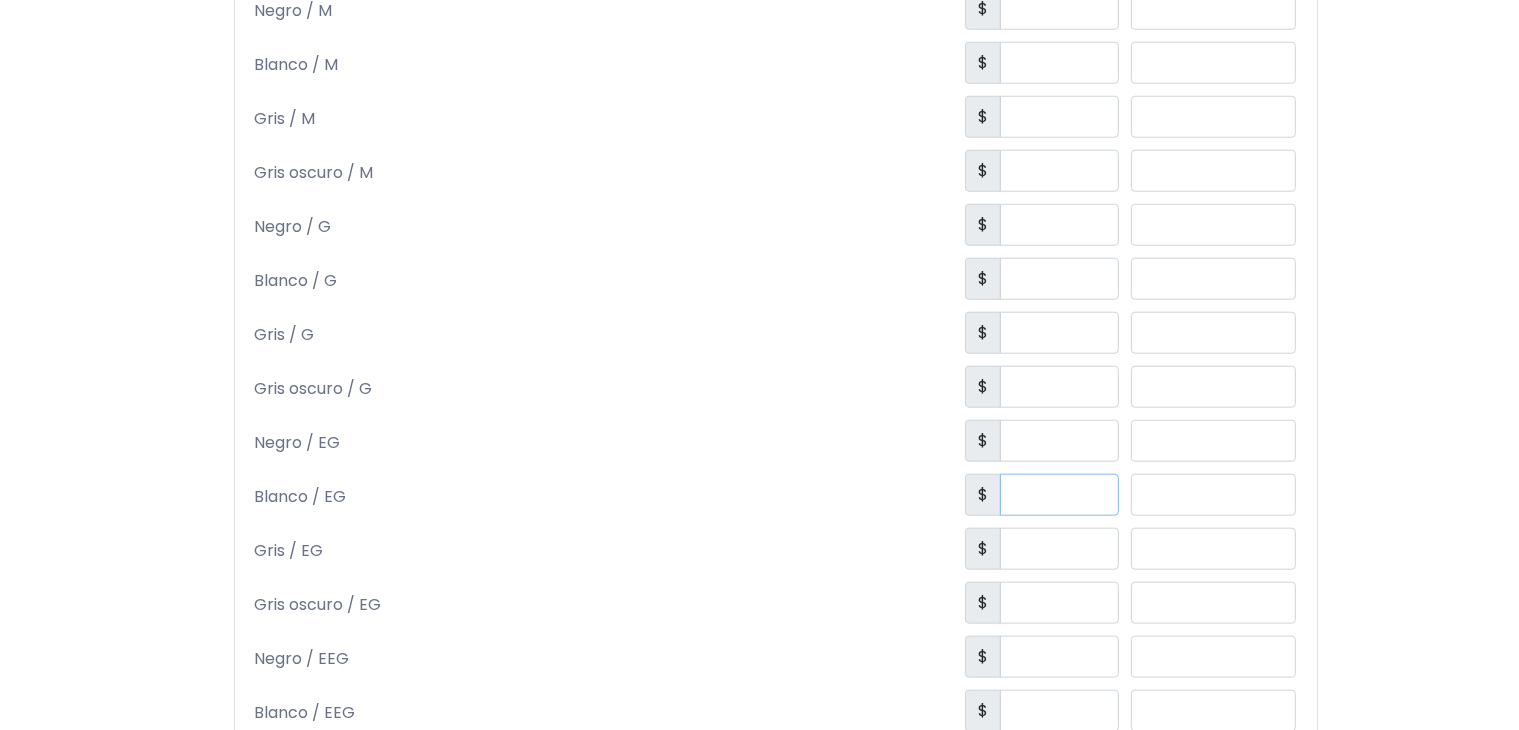 drag, startPoint x: 1048, startPoint y: 484, endPoint x: 1008, endPoint y: 480, distance: 40.1995 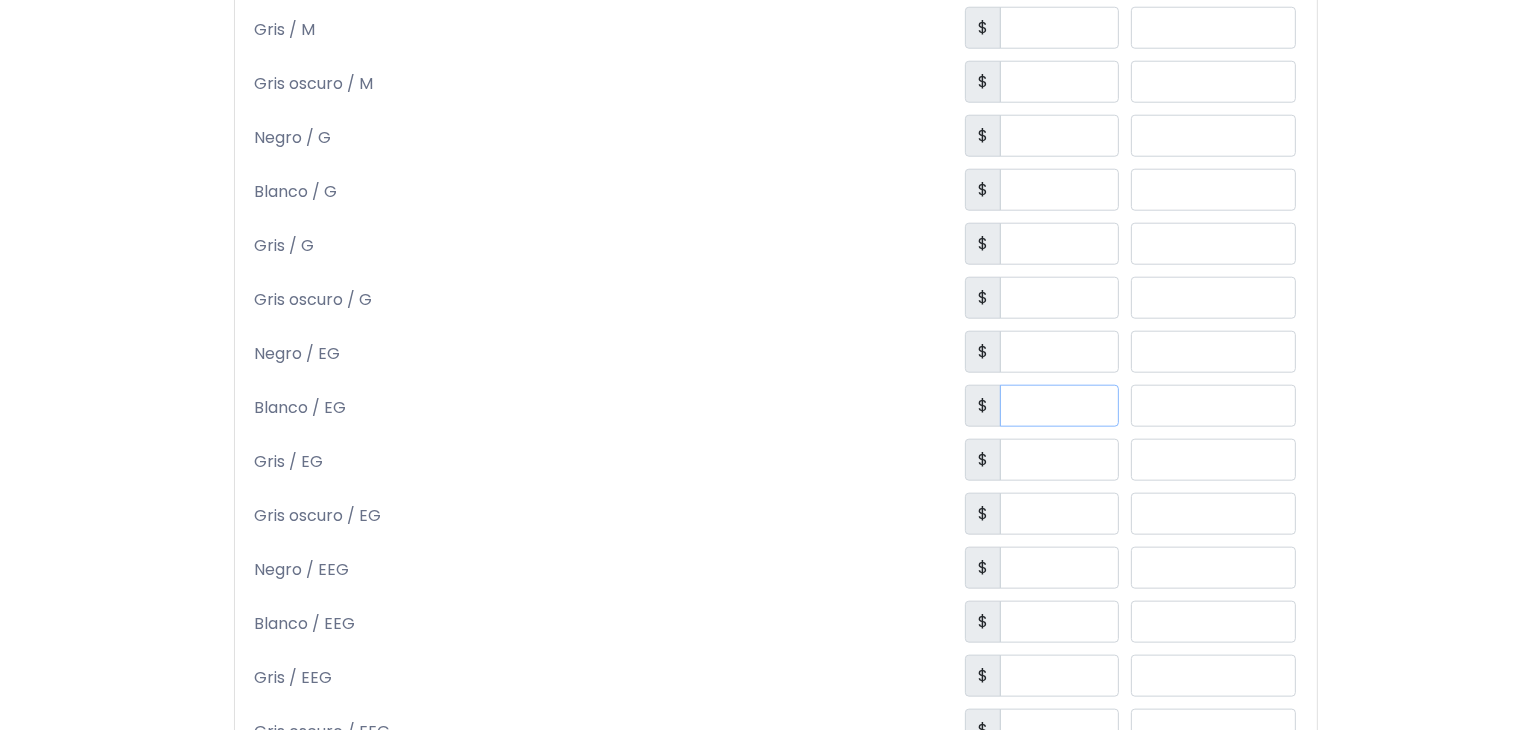 scroll, scrollTop: 2094, scrollLeft: 0, axis: vertical 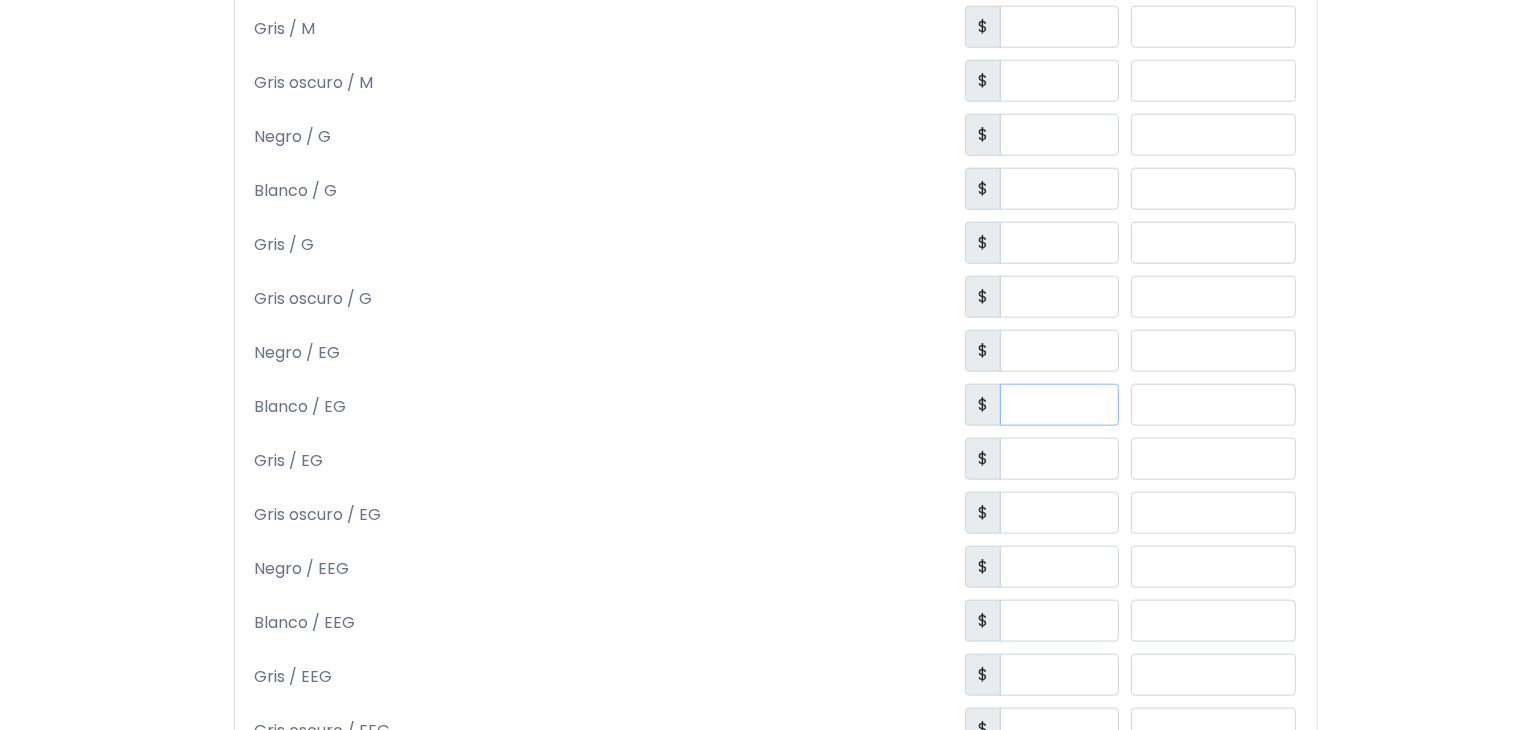 type on "***" 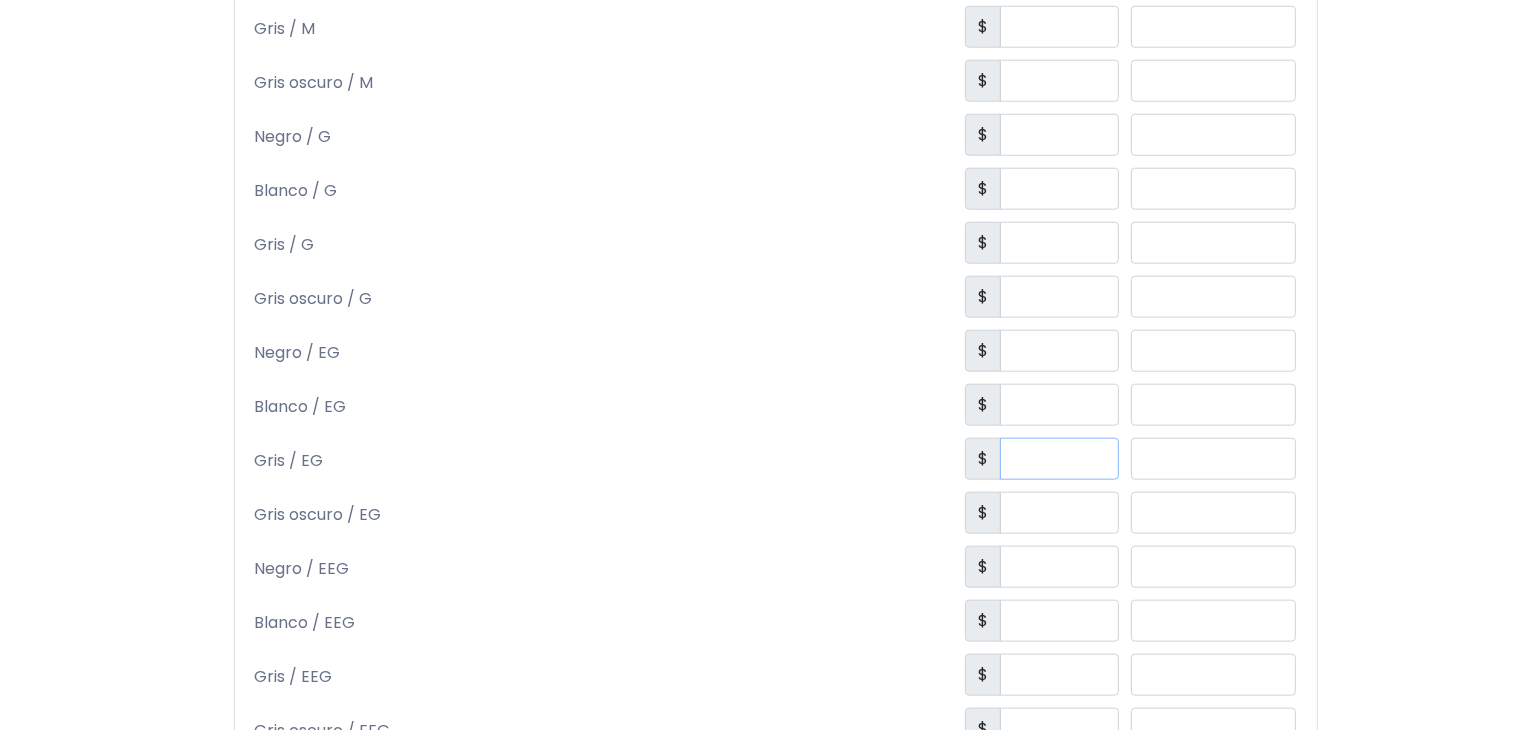 click at bounding box center (1059, 459) 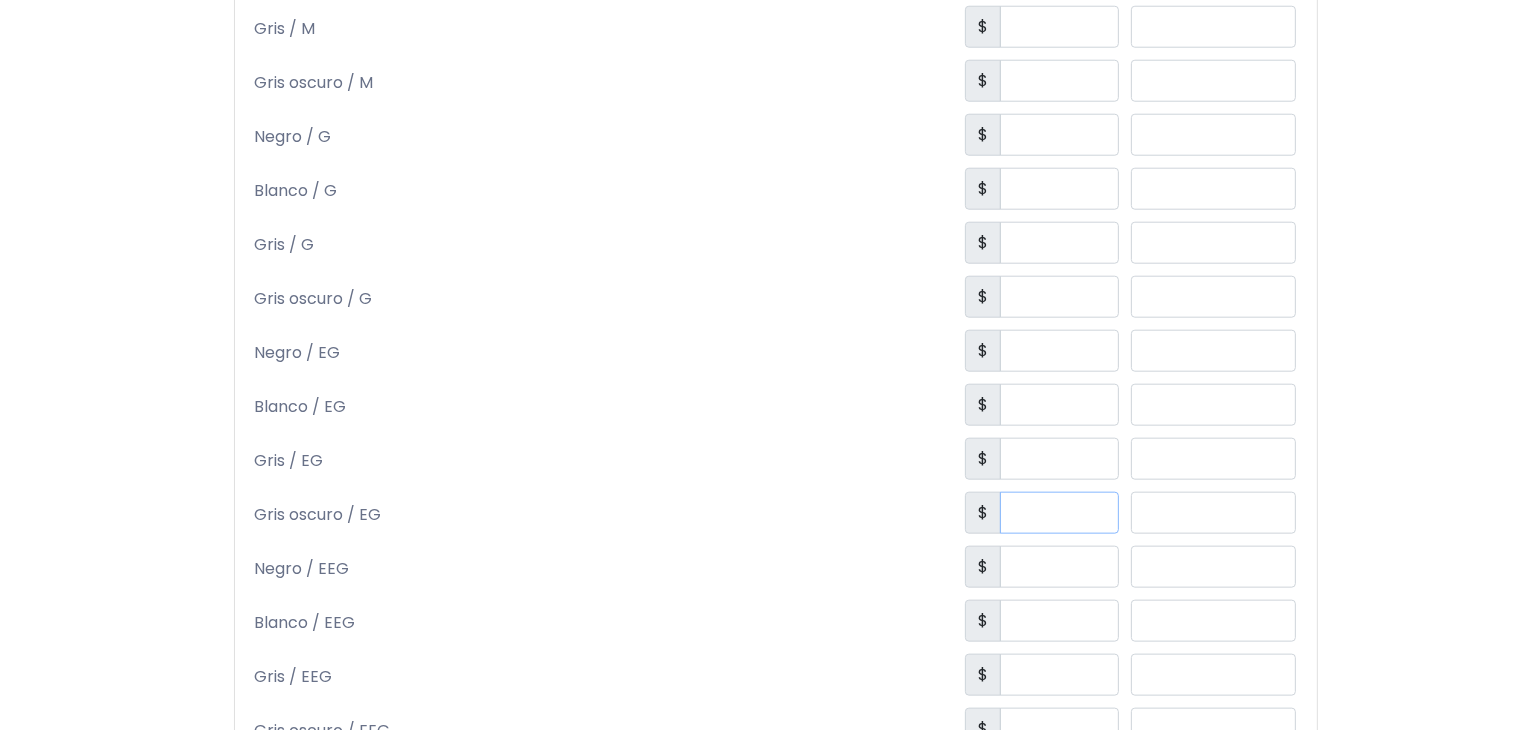 click at bounding box center (1059, 513) 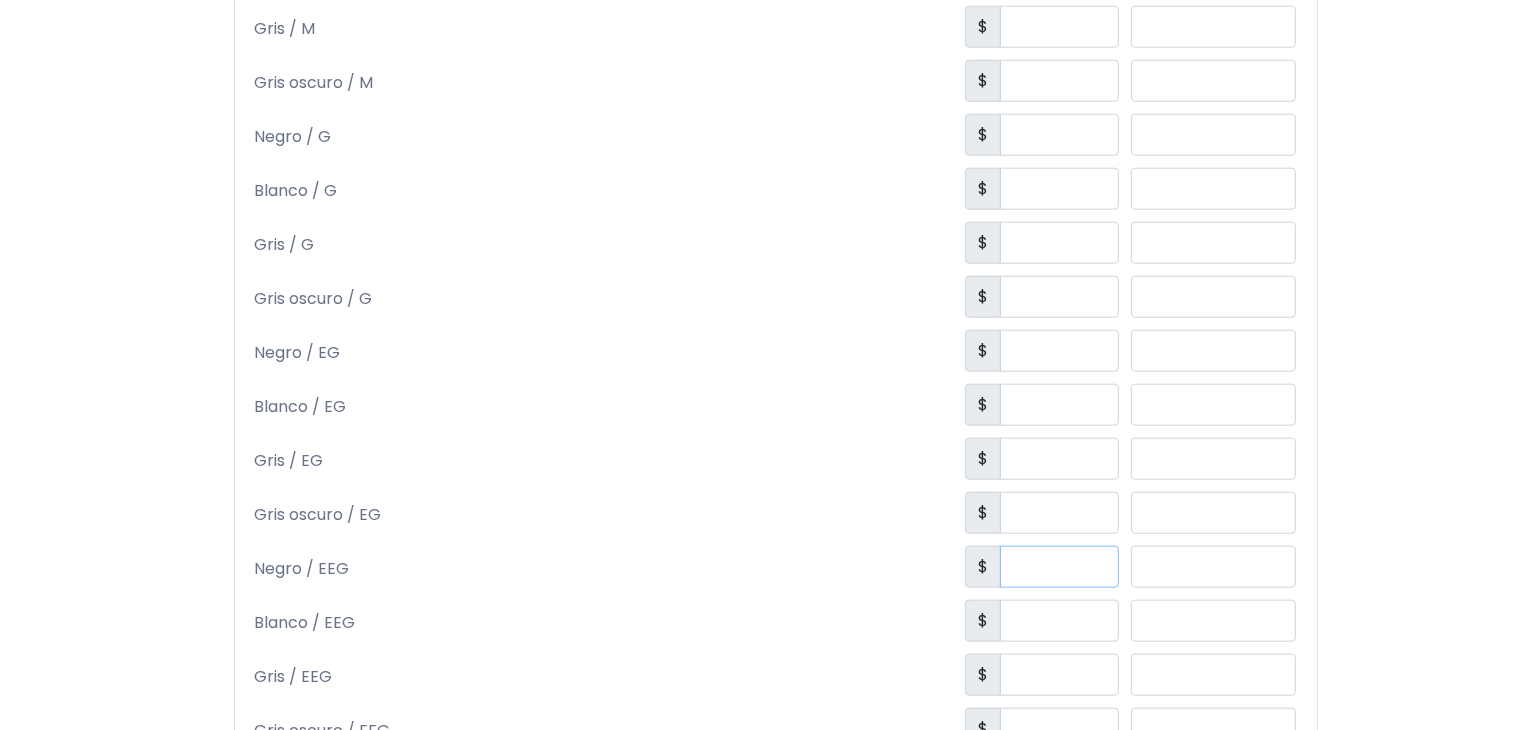 click at bounding box center (1059, 567) 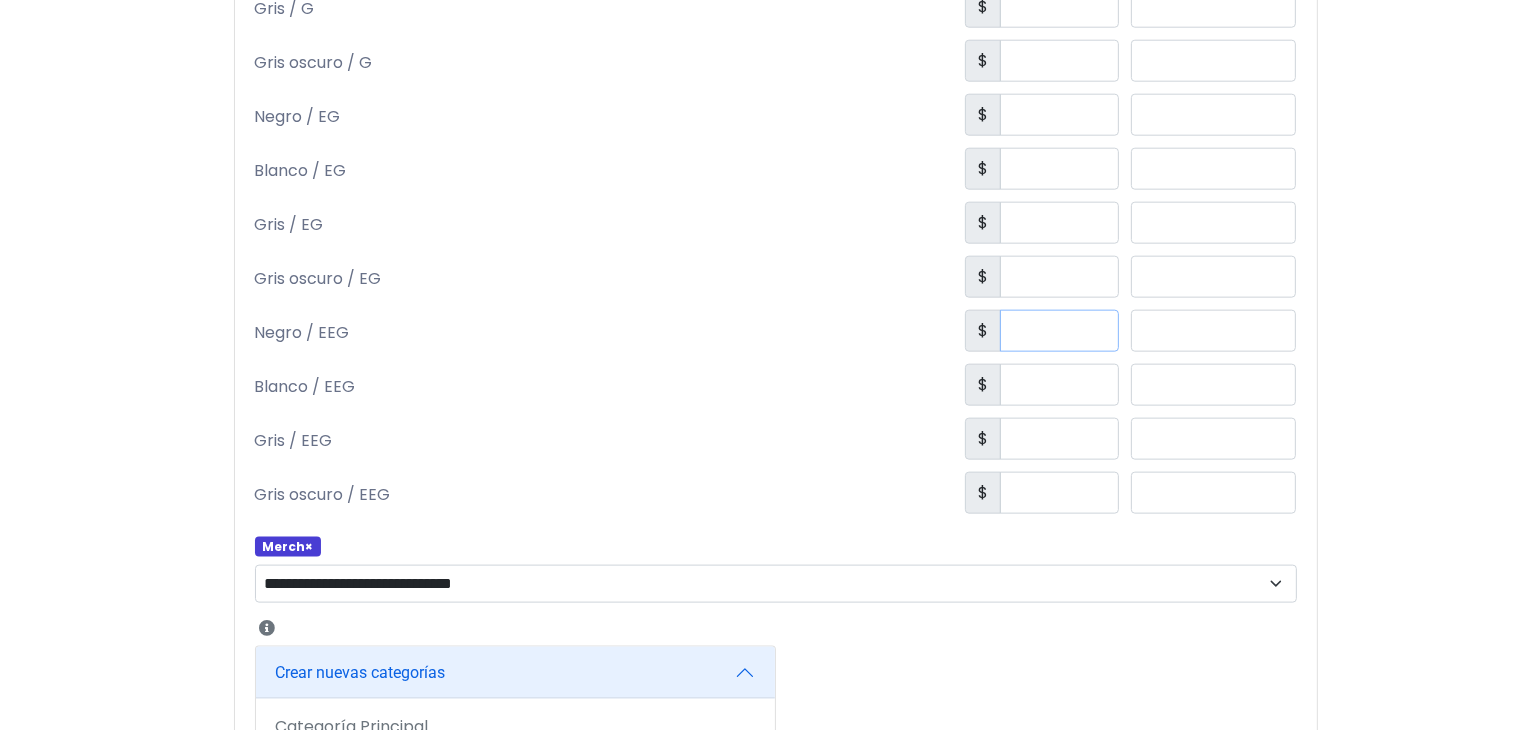 scroll, scrollTop: 2334, scrollLeft: 0, axis: vertical 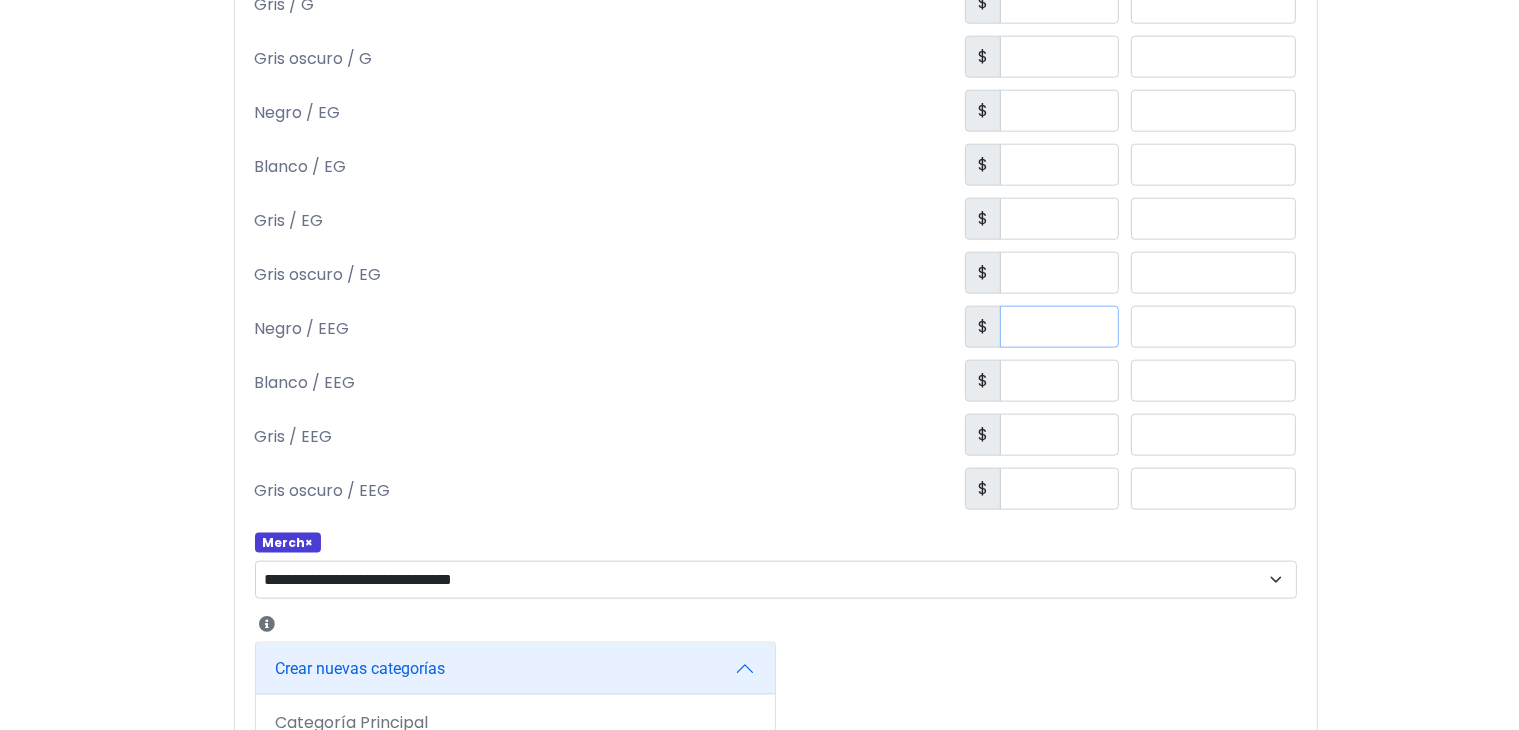 type on "***" 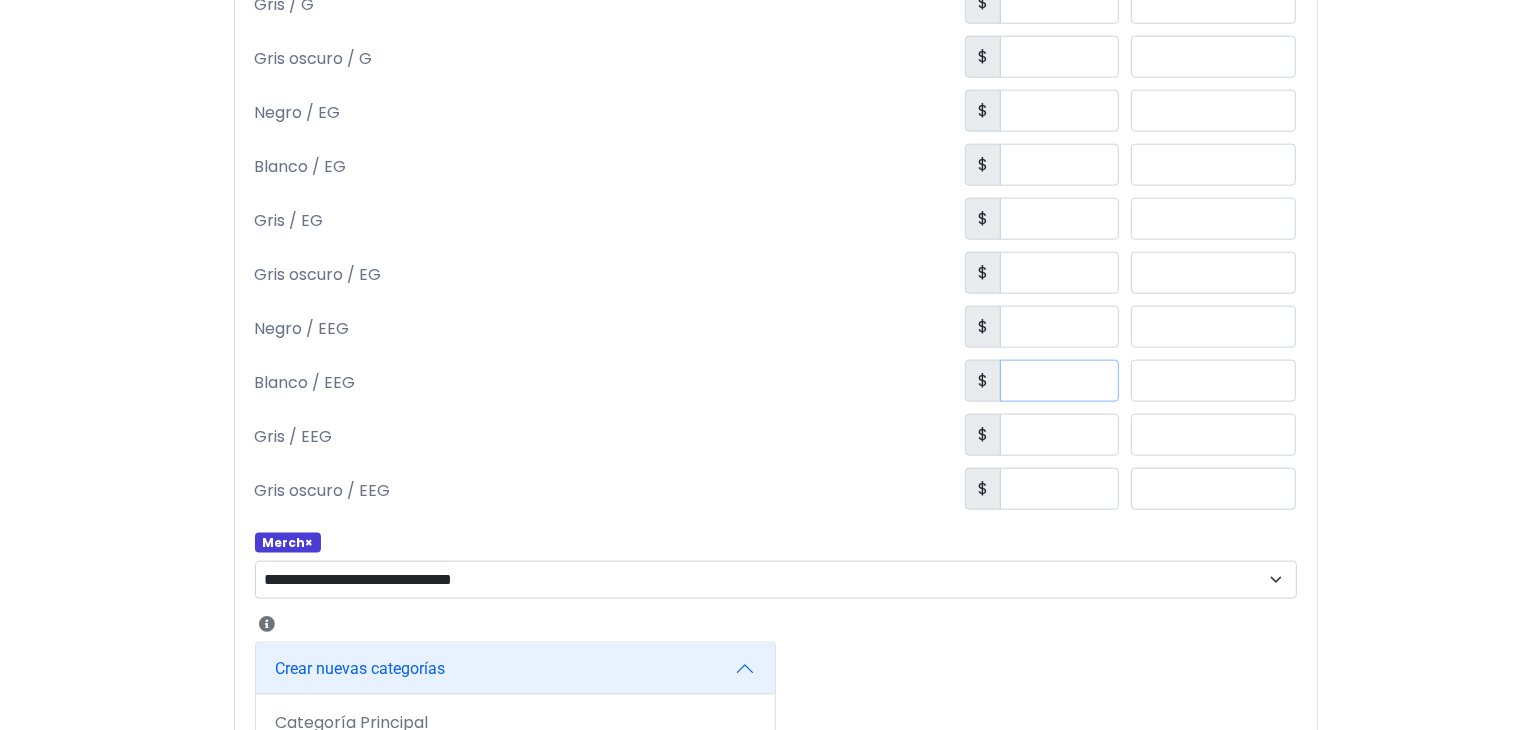 click at bounding box center (1059, 381) 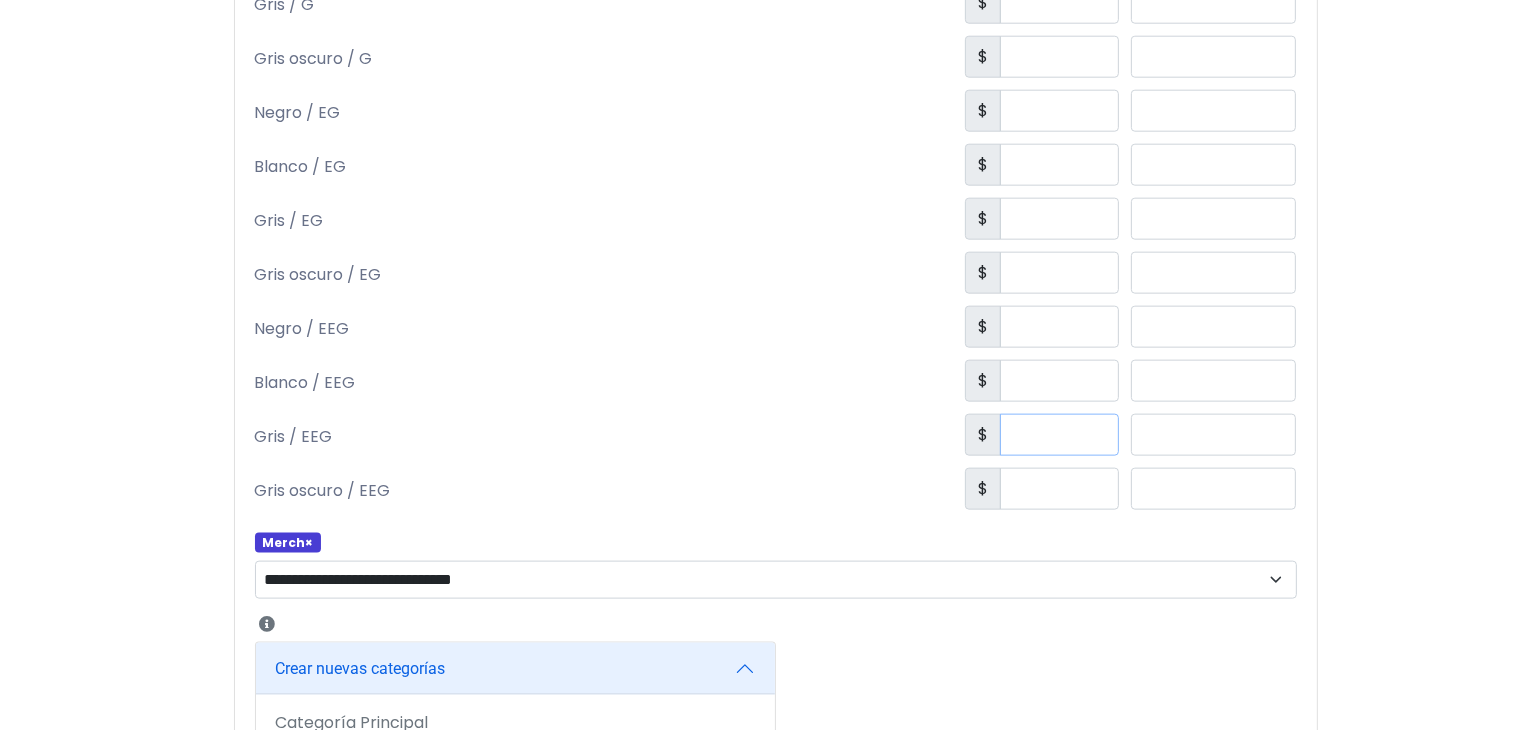 click at bounding box center [1059, 435] 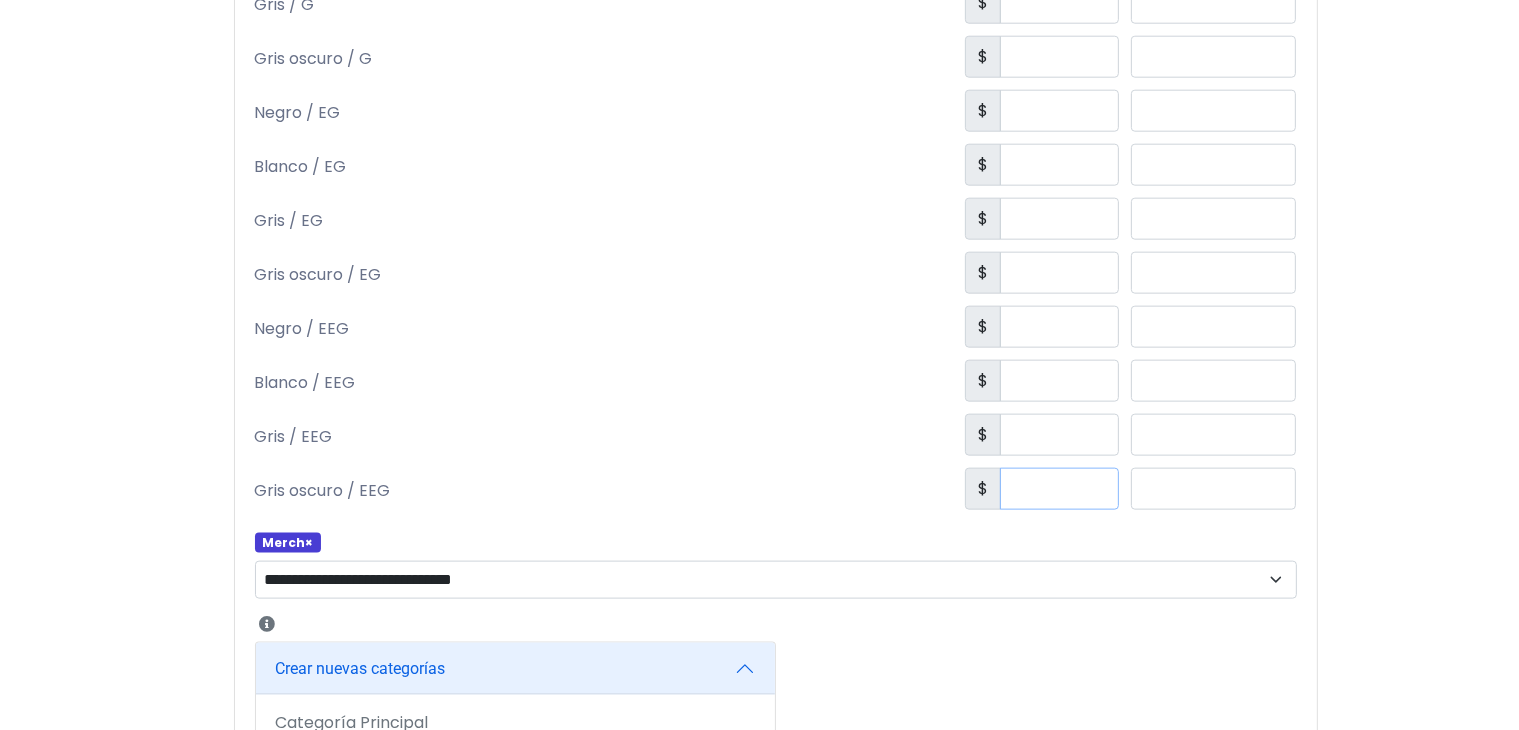 drag, startPoint x: 1063, startPoint y: 481, endPoint x: 1055, endPoint y: 489, distance: 11.313708 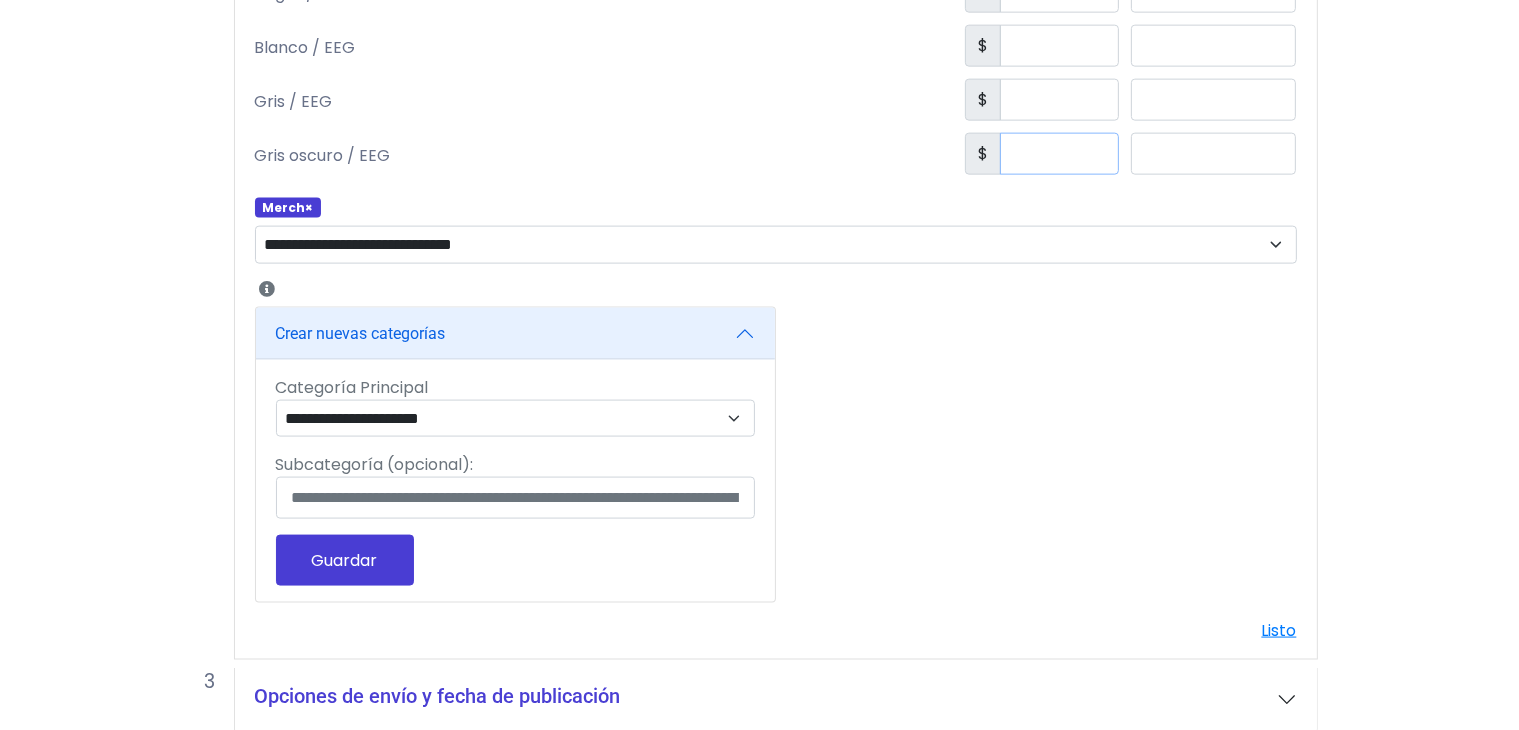 scroll, scrollTop: 2746, scrollLeft: 0, axis: vertical 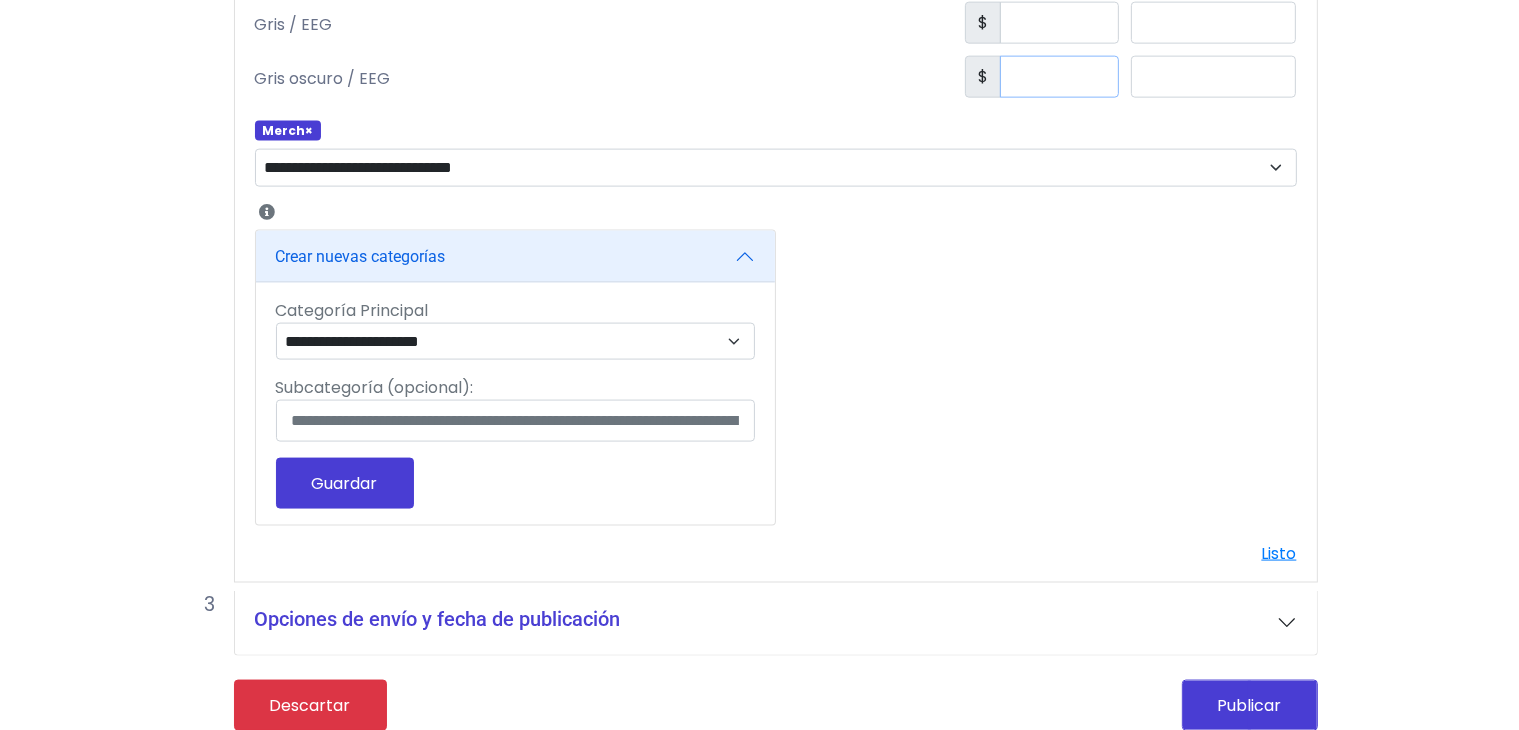 type on "***" 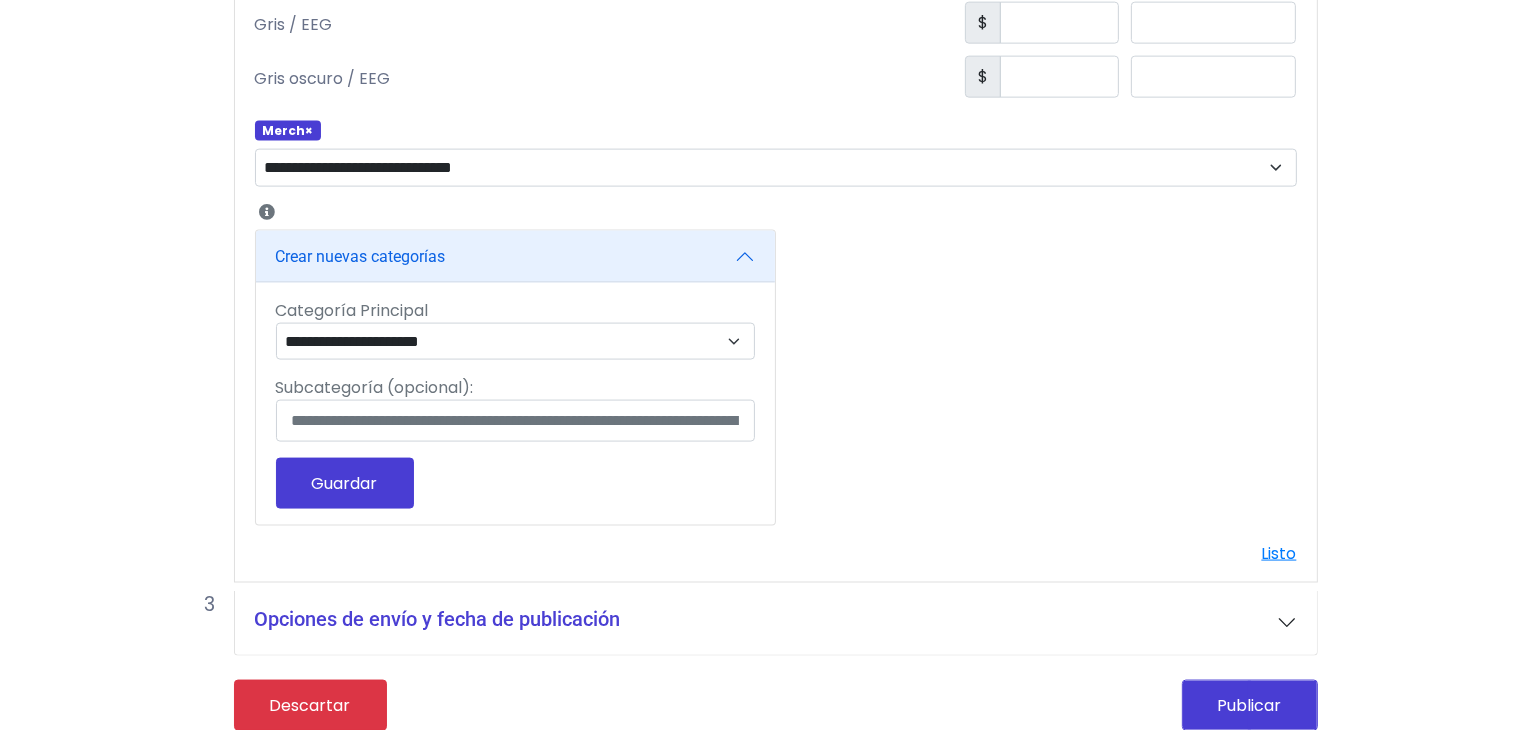 drag, startPoint x: 401, startPoint y: 488, endPoint x: 384, endPoint y: 485, distance: 17.262676 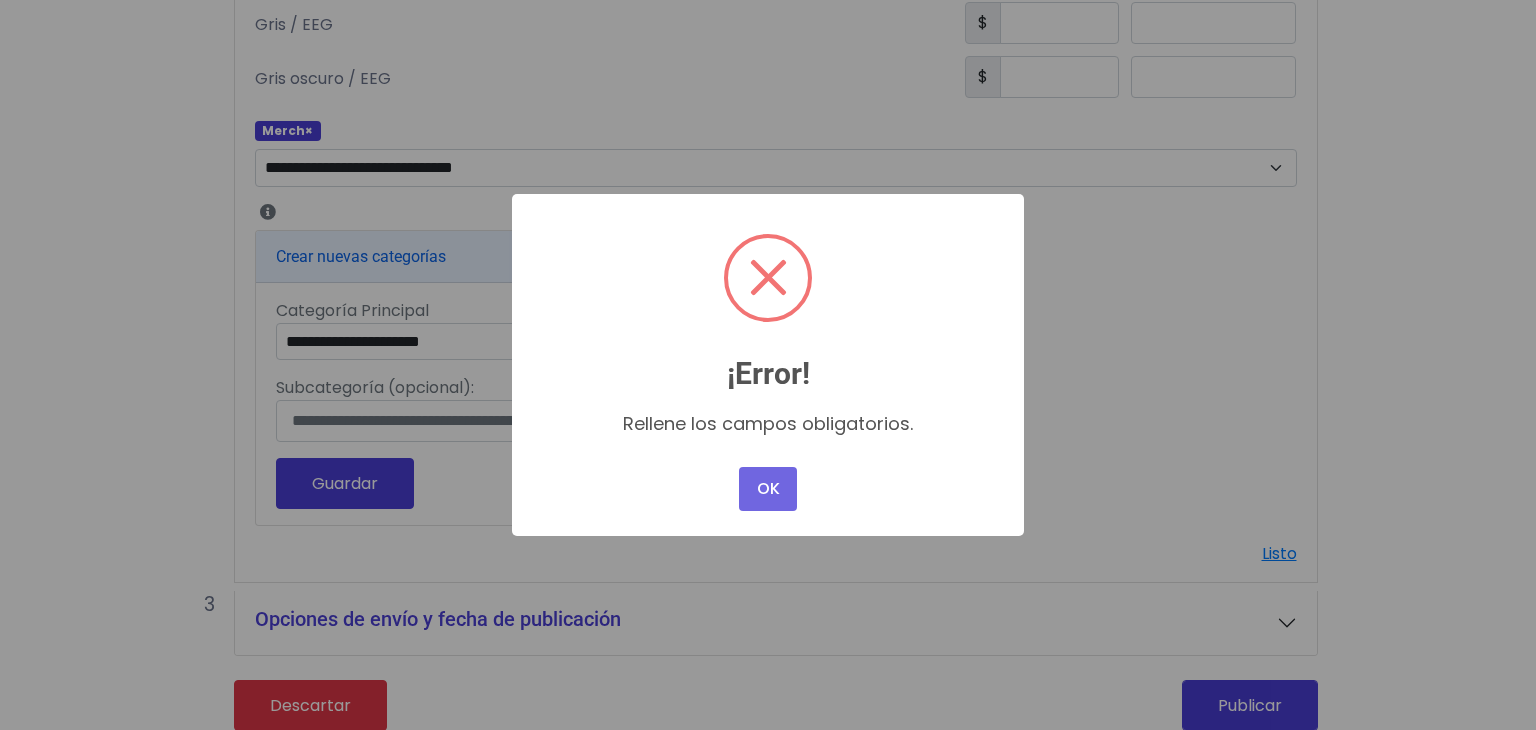 drag, startPoint x: 790, startPoint y: 505, endPoint x: 781, endPoint y: 496, distance: 12.727922 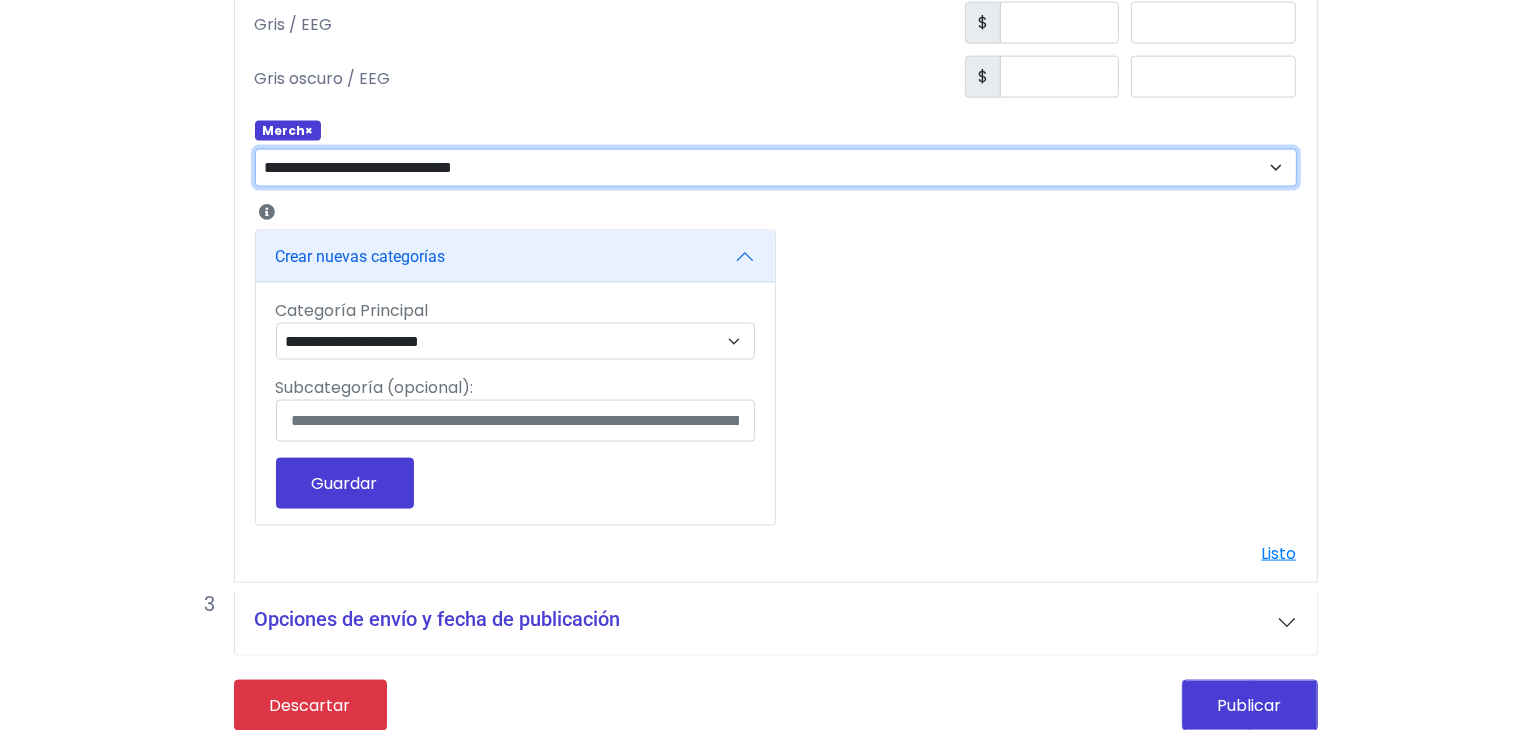 click on "**********" at bounding box center (776, 168) 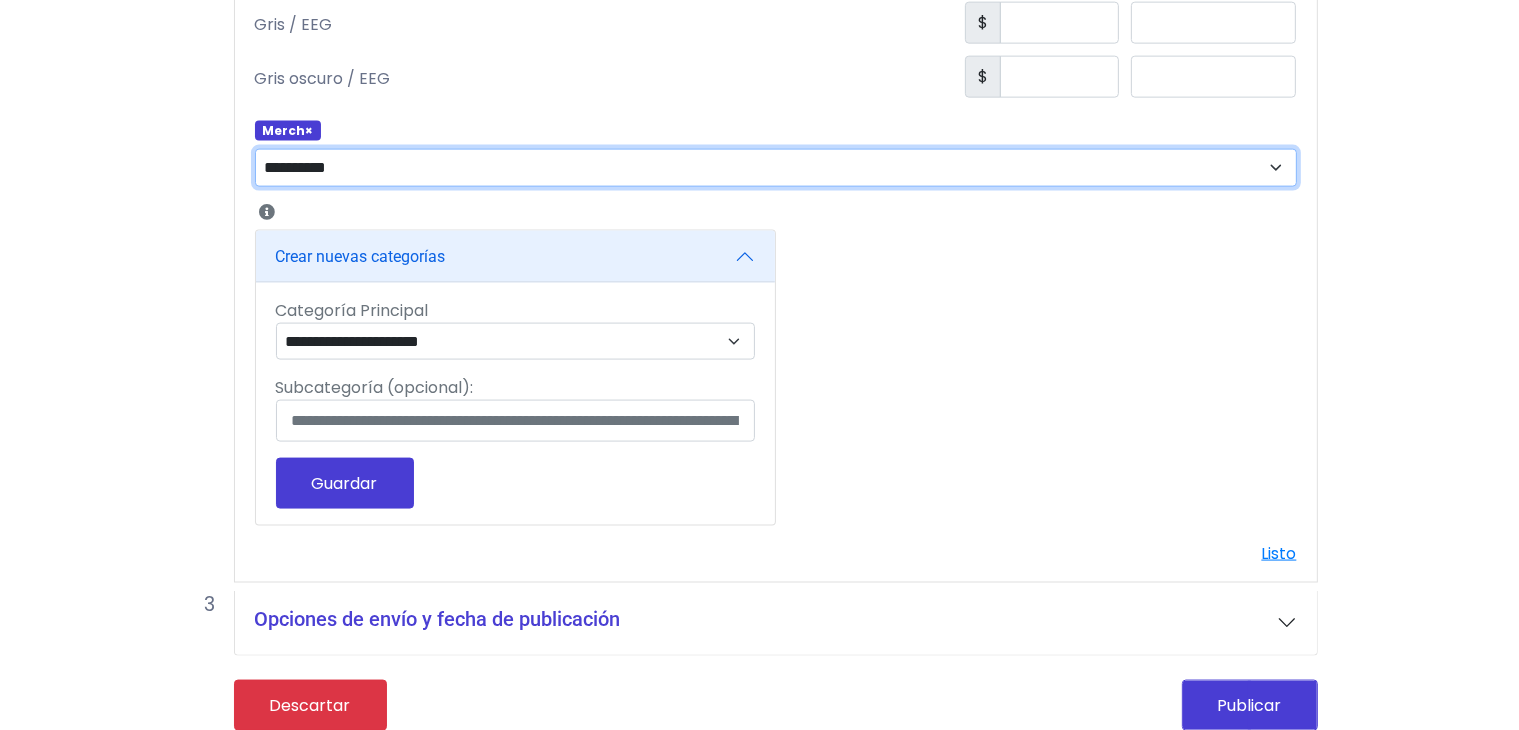 click on "**********" at bounding box center [776, 168] 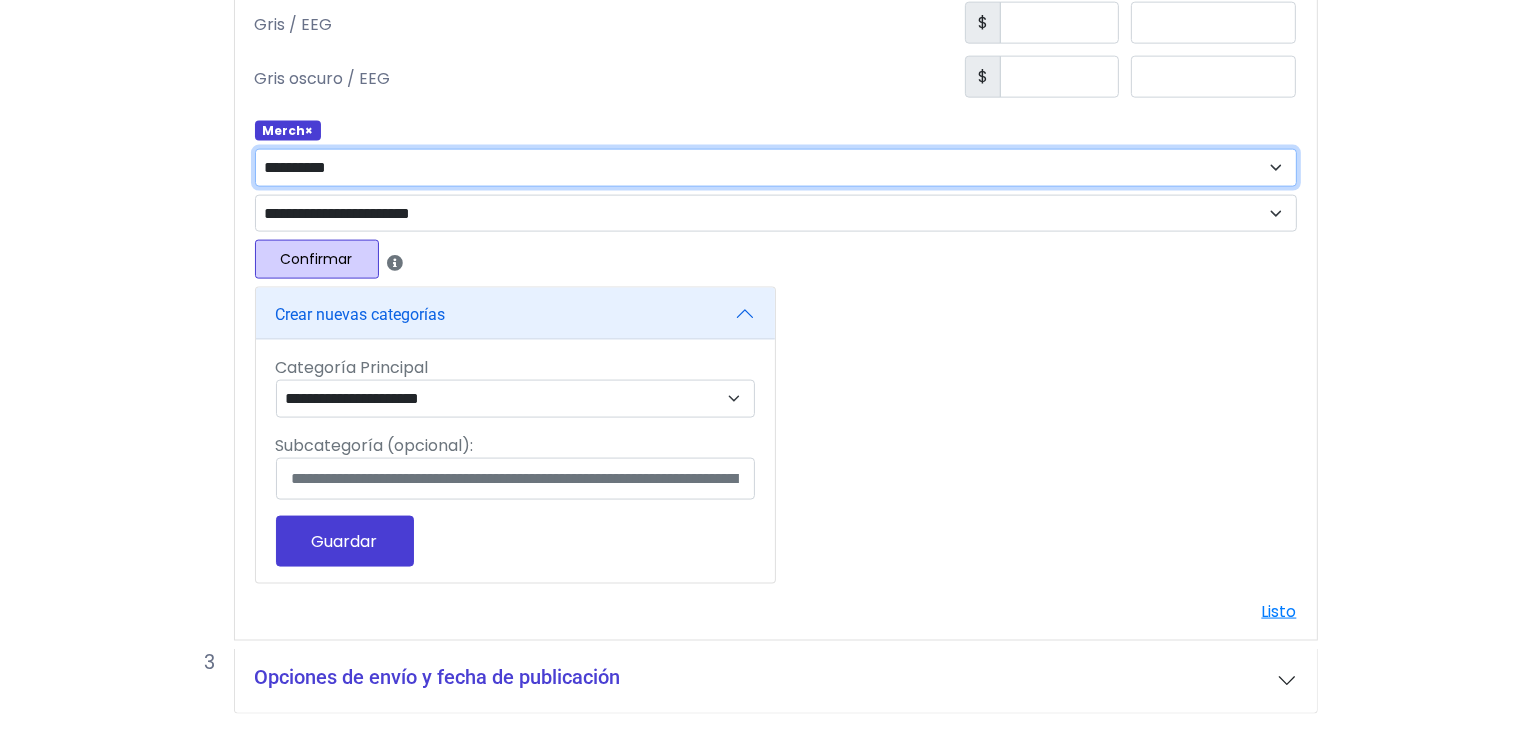 scroll, scrollTop: 2804, scrollLeft: 0, axis: vertical 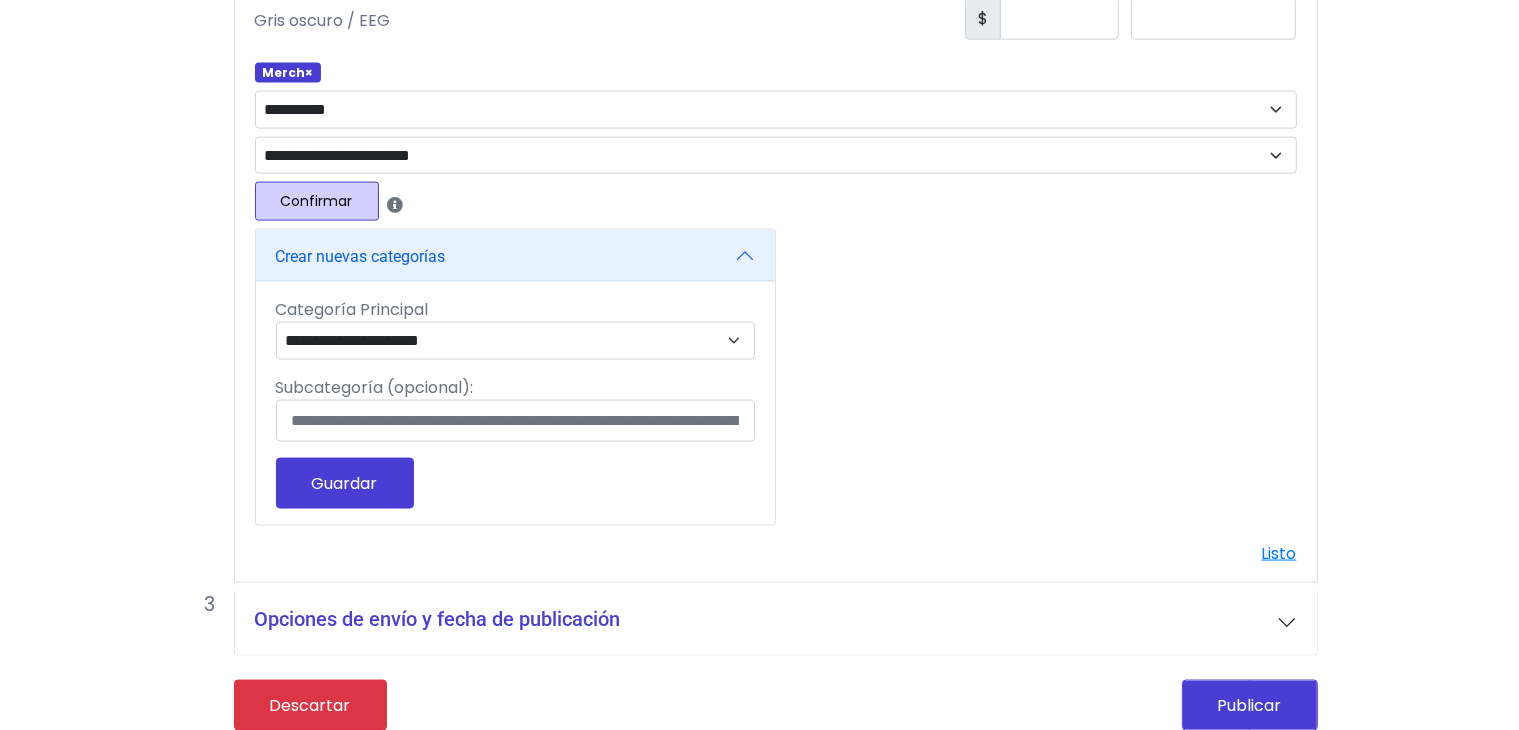 drag, startPoint x: 1255, startPoint y: 680, endPoint x: 1248, endPoint y: 461, distance: 219.11185 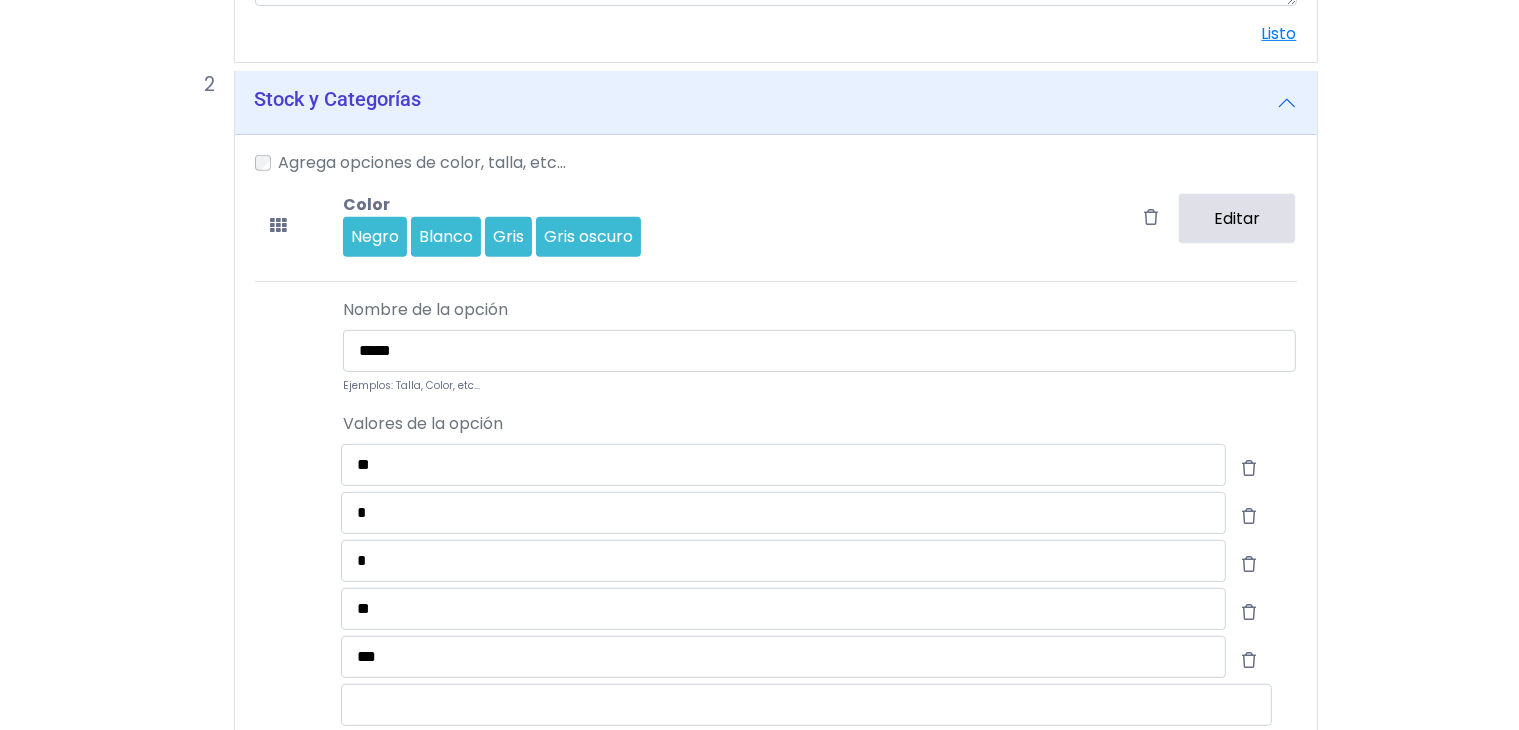 scroll, scrollTop: 808, scrollLeft: 0, axis: vertical 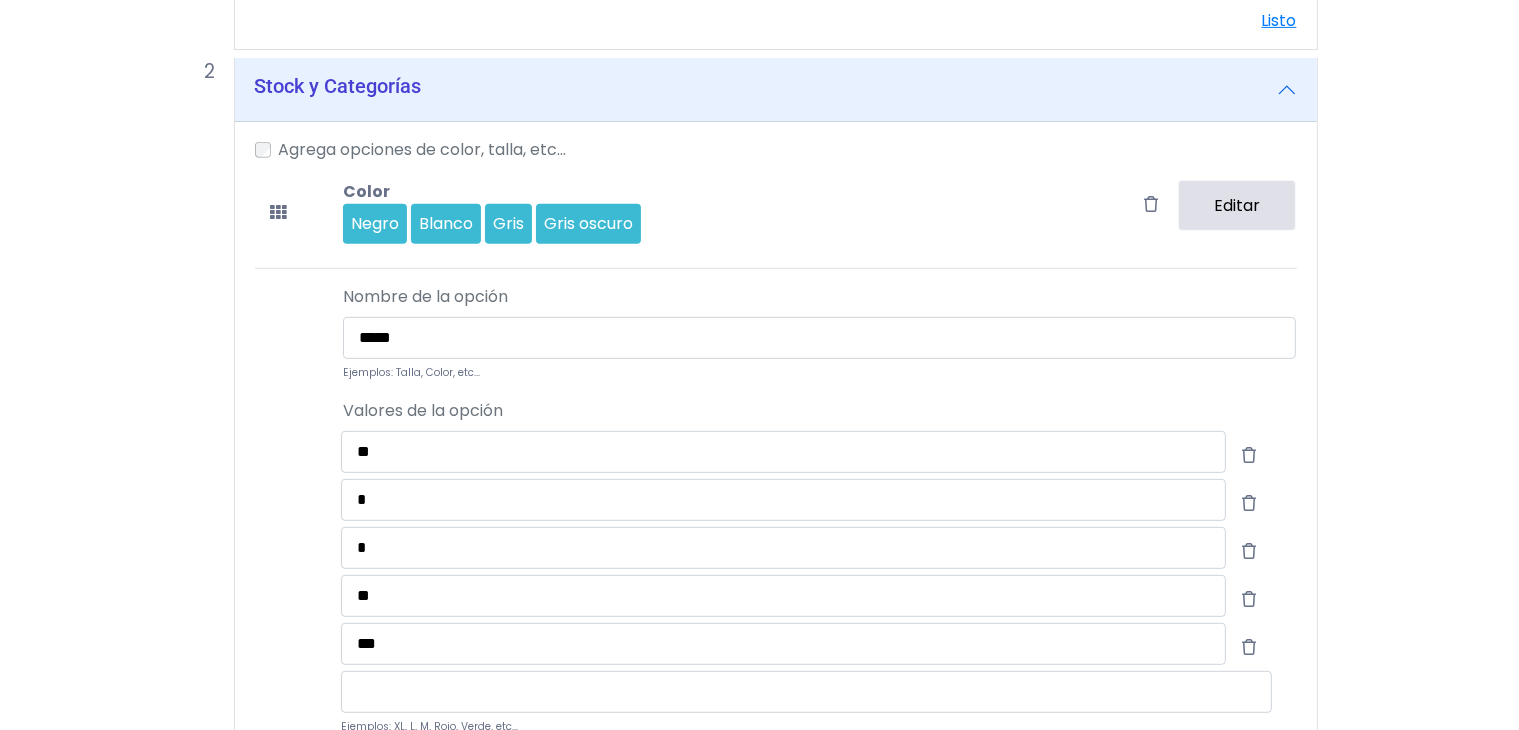 click at bounding box center [1249, 455] 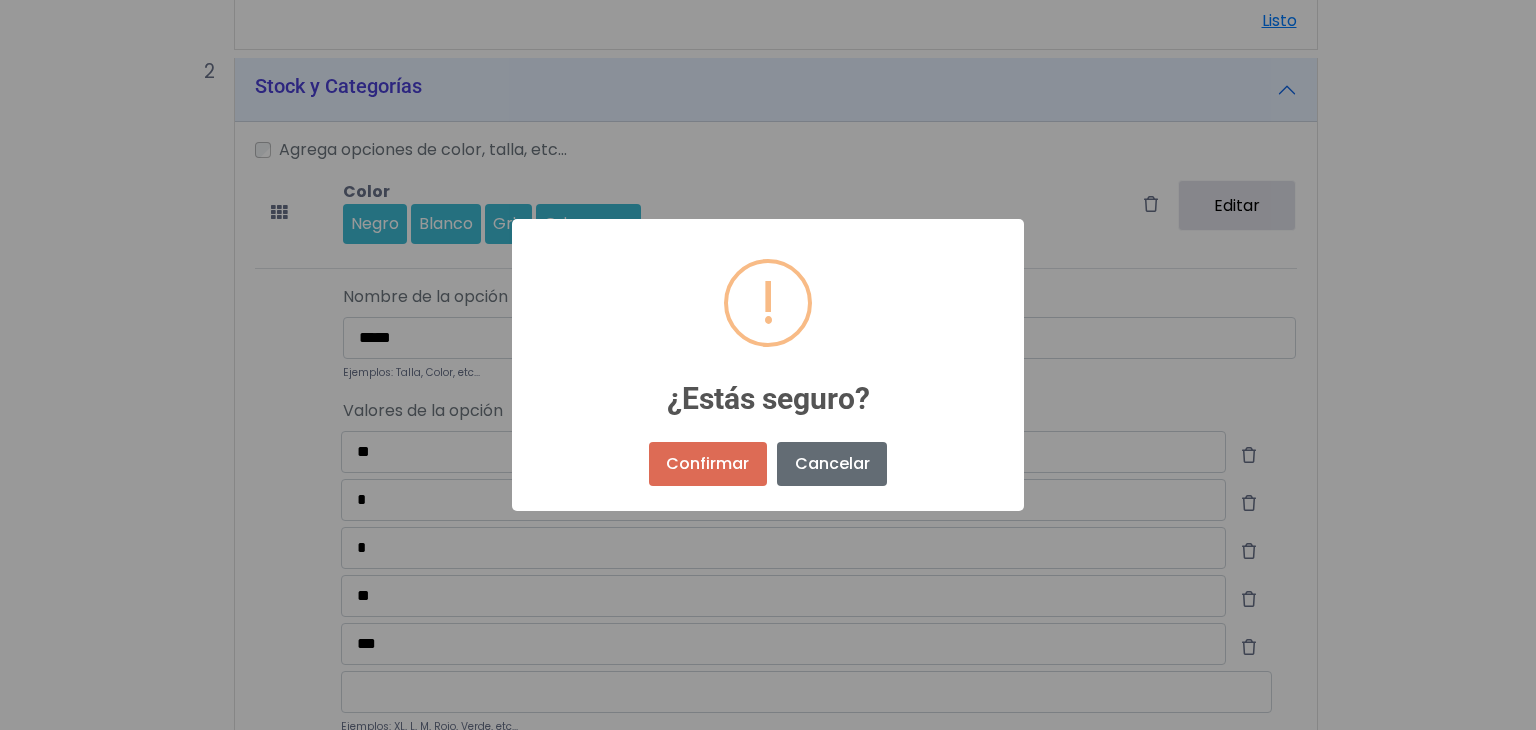 click on "Cancelar" at bounding box center [832, 464] 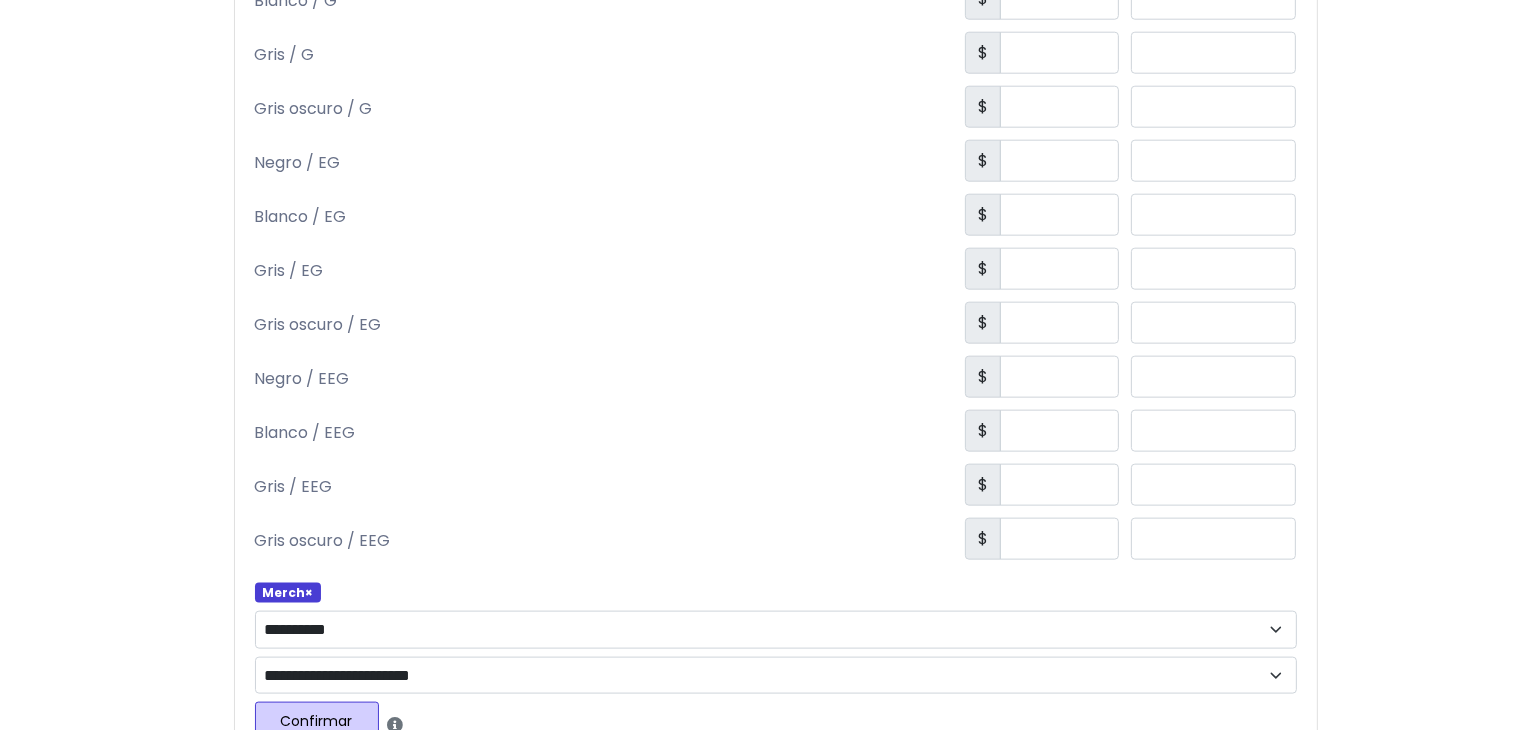 scroll, scrollTop: 2804, scrollLeft: 0, axis: vertical 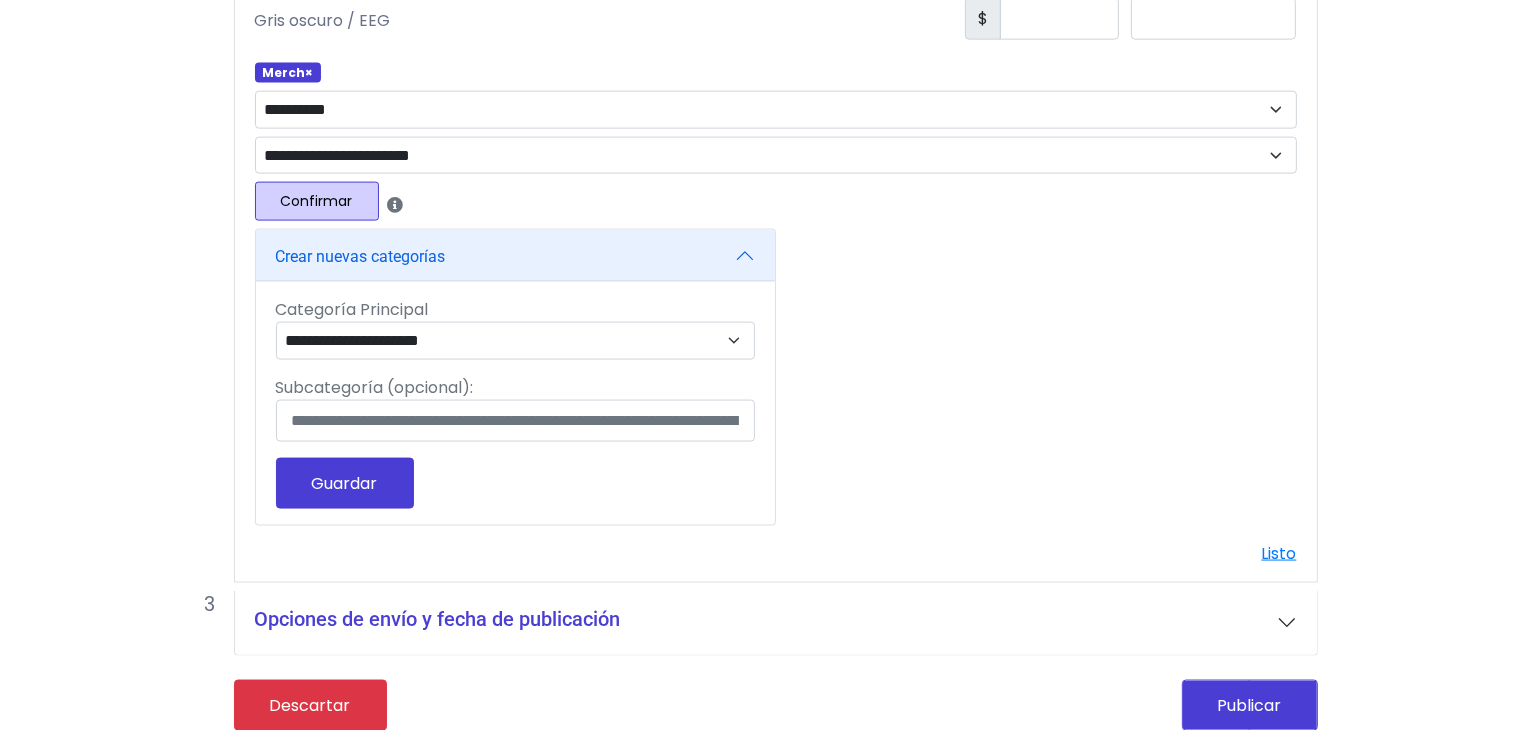 click on "**********" at bounding box center (759, -944) 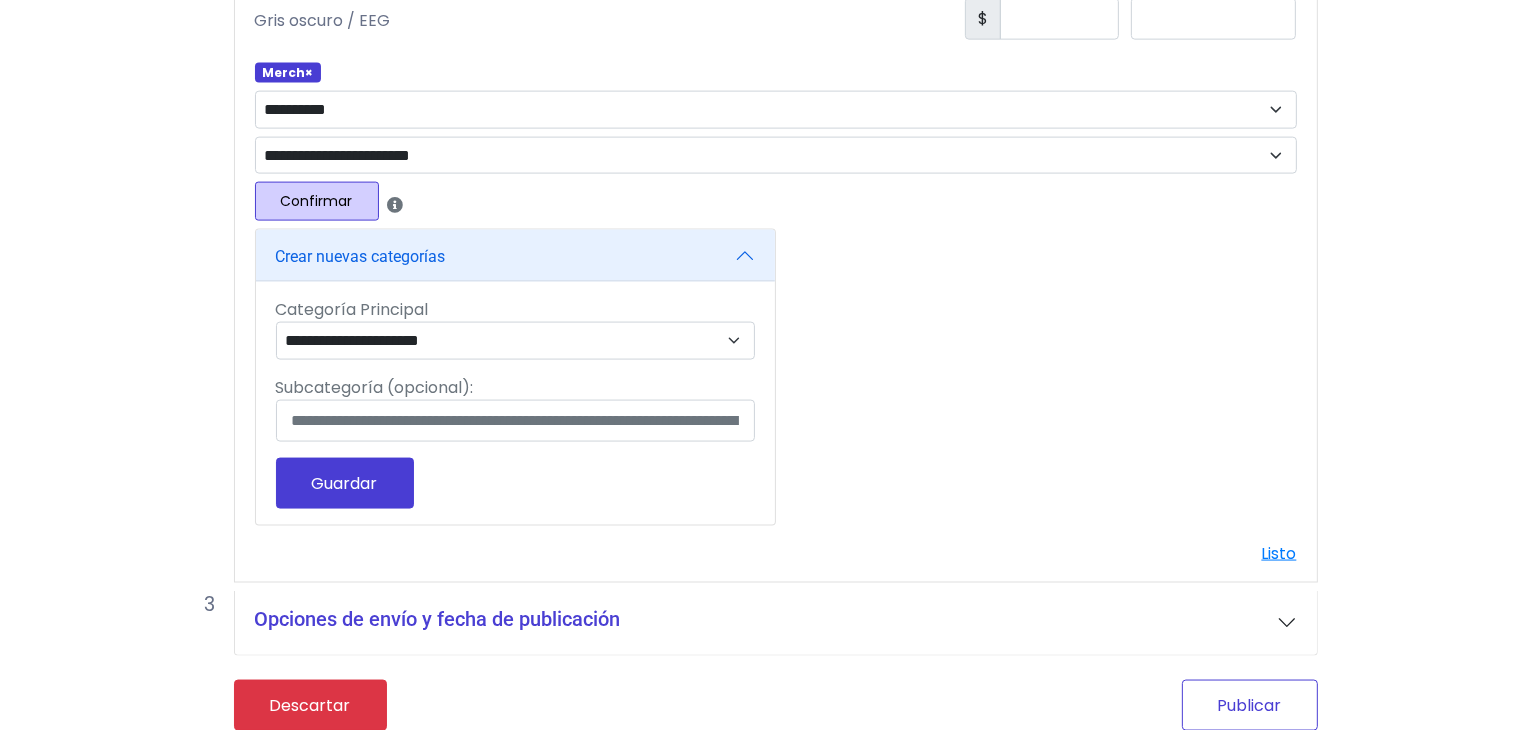 click on "Publicar" at bounding box center [1250, 705] 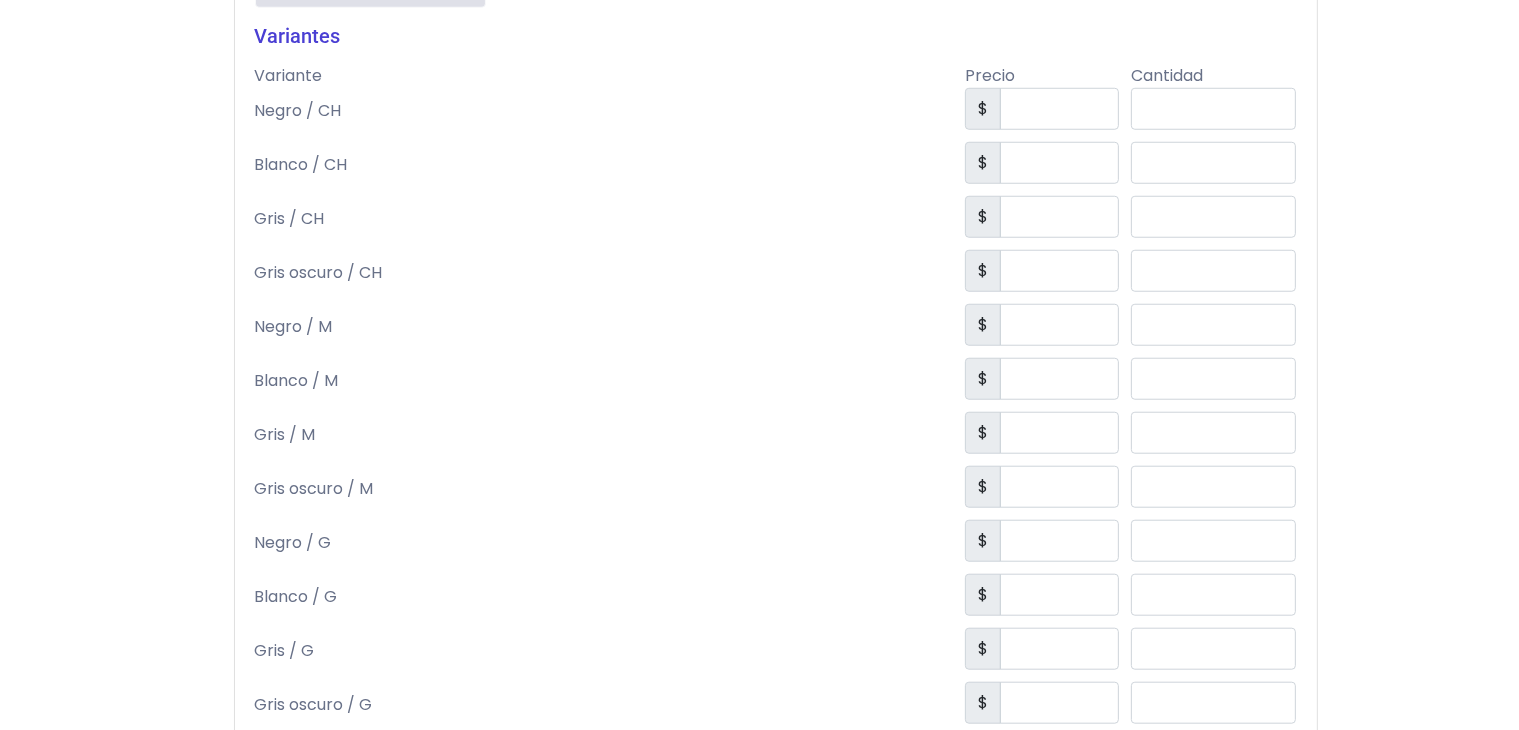 scroll, scrollTop: 2804, scrollLeft: 0, axis: vertical 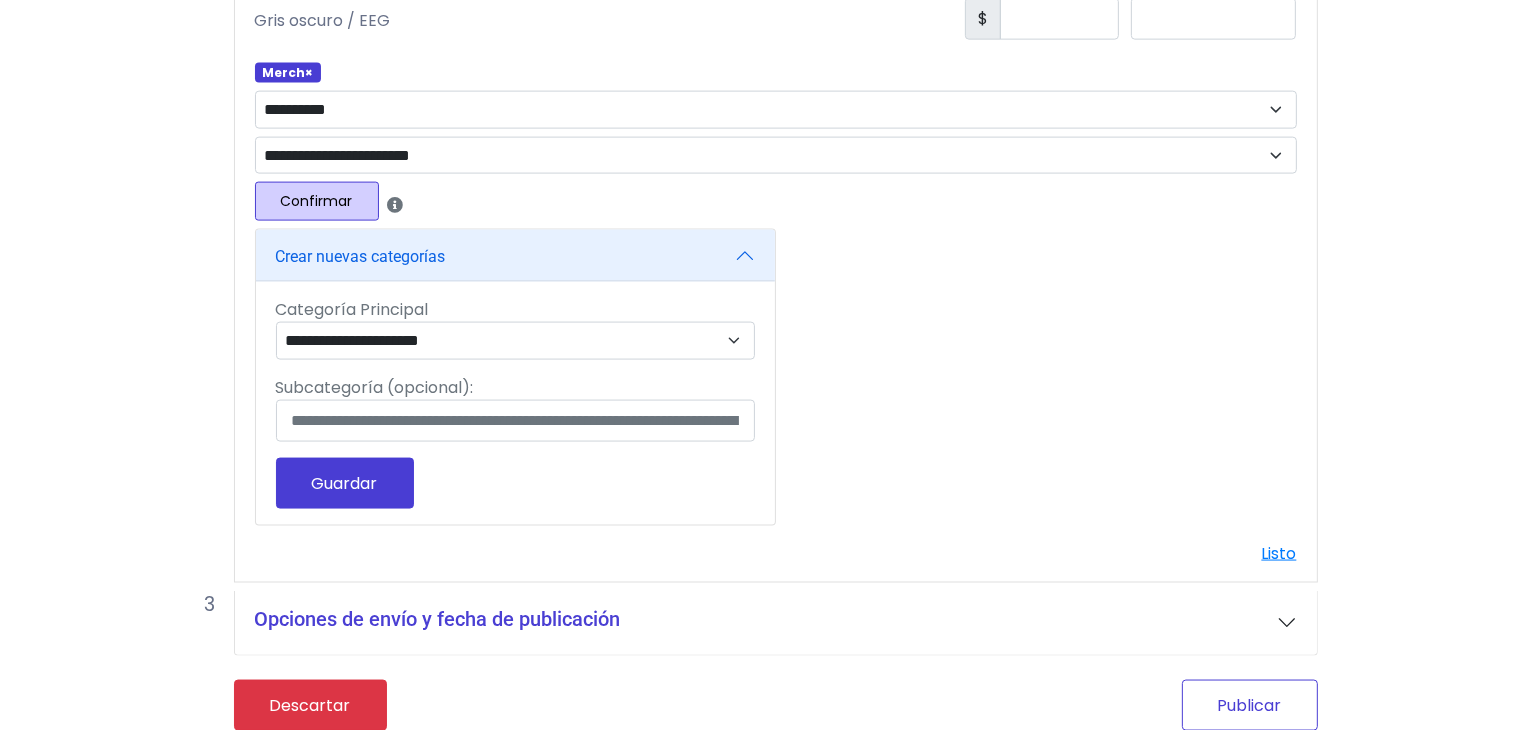 type on "***" 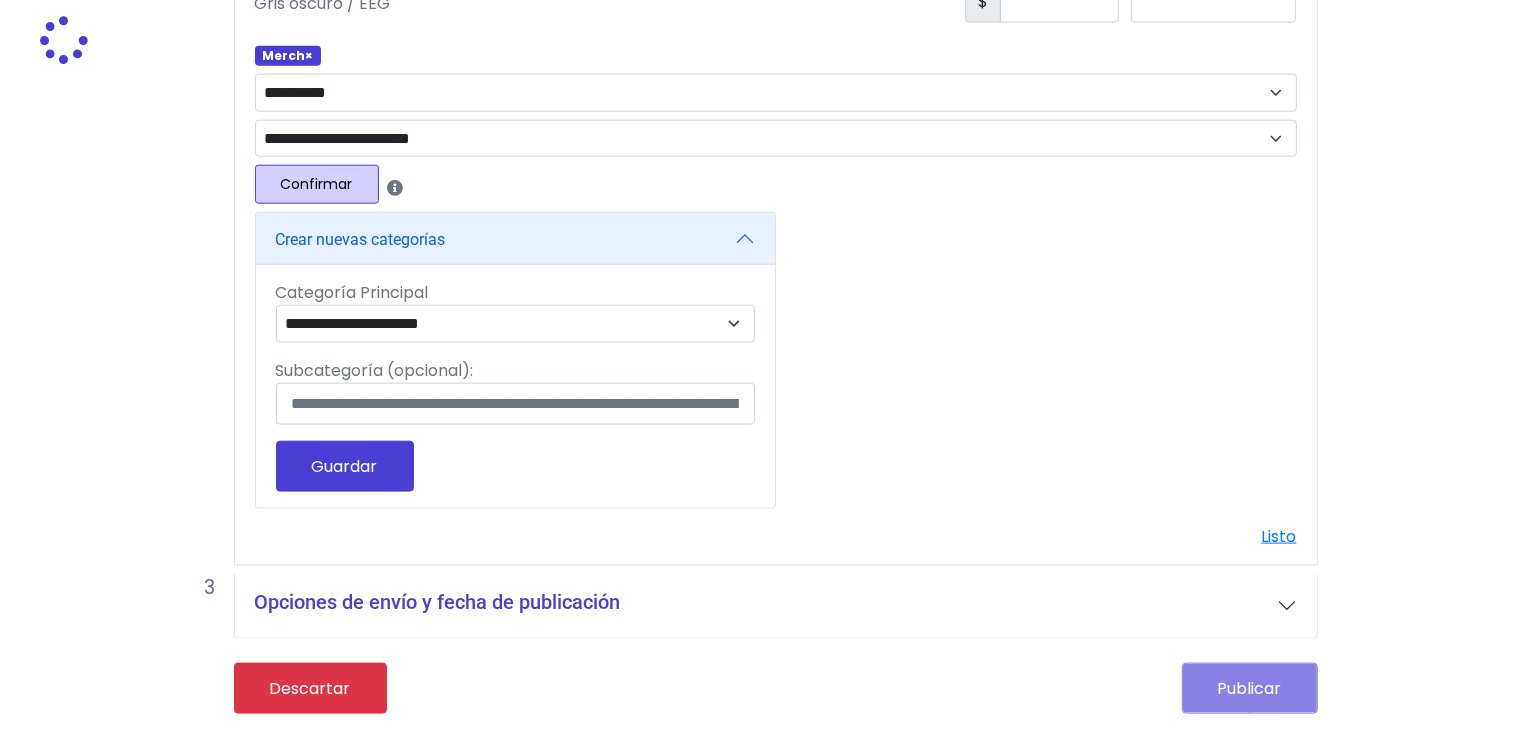 scroll, scrollTop: 2360, scrollLeft: 0, axis: vertical 